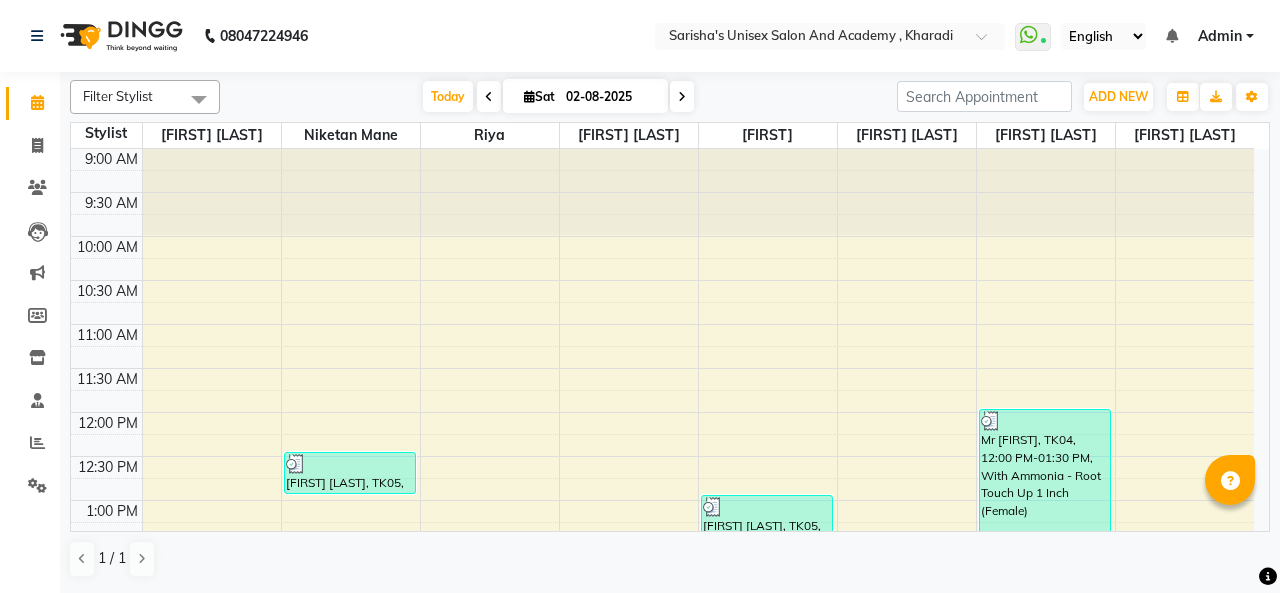 scroll, scrollTop: 0, scrollLeft: 0, axis: both 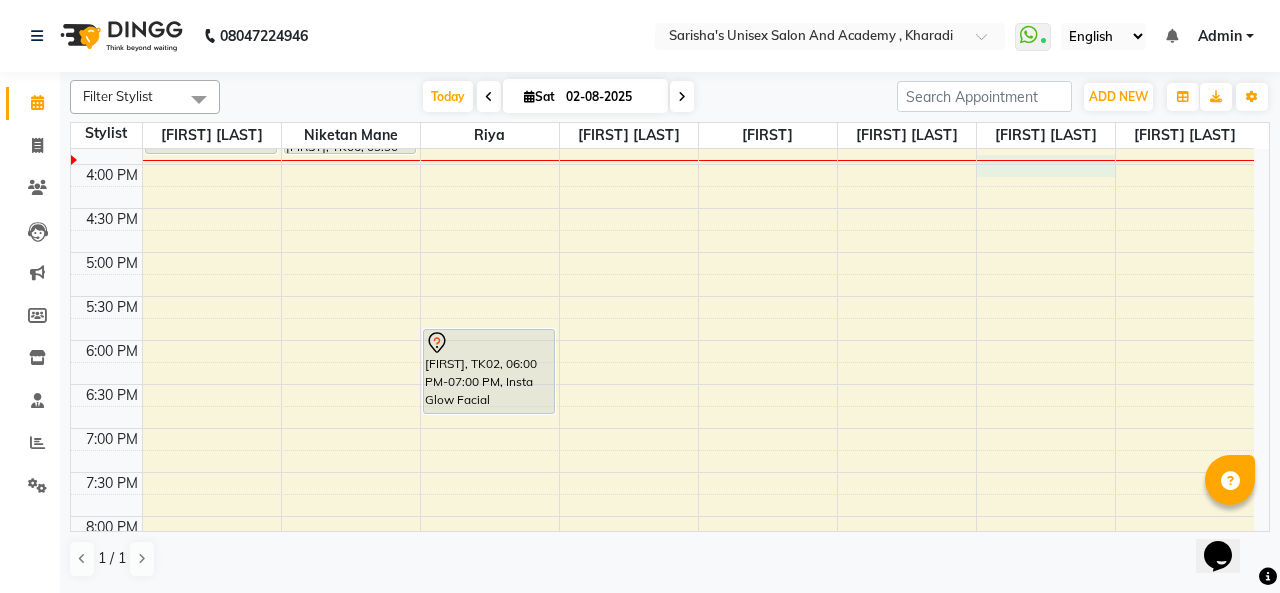 click on "Priyanka, TK03, 02:30 PM-04:00 PM, Without Ammonia- Global Colour Mid Length     Sujala ARORA, TK05, 12:30 PM-01:00 PM, Hair - Shampoo, Conditioning & Style (Male) (₹299),Hair - Beard Crafting (Male) (₹299)             Rishabh, TK06, 03:30 PM-04:00 PM, Hair - Hair Cut (Male)             shashi, TK02, 06:00 PM-07:00 PM, Insta Glow Facial      Sujala ARORA, TK05, 01:30 PM-02:45 PM, Basic Treatment Skeyndor ( Beautician) (₹2999),Hair - Beard Crafting (Male) (₹299)     Sujala ARORA, TK05, 01:00 PM-01:30 PM, Foot Reflexology ( 30 Mins ) (₹899)     Mr Ganesh, TK04, 12:00 PM-01:30 PM,  With Ammonia - Root Touch Up 1 Inch (Female) (₹1399)     Mr Ganesh, TK04, 01:30 PM-02:15 PM,  Feet - Premium Pedicure (₹1399)" at bounding box center (662, 164) 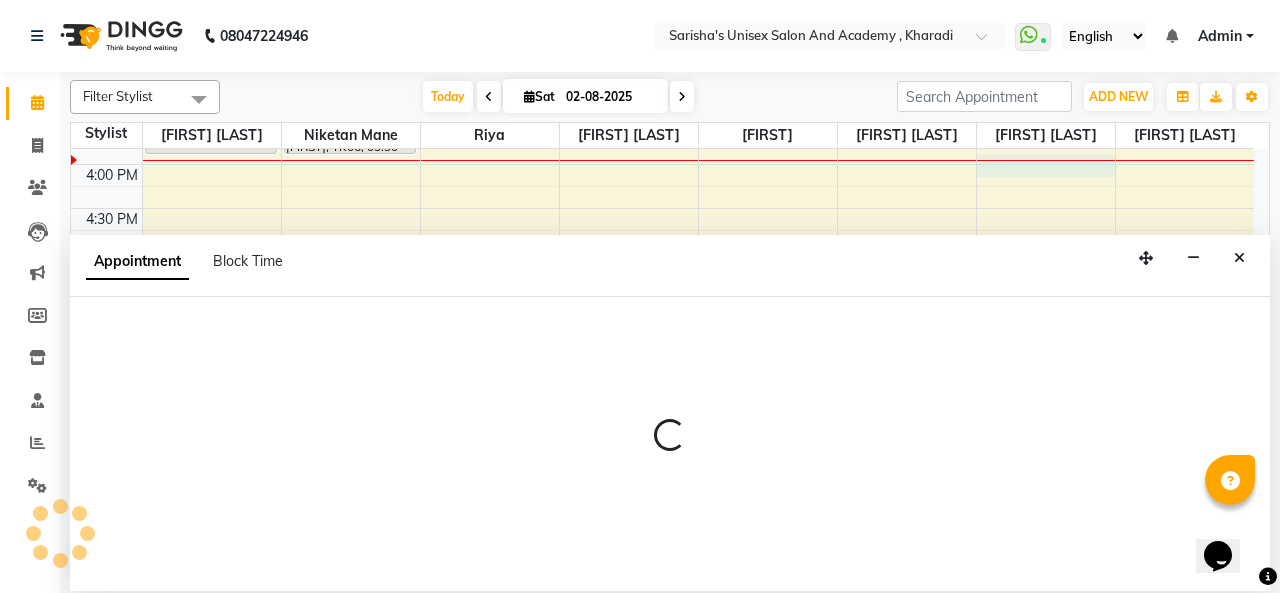 select on "85254" 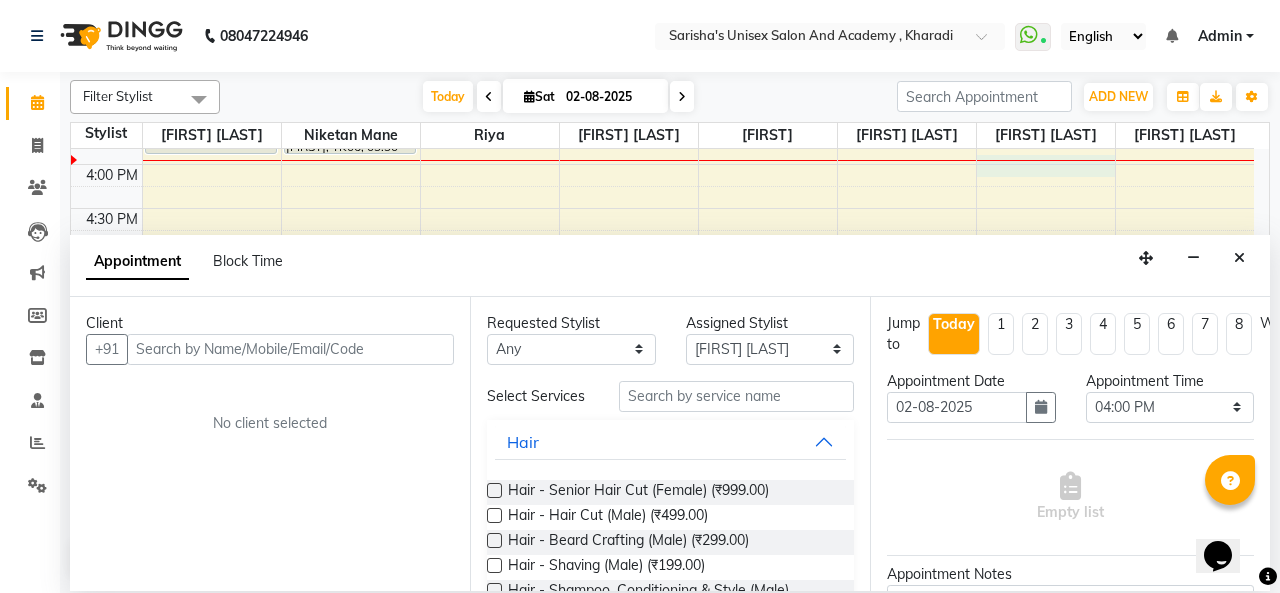 click at bounding box center [290, 349] 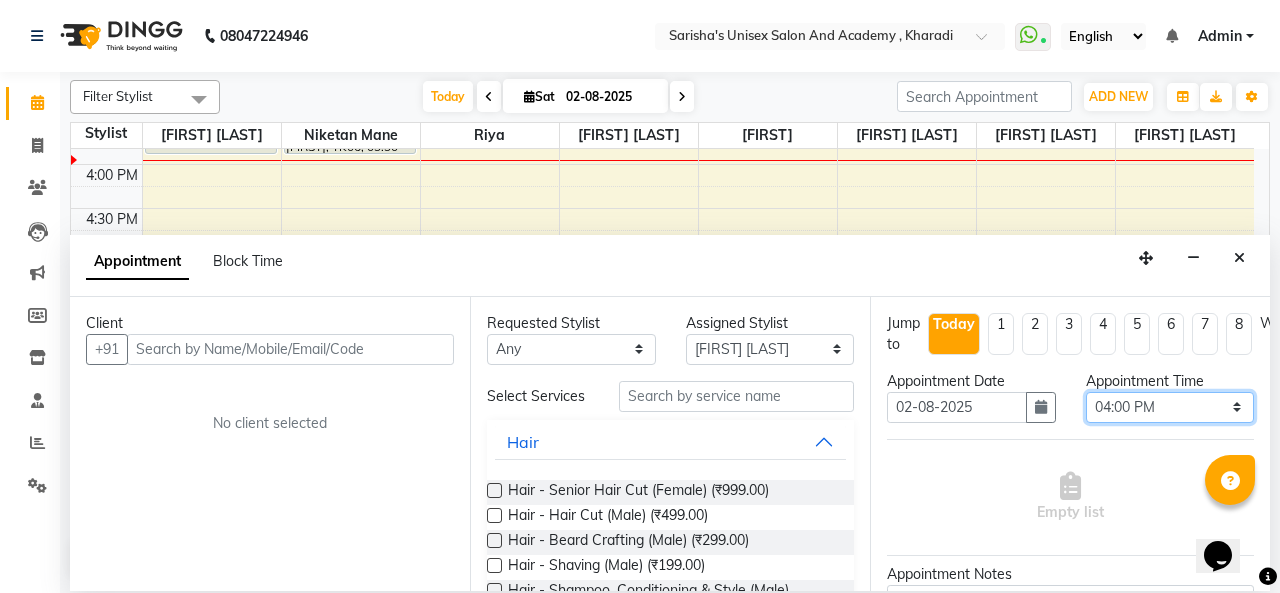 click on "Select 10:00 AM 10:15 AM 10:30 AM 10:45 AM 11:00 AM 11:15 AM 11:30 AM 11:45 AM 12:00 PM 12:15 PM 12:30 PM 12:45 PM 01:00 PM 01:15 PM 01:30 PM 01:45 PM 02:00 PM 02:15 PM 02:30 PM 02:45 PM 03:00 PM 03:15 PM 03:30 PM 03:45 PM 04:00 PM 04:15 PM 04:30 PM 04:45 PM 05:00 PM 05:15 PM 05:30 PM 05:45 PM 06:00 PM 06:15 PM 06:30 PM 06:45 PM 07:00 PM 07:15 PM 07:30 PM 07:45 PM 08:00 PM 08:15 PM 08:30 PM 08:45 PM 09:00 PM 09:15 PM 09:30 PM 09:45 PM 10:00 PM" at bounding box center [1170, 407] 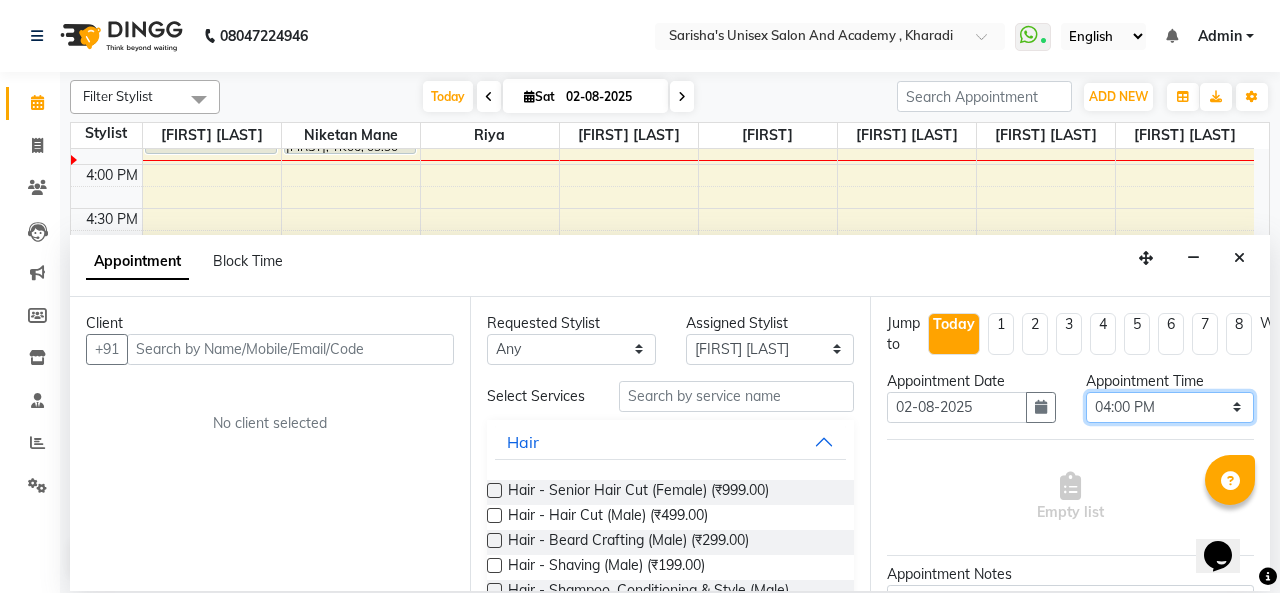 select on "990" 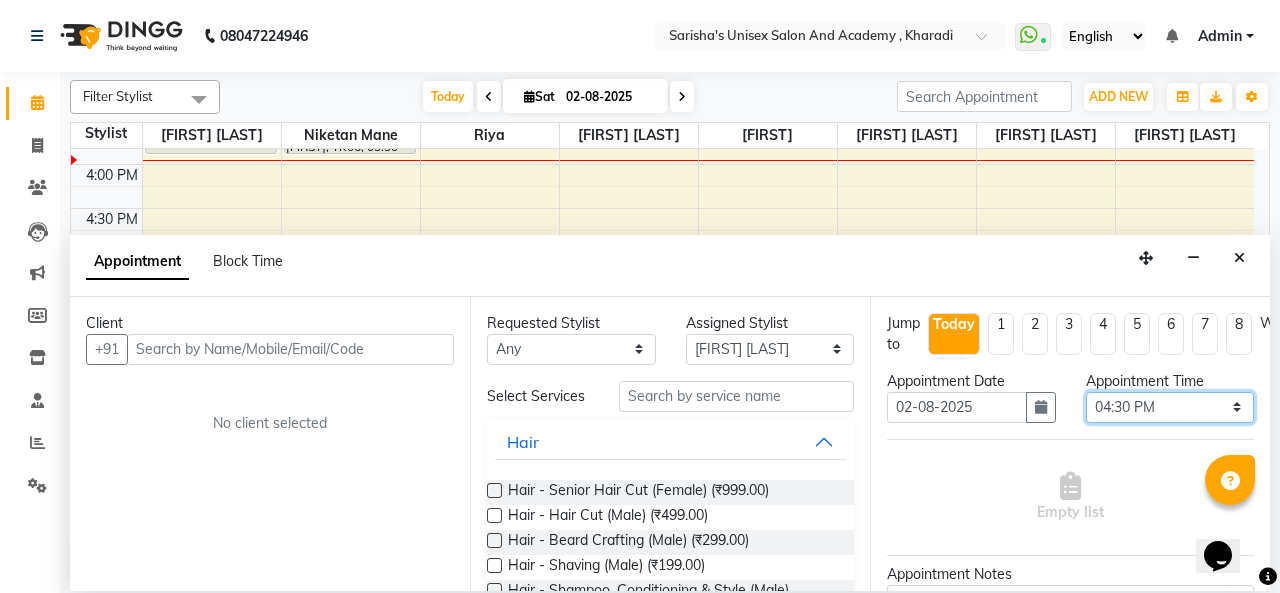 click on "Select 10:00 AM 10:15 AM 10:30 AM 10:45 AM 11:00 AM 11:15 AM 11:30 AM 11:45 AM 12:00 PM 12:15 PM 12:30 PM 12:45 PM 01:00 PM 01:15 PM 01:30 PM 01:45 PM 02:00 PM 02:15 PM 02:30 PM 02:45 PM 03:00 PM 03:15 PM 03:30 PM 03:45 PM 04:00 PM 04:15 PM 04:30 PM 04:45 PM 05:00 PM 05:15 PM 05:30 PM 05:45 PM 06:00 PM 06:15 PM 06:30 PM 06:45 PM 07:00 PM 07:15 PM 07:30 PM 07:45 PM 08:00 PM 08:15 PM 08:30 PM 08:45 PM 09:00 PM 09:15 PM 09:30 PM 09:45 PM 10:00 PM" at bounding box center (1170, 407) 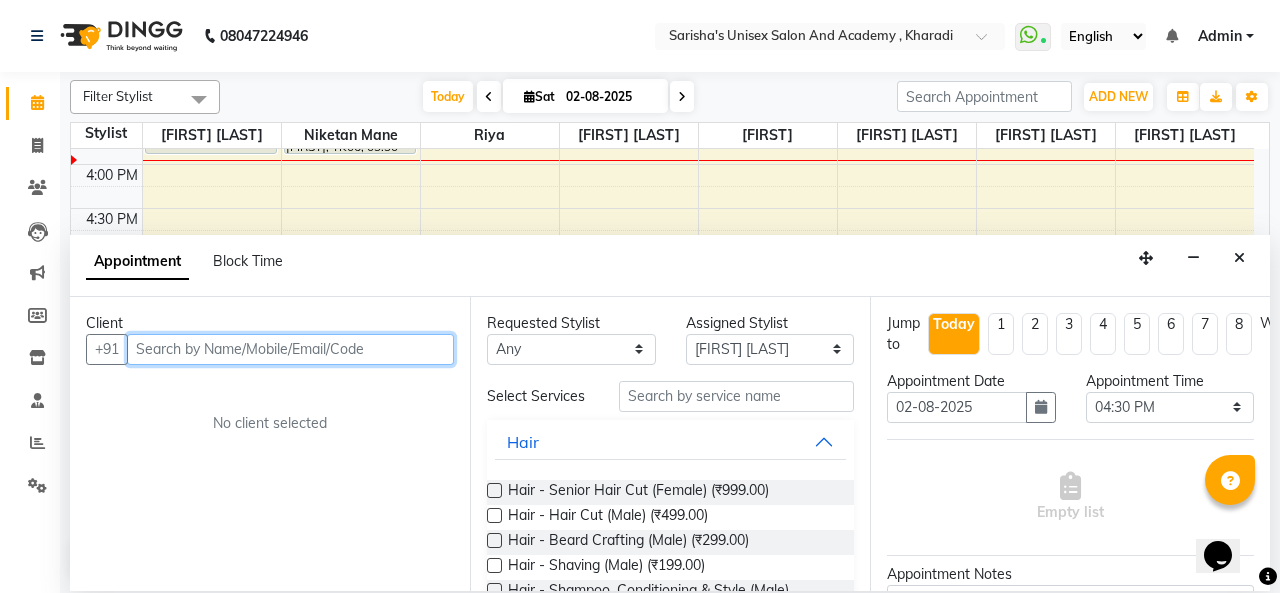 click at bounding box center (290, 349) 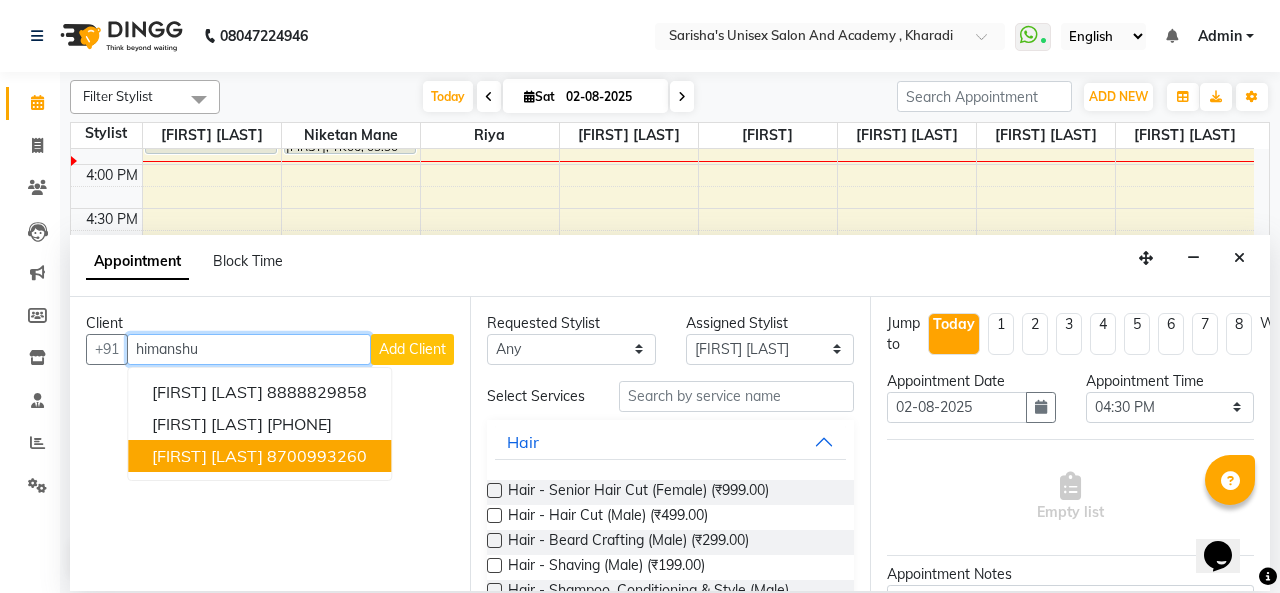 click on "8700993260" at bounding box center [317, 456] 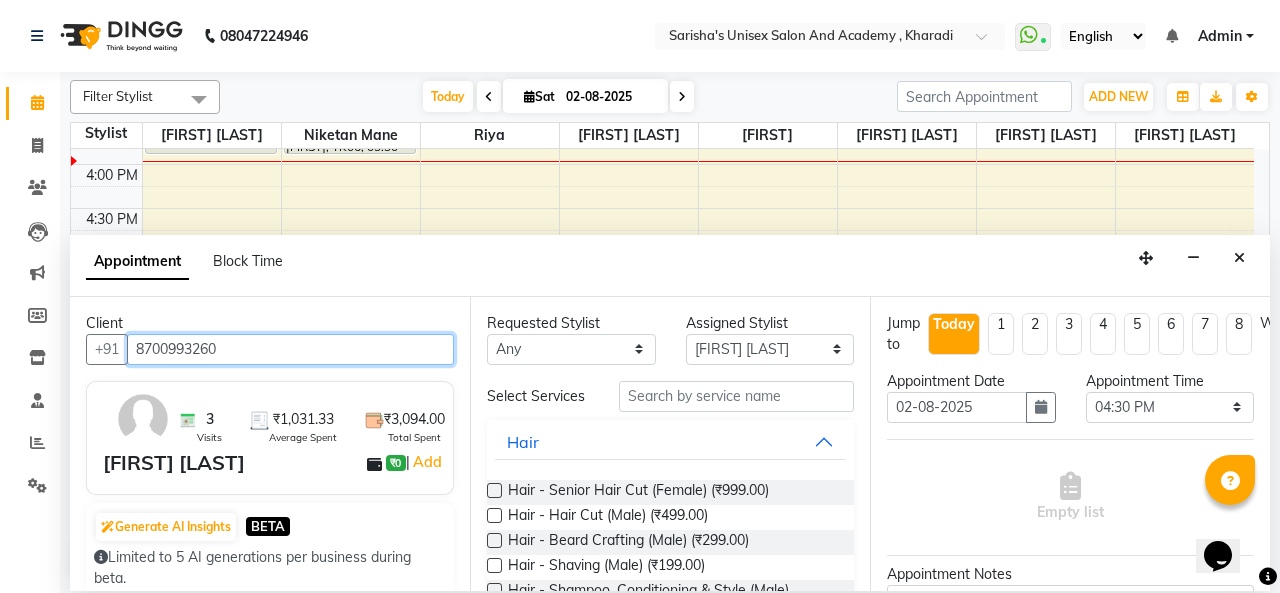 type on "8700993260" 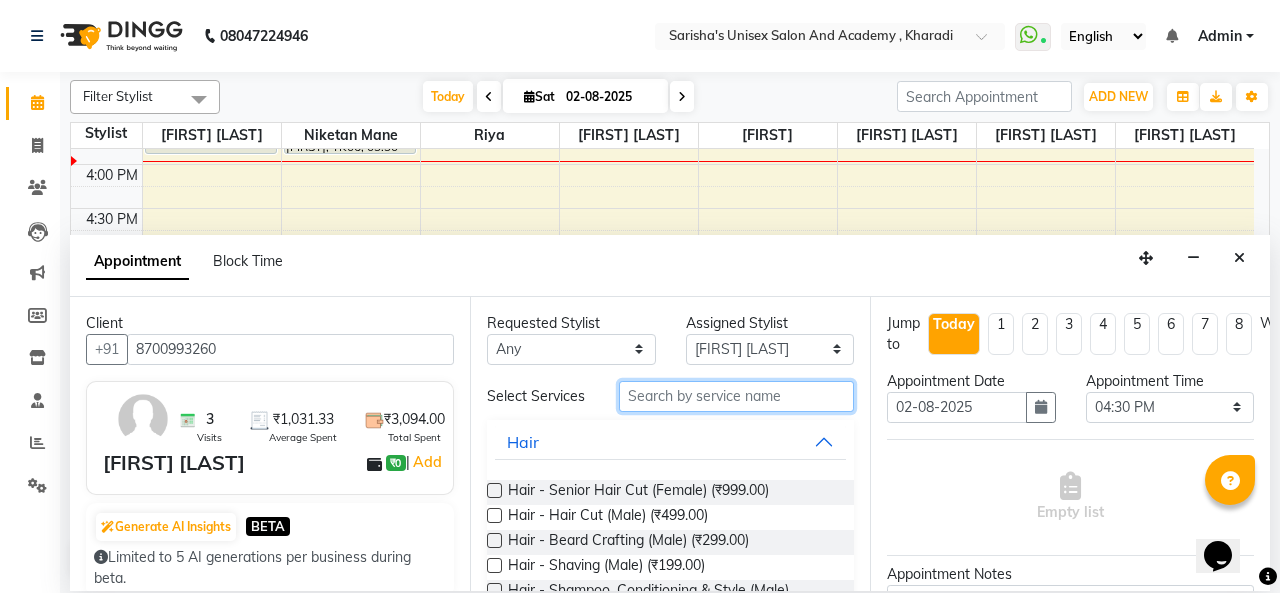 click at bounding box center (736, 396) 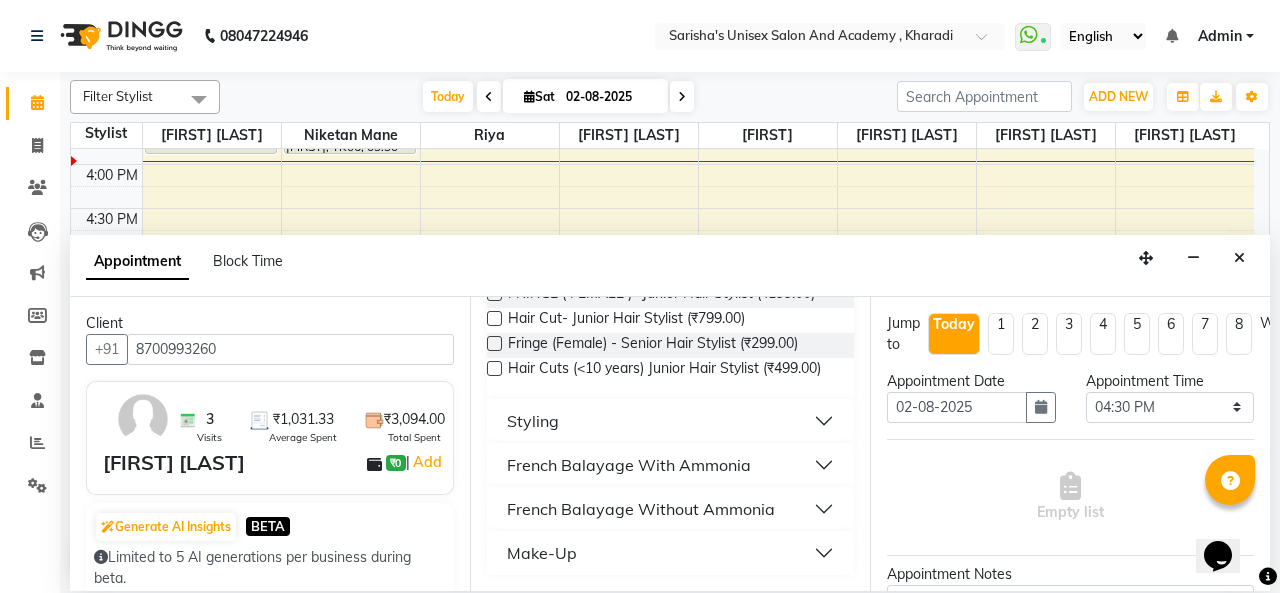 scroll, scrollTop: 213, scrollLeft: 0, axis: vertical 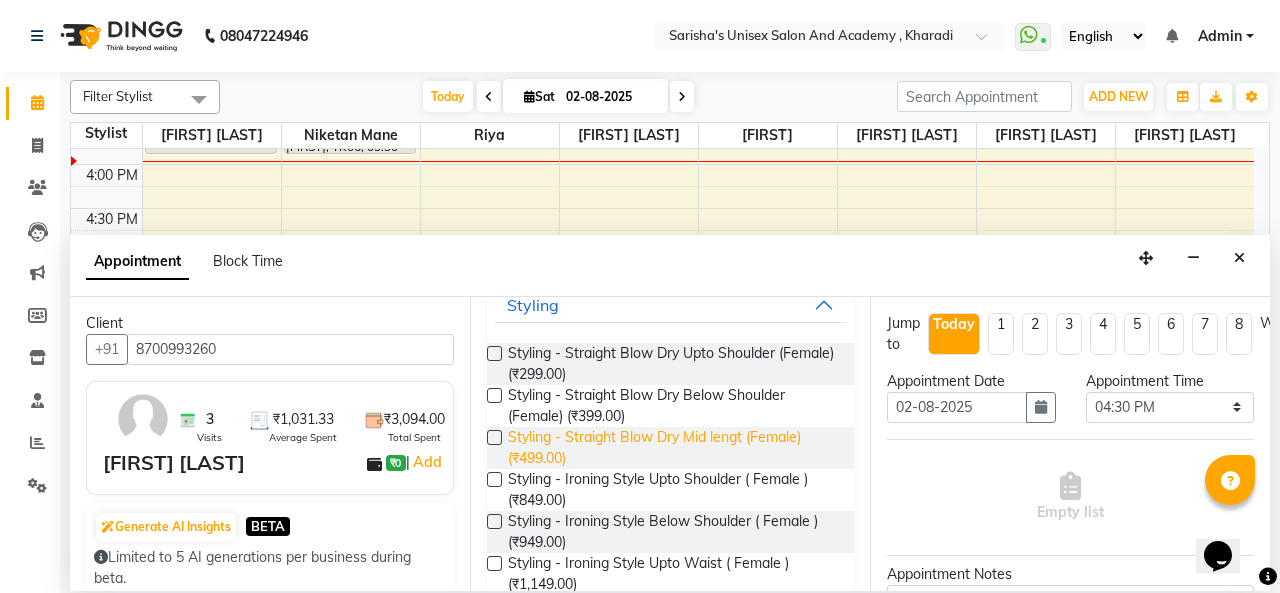 click on "Styling - Straight Blow Dry Mid lengt (Female) (₹499.00)" at bounding box center [673, 448] 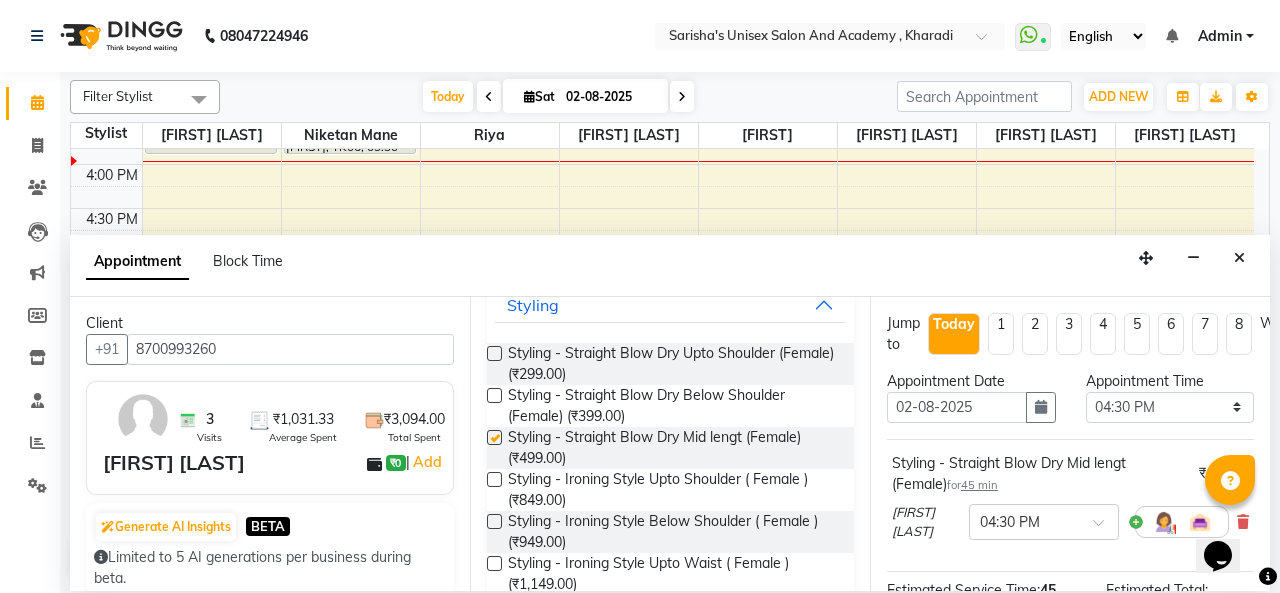 checkbox on "false" 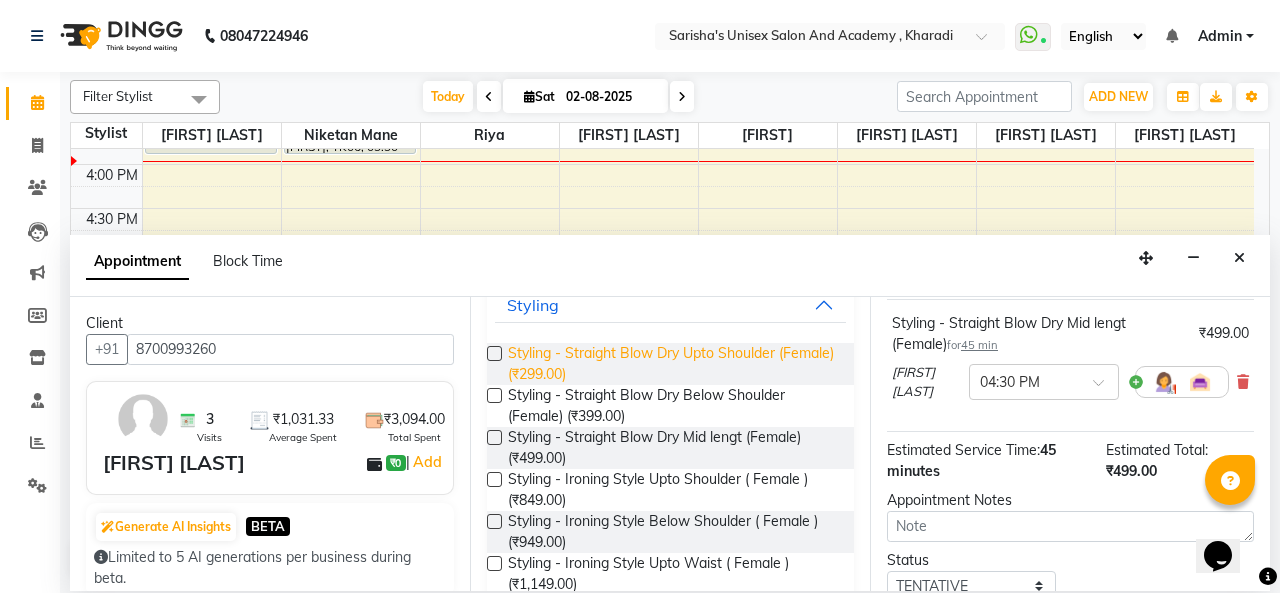 scroll, scrollTop: 0, scrollLeft: 0, axis: both 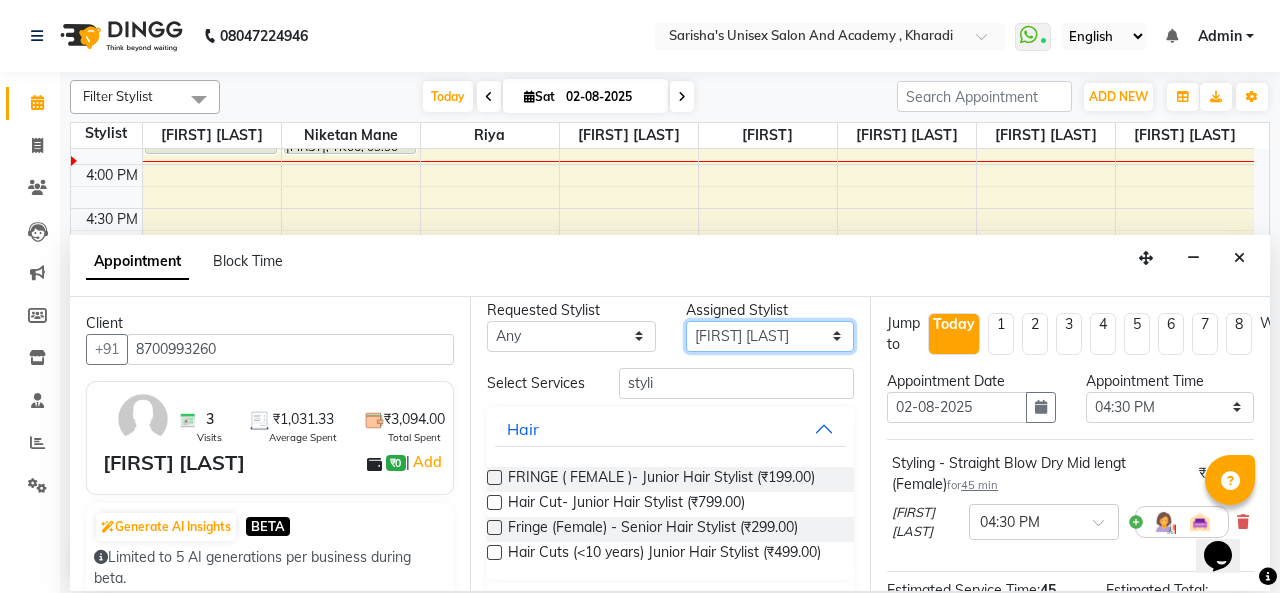 click on "Select [FIRST] [LAST] [FIRST] [LAST] [FIRST] [LAST] [FIRST] [LAST] [FIRST] [LAST]" at bounding box center (770, 336) 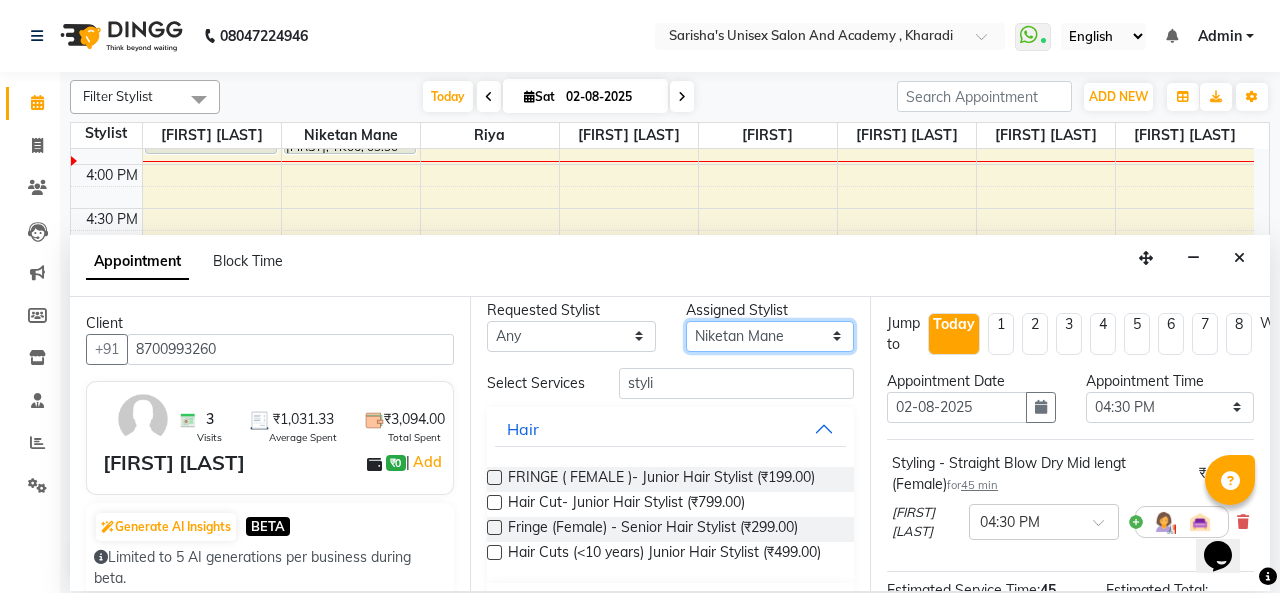 click on "Select [FIRST] [LAST] [FIRST] [LAST] [FIRST] [LAST] [FIRST] [LAST] [FIRST] [LAST]" at bounding box center [770, 336] 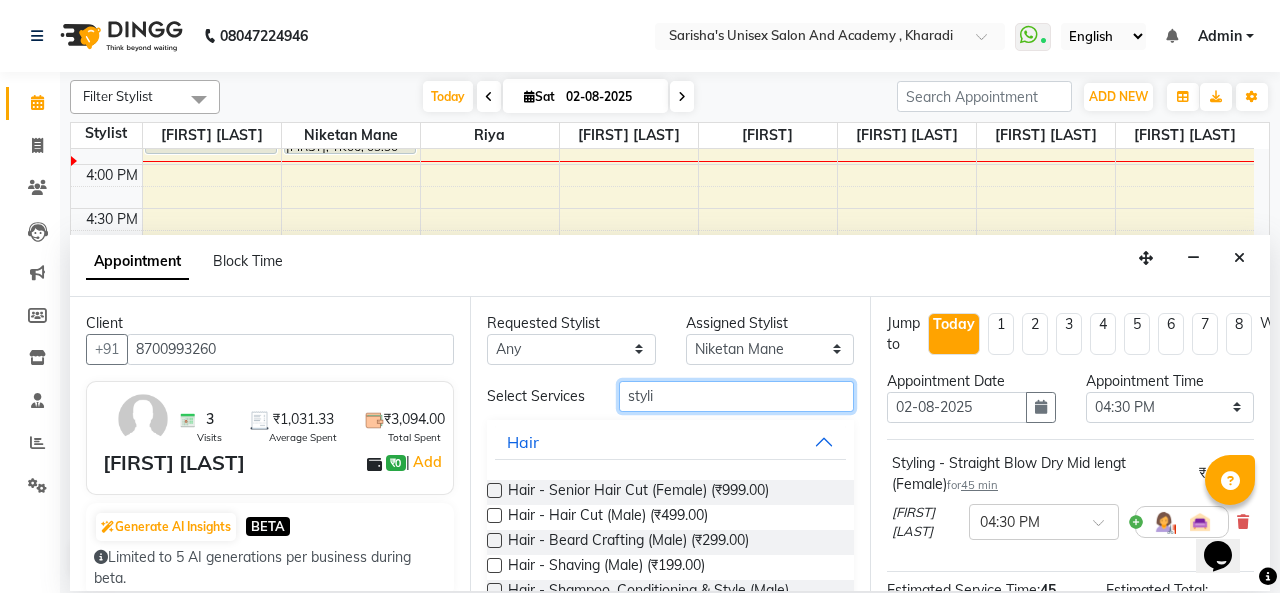 click on "styli" at bounding box center (736, 396) 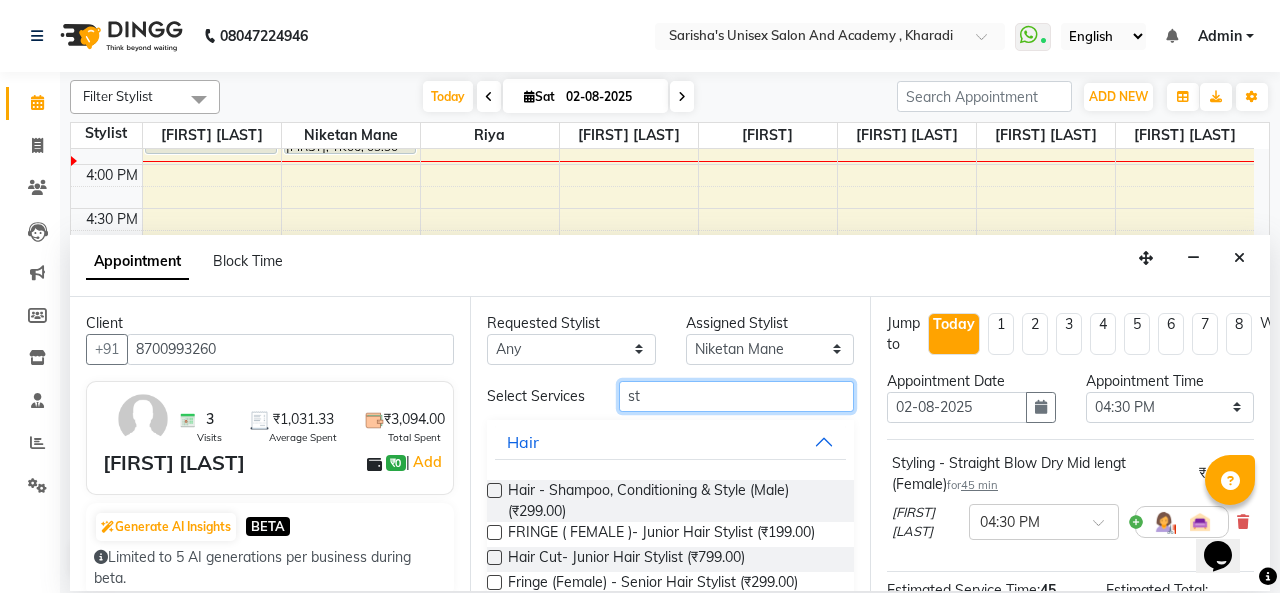 type on "s" 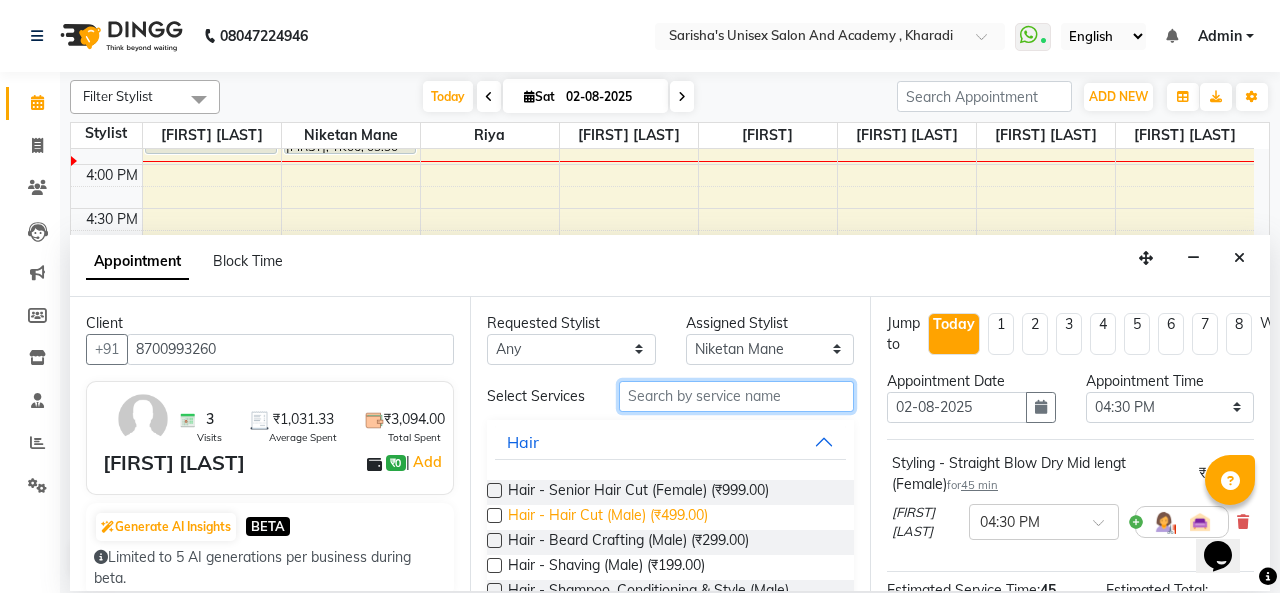 type 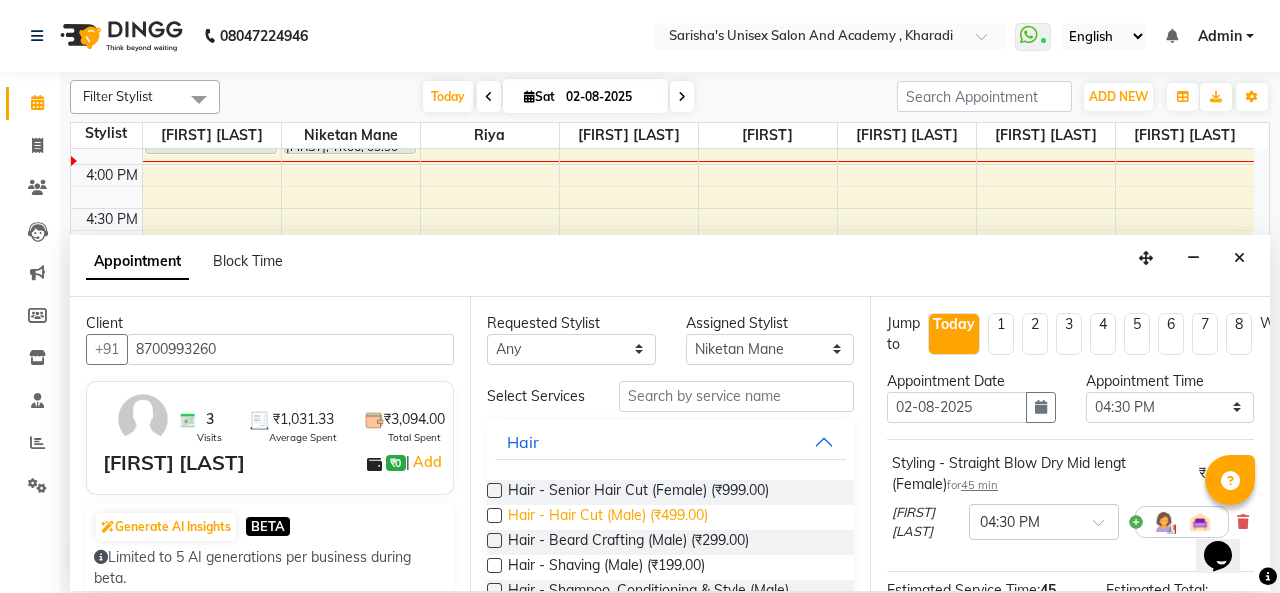 click on "Hair - Hair Cut (Male) (₹499.00)" at bounding box center (608, 517) 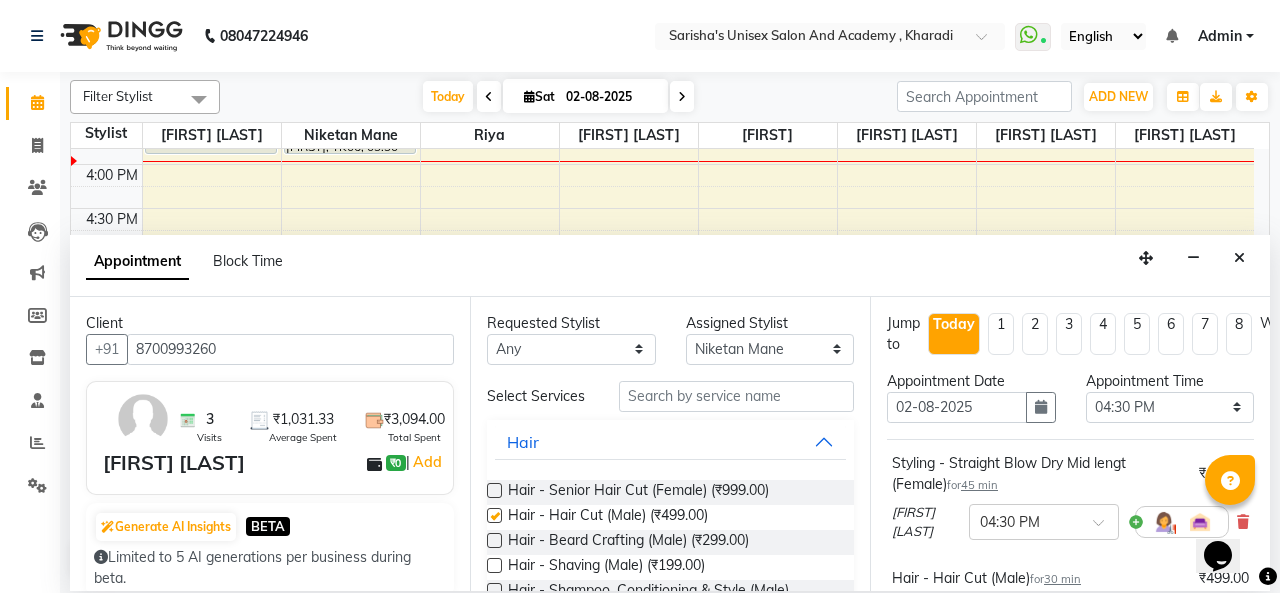 checkbox on "false" 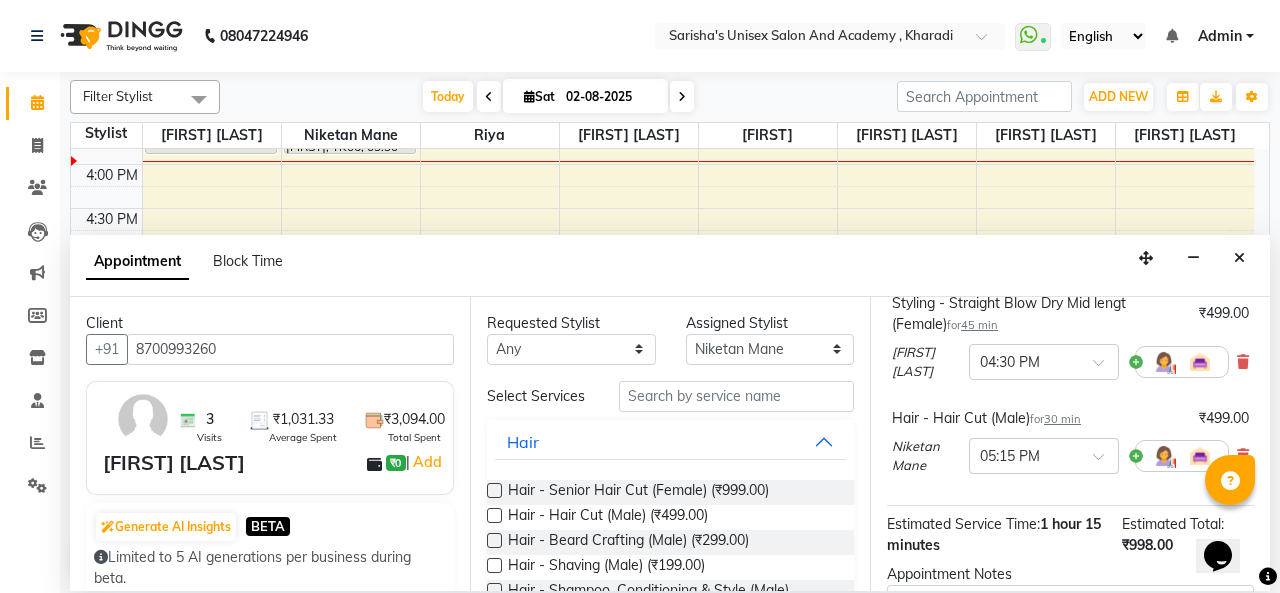 scroll, scrollTop: 385, scrollLeft: 0, axis: vertical 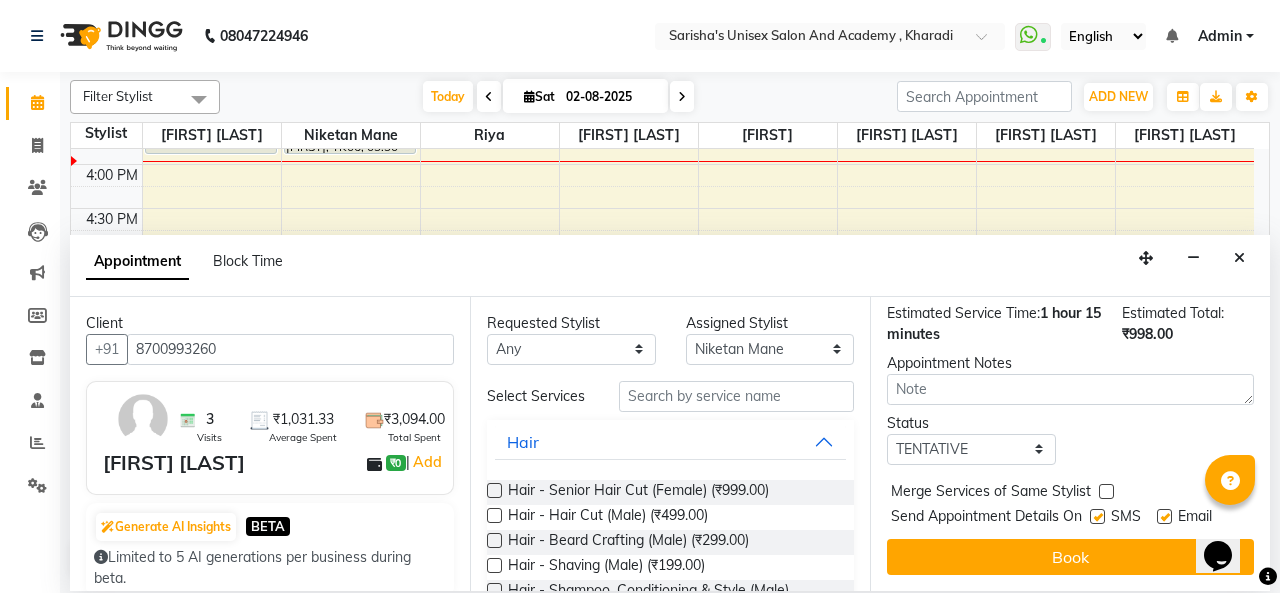 click on "Styling - Straight Blow Dry Mid lengt (Female)   for  45 min ₹499.00 Prasad Shinde × 04:30 PM Hair - Hair Cut (Male)   for  30 min ₹499.00 Niketan Mane  × 05:15 PM Estimated Service Time:  1 hour 15 minutes Estimated Total:  ₹998.00 Appointment Notes Status Select TENTATIVE CONFIRM CHECK-IN UPCOMING Merge Services of Same Stylist Send Appointment Details On SMS Email  Book" at bounding box center (1070, 444) 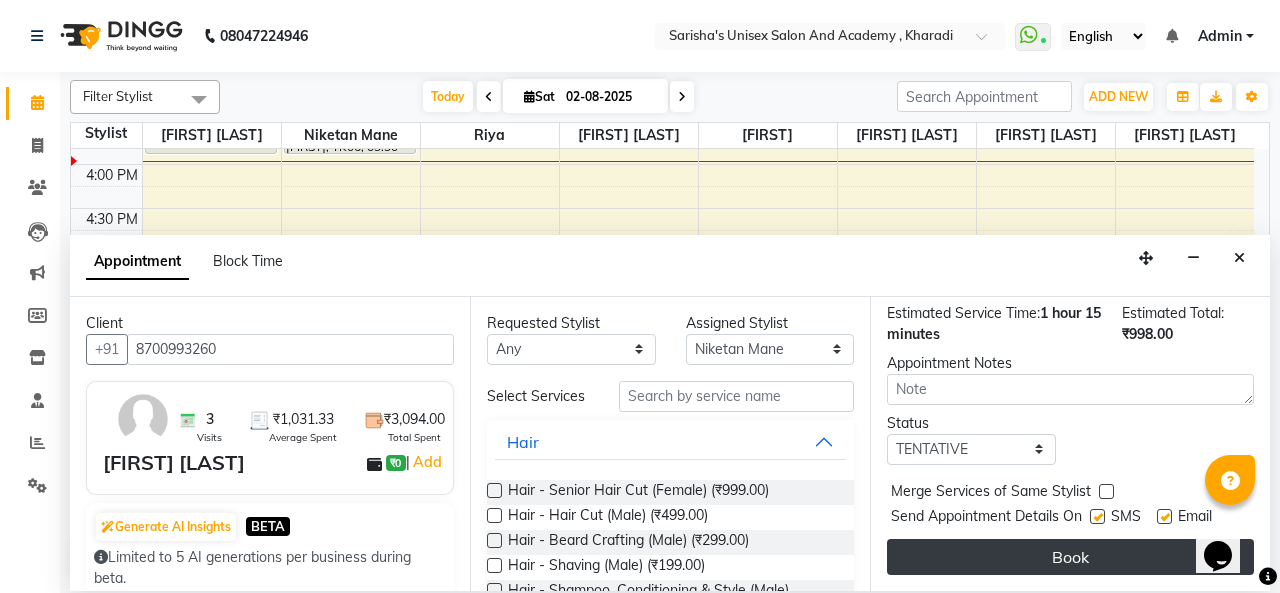 click on "Book" at bounding box center (1070, 557) 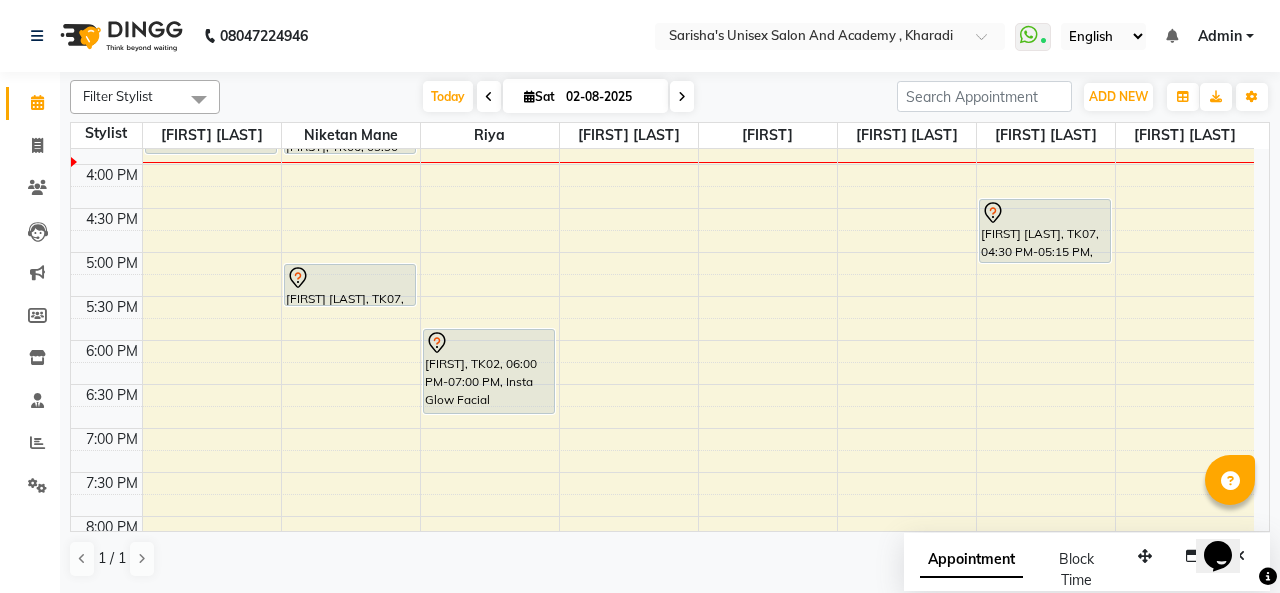 click at bounding box center (350, 278) 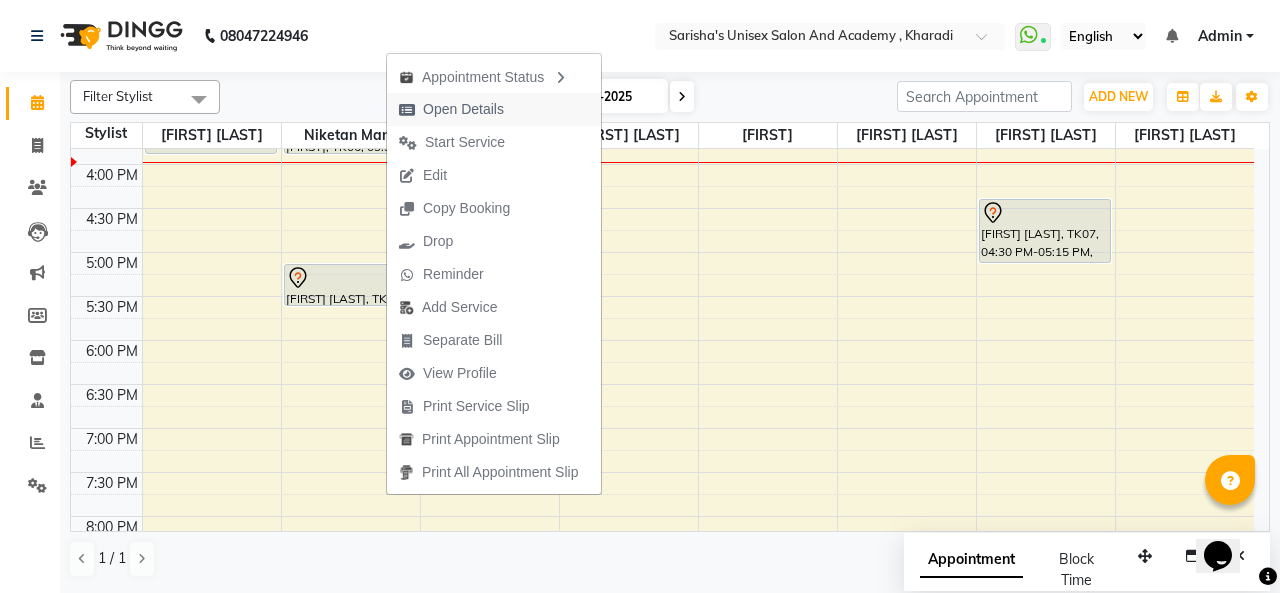 click on "Open Details" at bounding box center (463, 109) 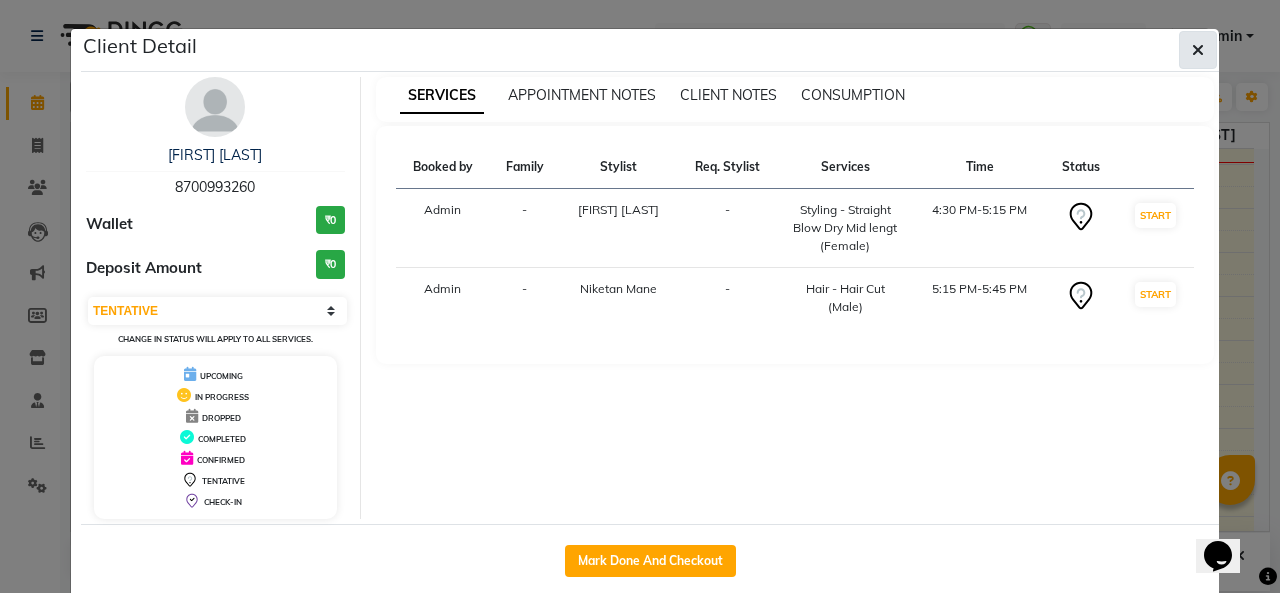 click 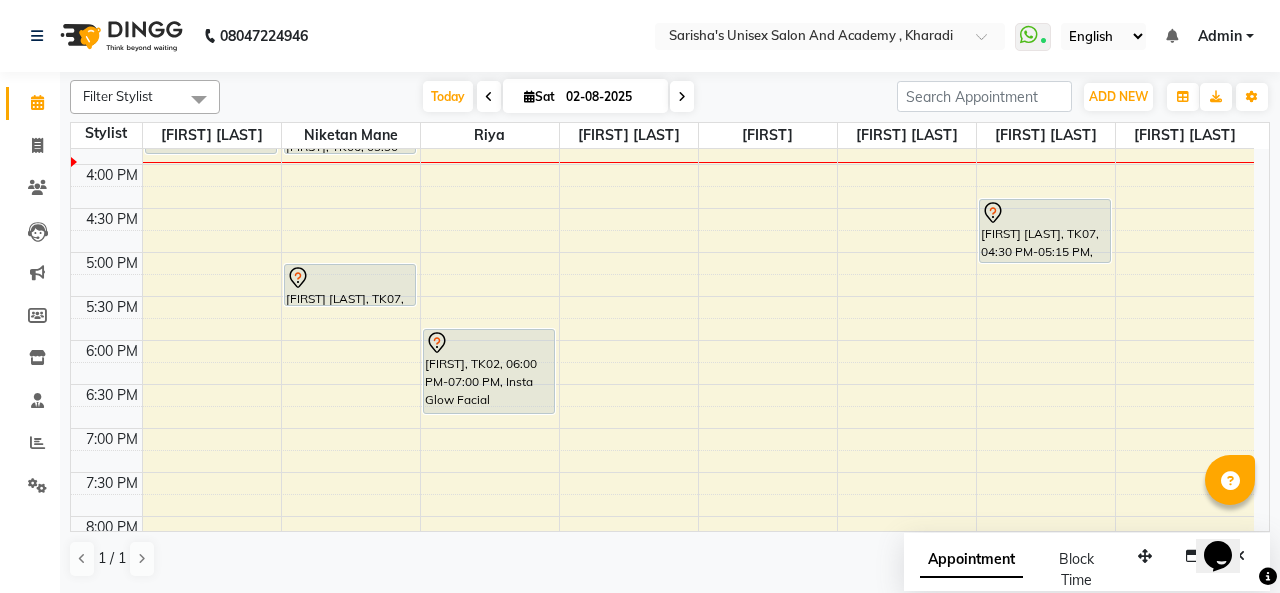 click at bounding box center [350, 278] 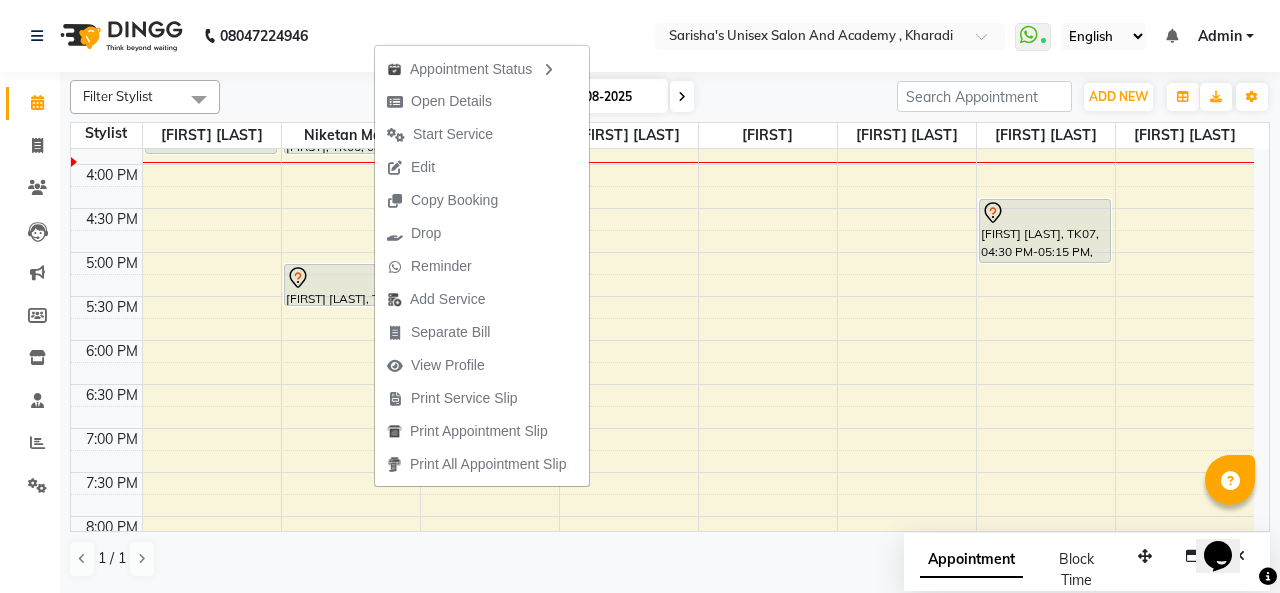click on "Edit" at bounding box center [482, 167] 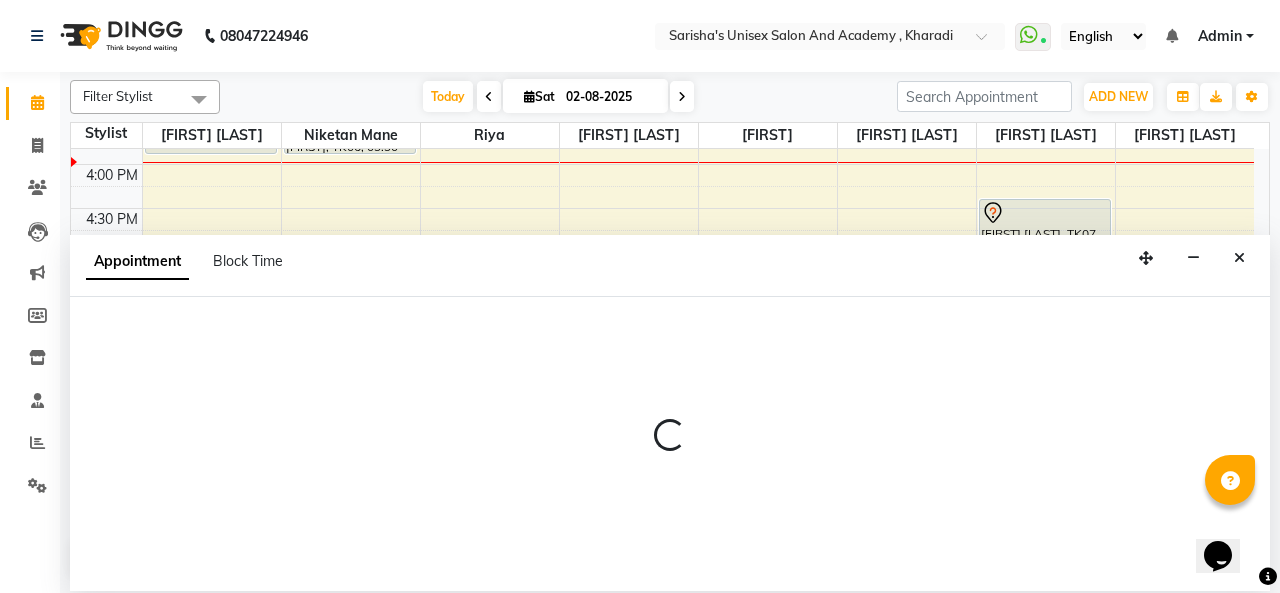 select on "tentative" 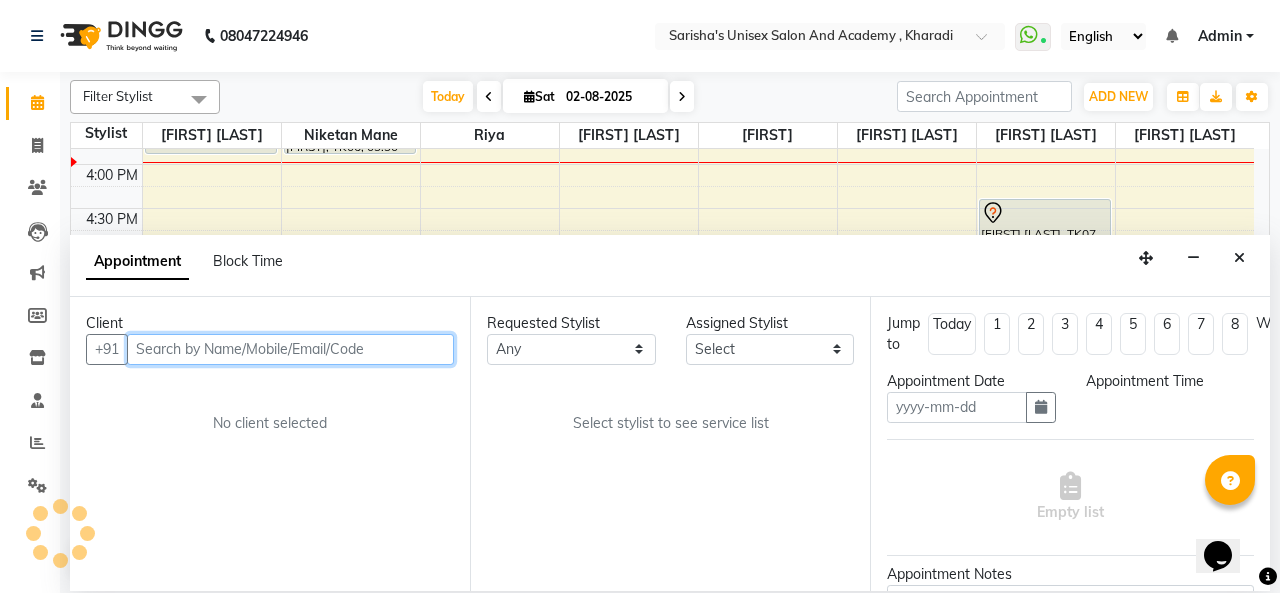 type on "02-08-2025" 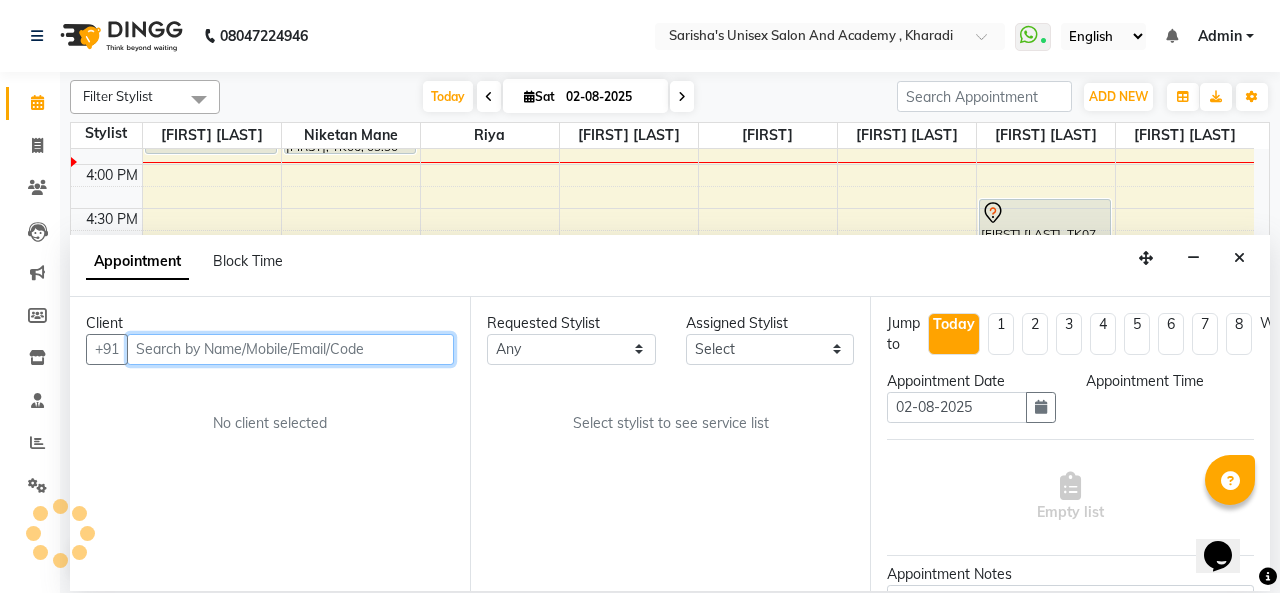 scroll, scrollTop: 0, scrollLeft: 0, axis: both 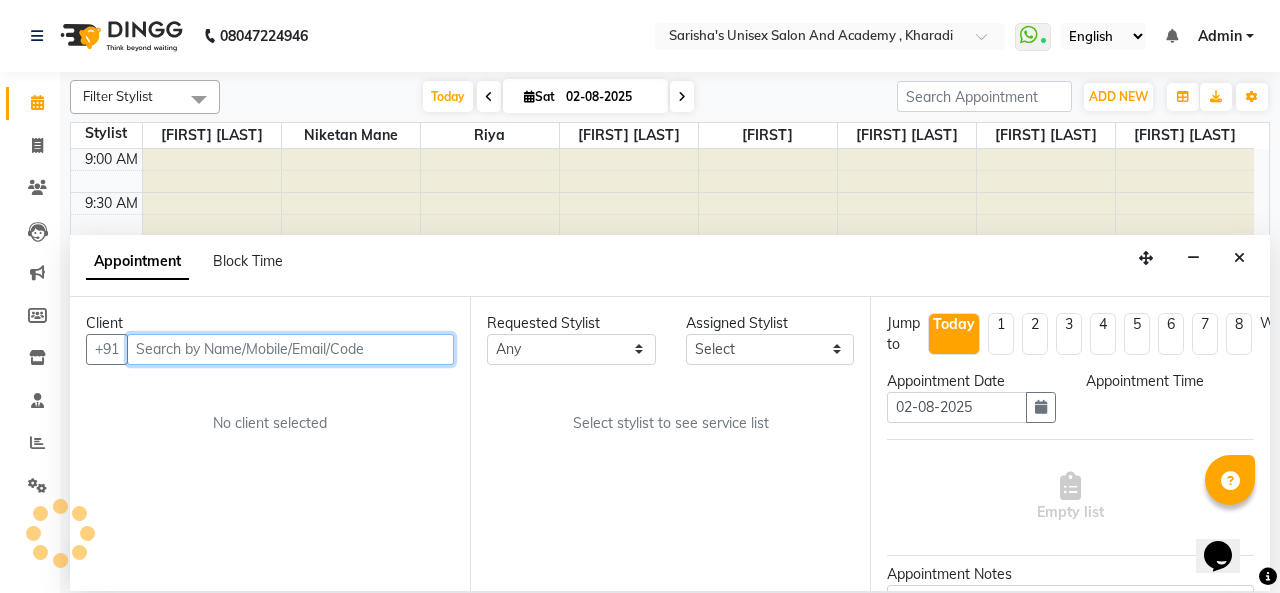 select on "43907" 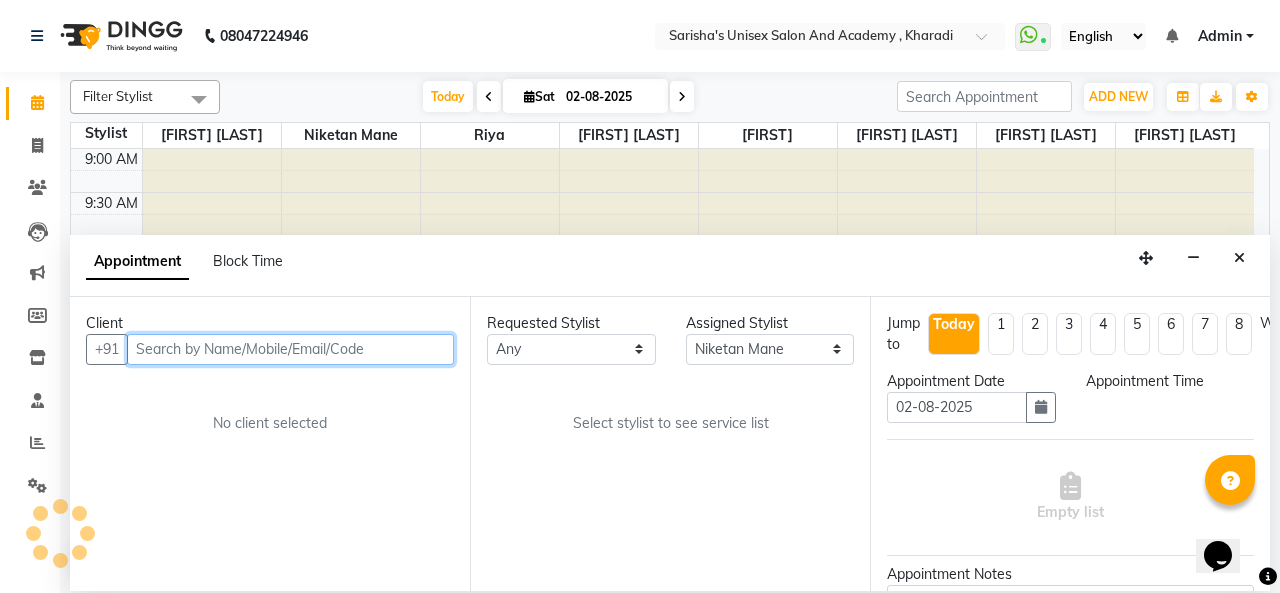 select on "990" 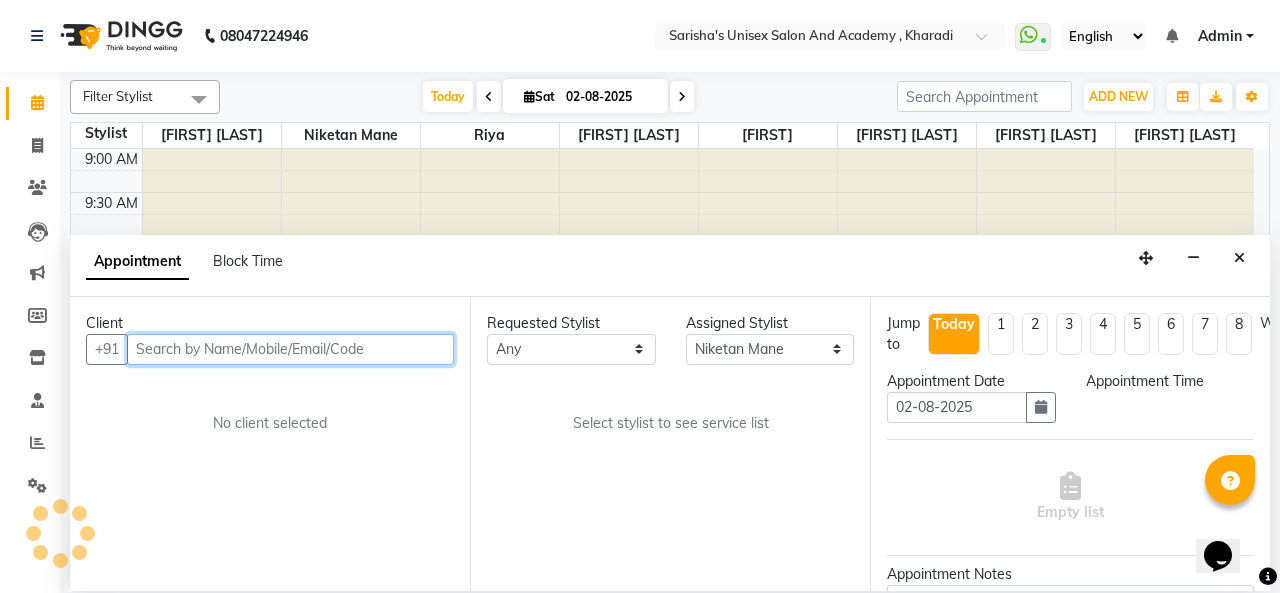 select on "59" 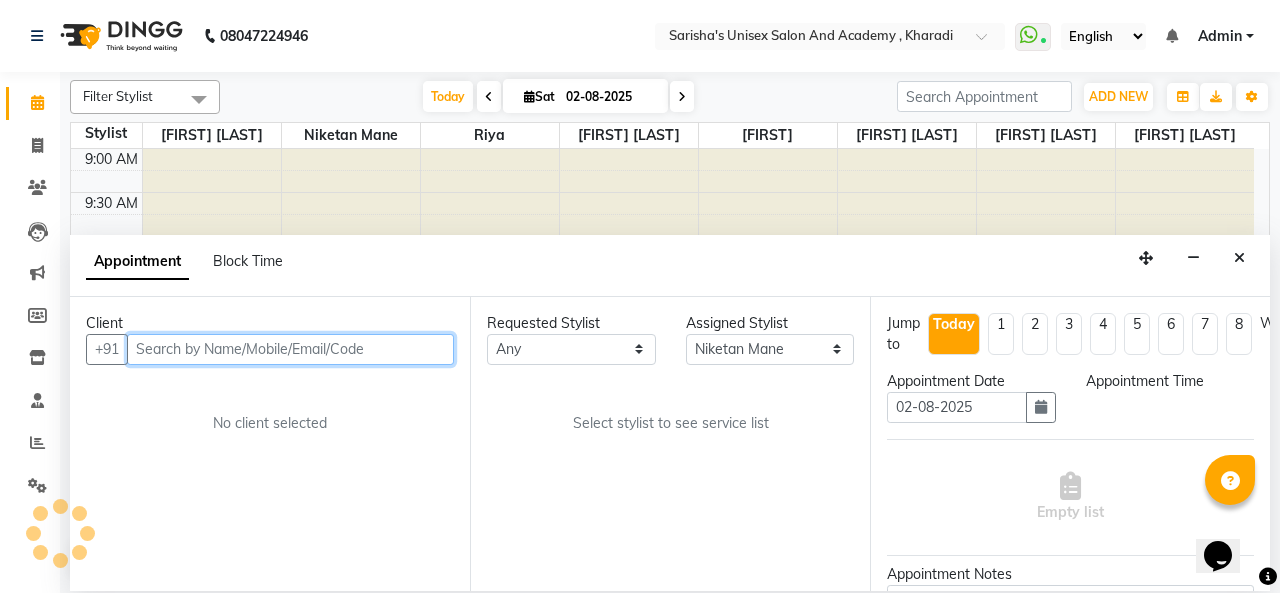 select on "59" 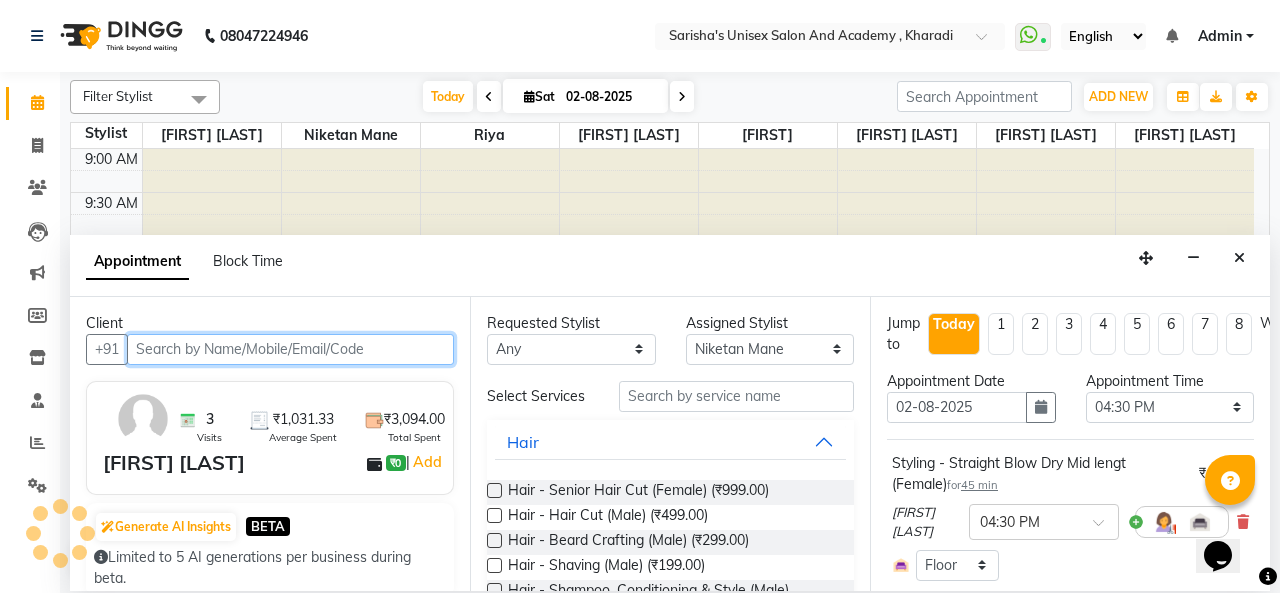 scroll, scrollTop: 608, scrollLeft: 0, axis: vertical 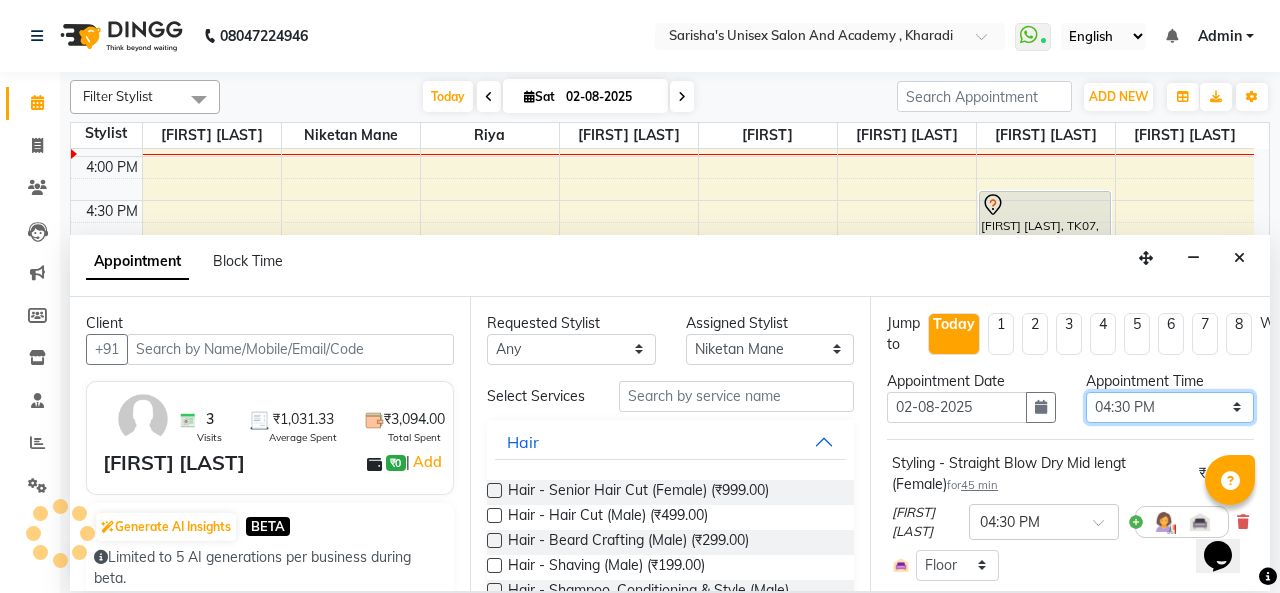 click on "Select 10:00 AM 10:15 AM 10:30 AM 10:45 AM 11:00 AM 11:15 AM 11:30 AM 11:45 AM 12:00 PM 12:15 PM 12:30 PM 12:45 PM 01:00 PM 01:15 PM 01:30 PM 01:45 PM 02:00 PM 02:15 PM 02:30 PM 02:45 PM 03:00 PM 03:15 PM 03:30 PM 03:45 PM 04:00 PM 04:15 PM 04:30 PM 04:45 PM 05:00 PM 05:15 PM 05:30 PM 05:45 PM 06:00 PM 06:15 PM 06:30 PM 06:45 PM 07:00 PM 07:15 PM 07:30 PM 07:45 PM 08:00 PM 08:15 PM 08:30 PM 08:45 PM 09:00 PM 09:15 PM 09:30 PM 09:45 PM 10:00 PM" at bounding box center [1170, 407] 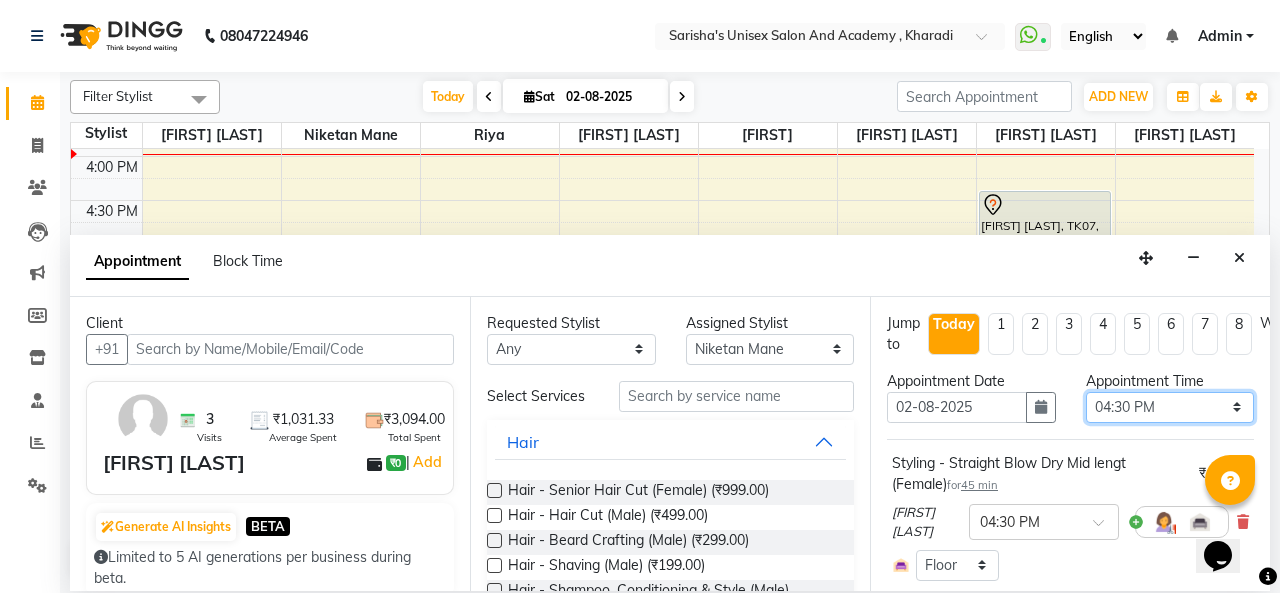 select on "1140" 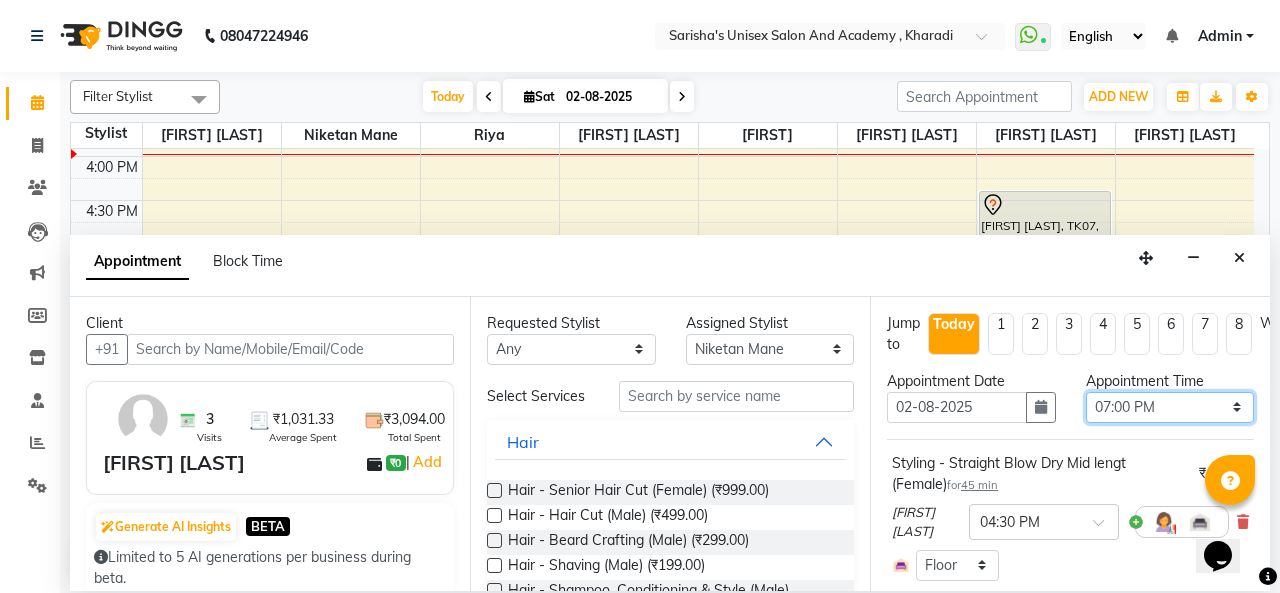 click on "Select 10:00 AM 10:15 AM 10:30 AM 10:45 AM 11:00 AM 11:15 AM 11:30 AM 11:45 AM 12:00 PM 12:15 PM 12:30 PM 12:45 PM 01:00 PM 01:15 PM 01:30 PM 01:45 PM 02:00 PM 02:15 PM 02:30 PM 02:45 PM 03:00 PM 03:15 PM 03:30 PM 03:45 PM 04:00 PM 04:15 PM 04:30 PM 04:45 PM 05:00 PM 05:15 PM 05:30 PM 05:45 PM 06:00 PM 06:15 PM 06:30 PM 06:45 PM 07:00 PM 07:15 PM 07:30 PM 07:45 PM 08:00 PM 08:15 PM 08:30 PM 08:45 PM 09:00 PM 09:15 PM 09:30 PM 09:45 PM 10:00 PM" at bounding box center (1170, 407) 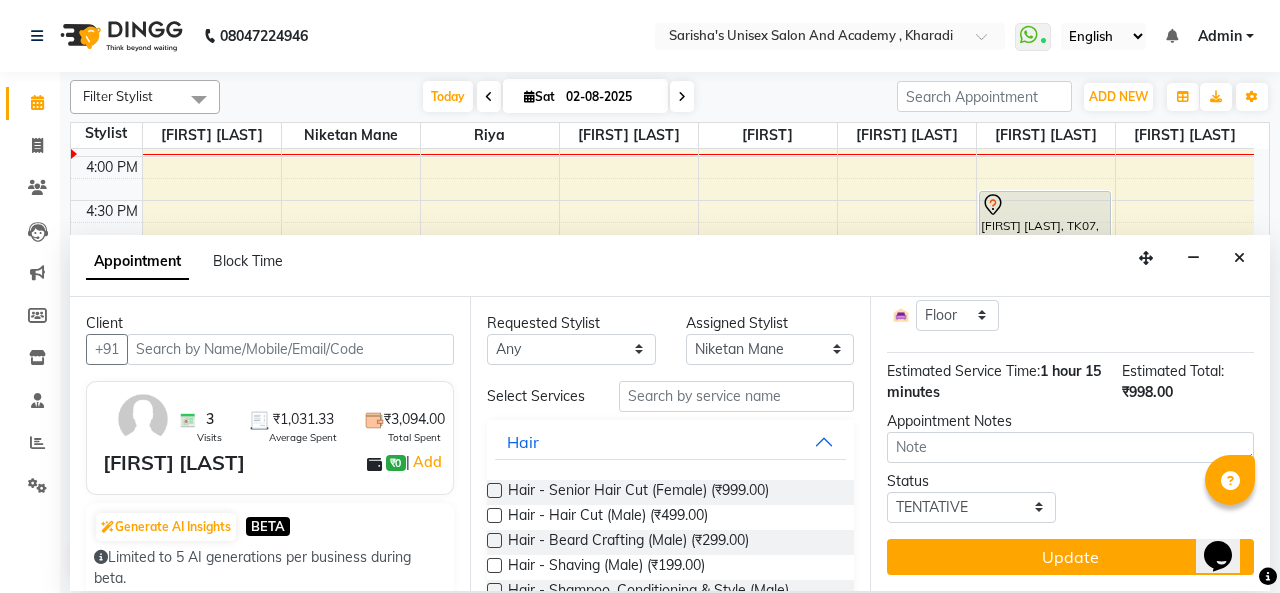 scroll, scrollTop: 389, scrollLeft: 0, axis: vertical 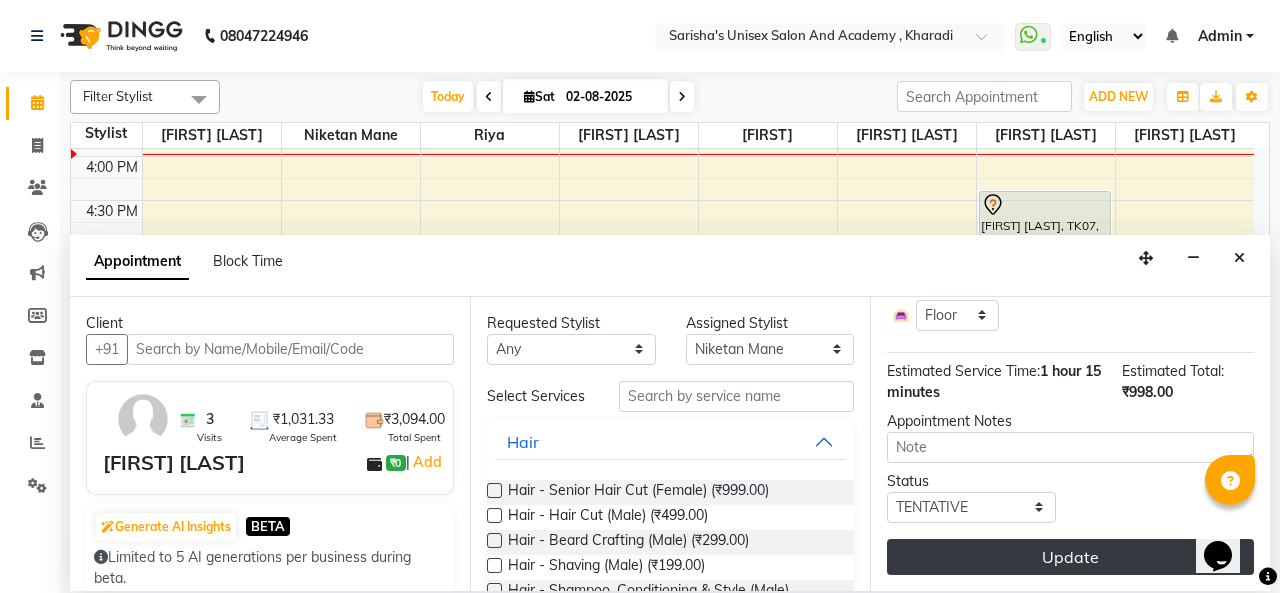 click on "Update" at bounding box center (1070, 557) 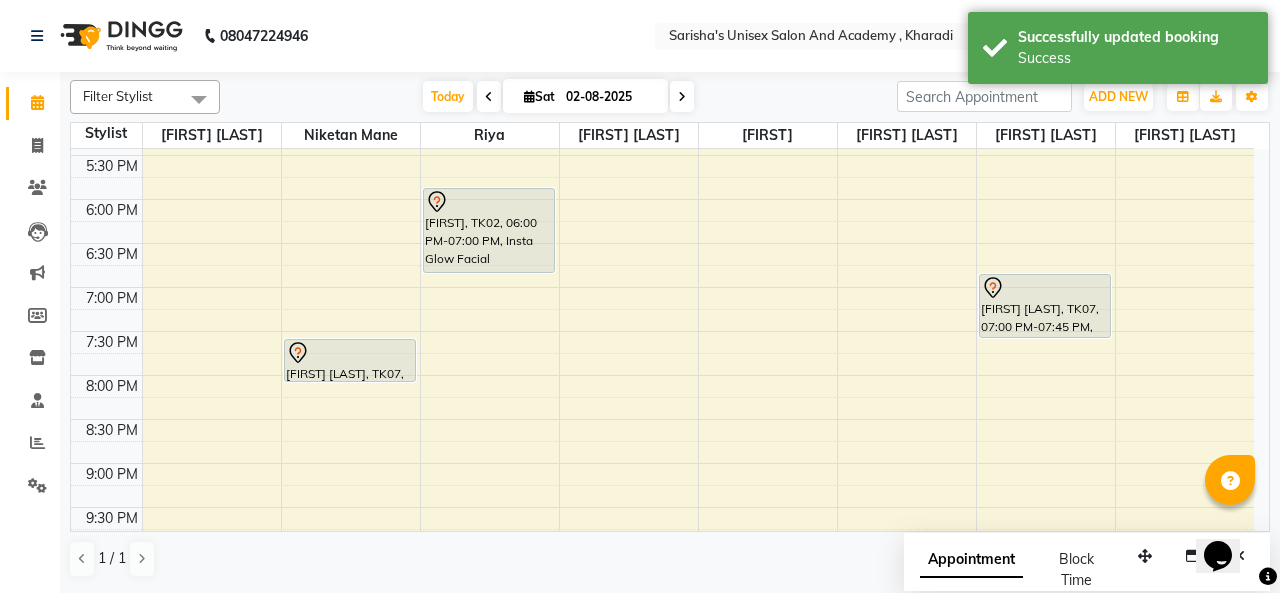 scroll, scrollTop: 808, scrollLeft: 0, axis: vertical 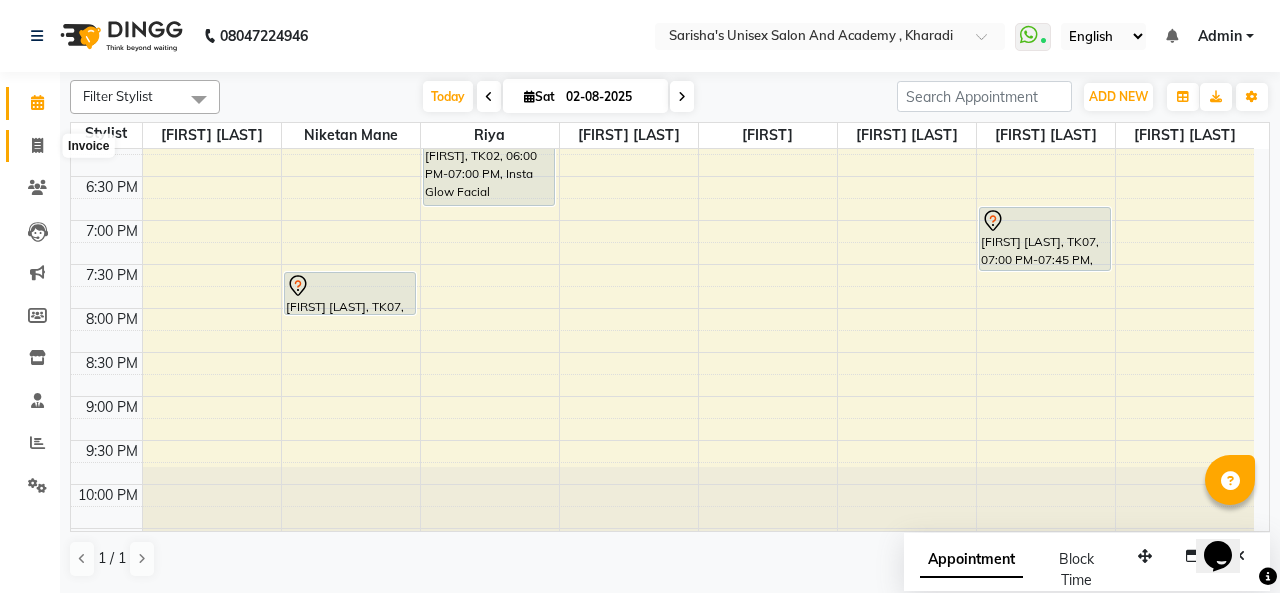 click 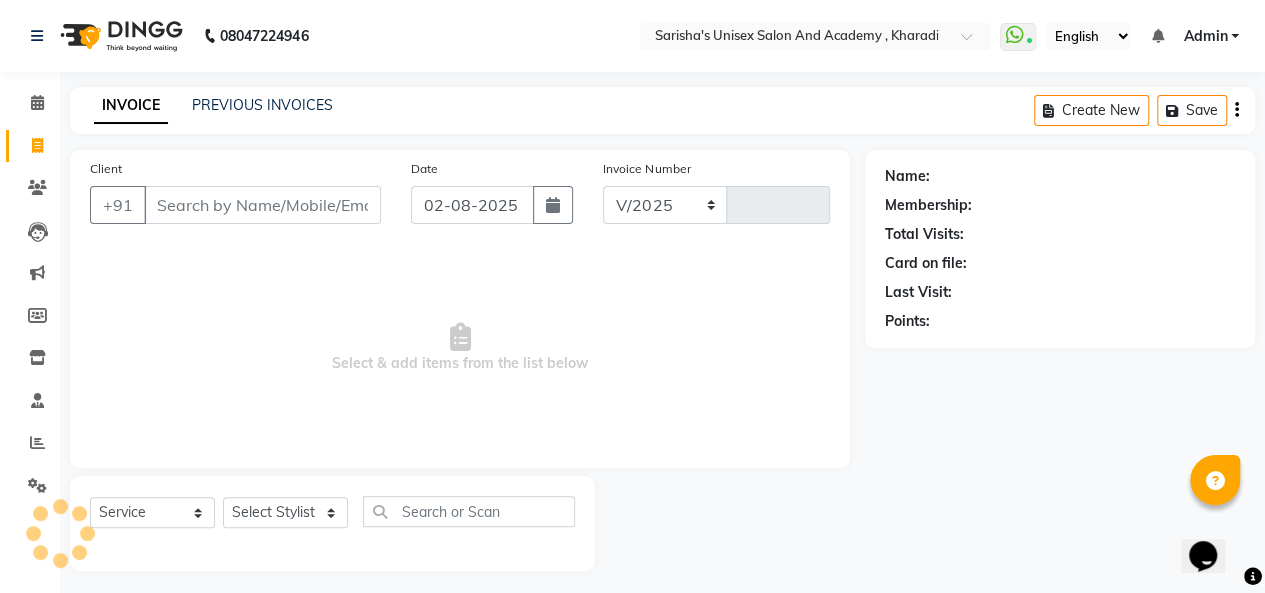 select on "665" 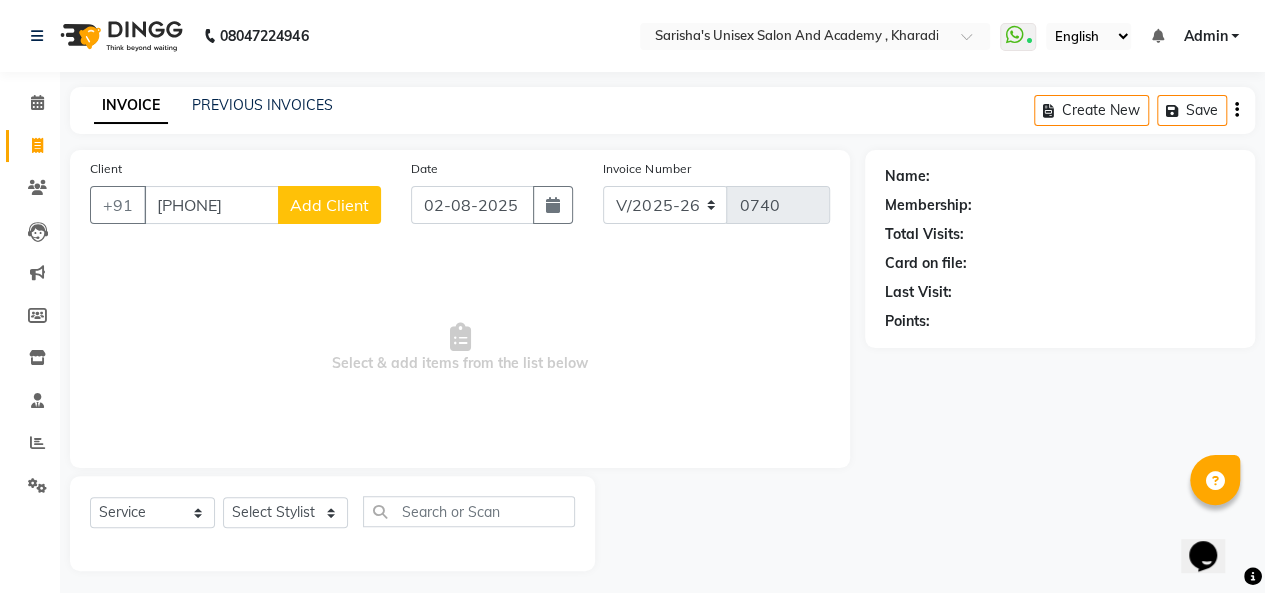 type on "[PHONE]" 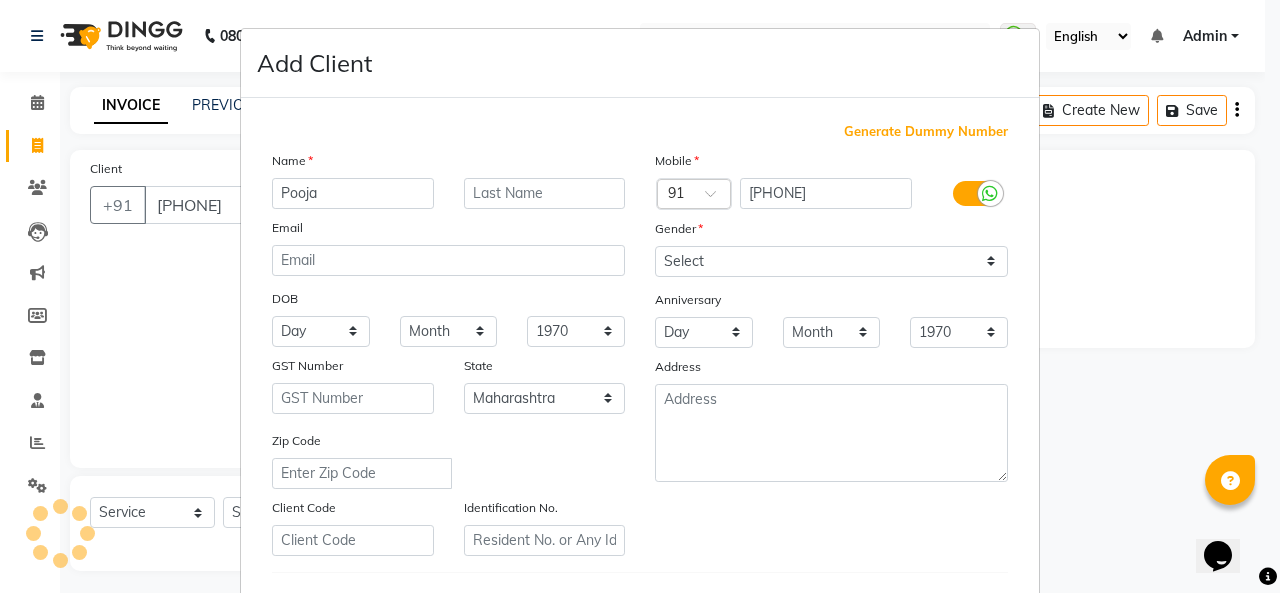 type on "Pooja" 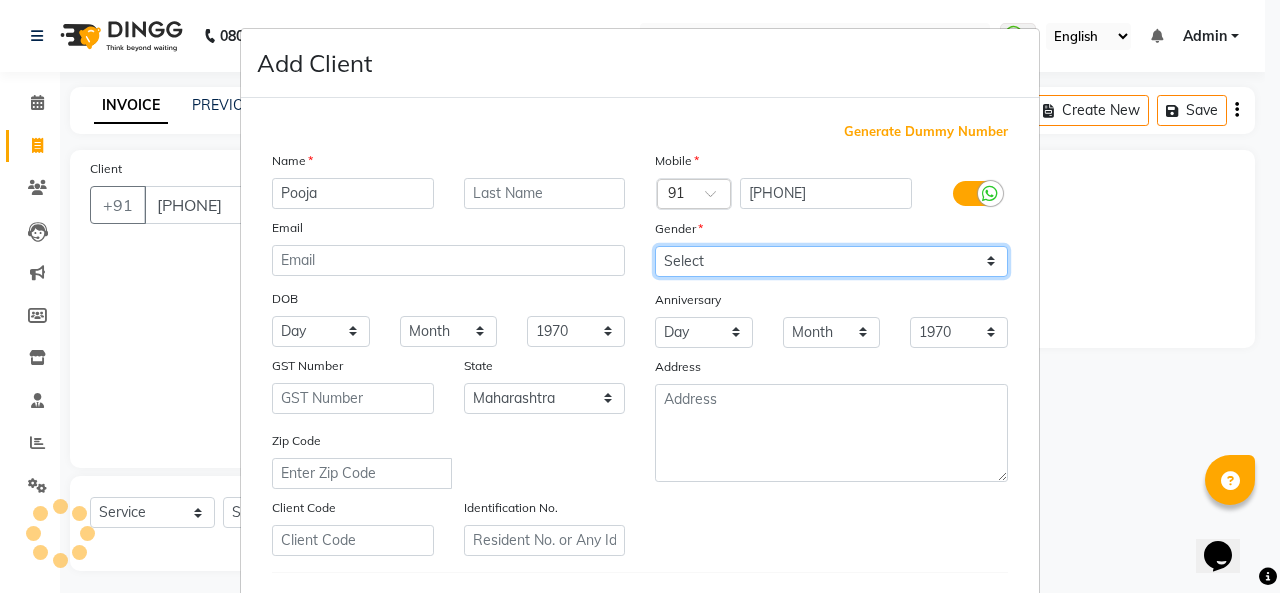click on "Select Male Female Other Prefer Not To Say" at bounding box center (831, 261) 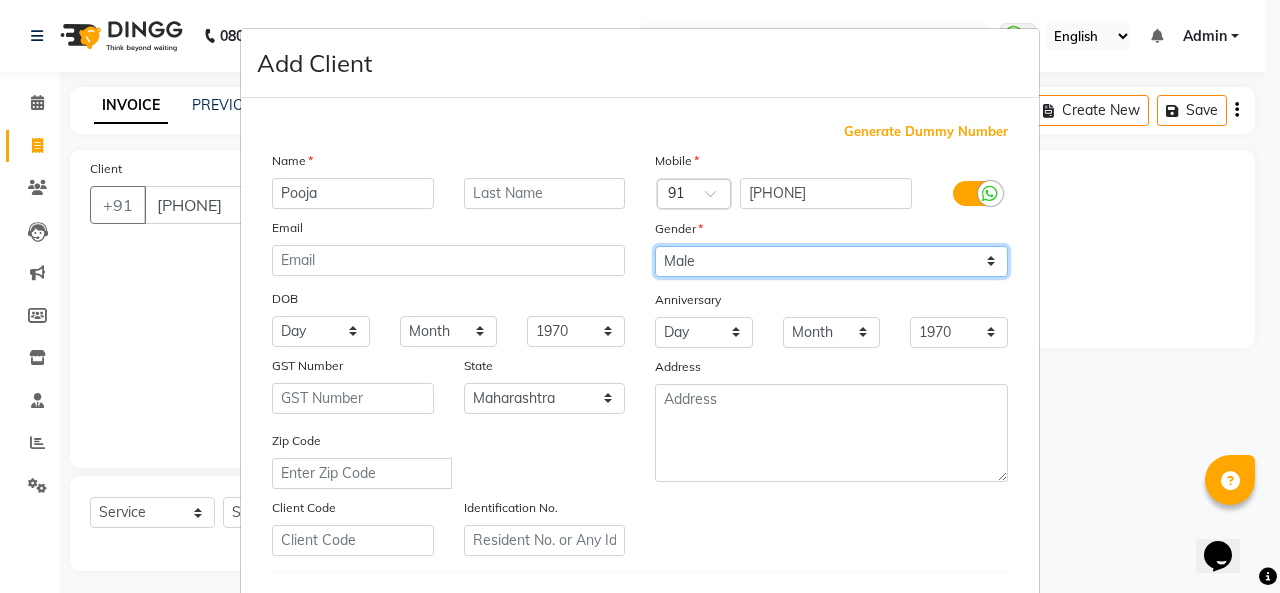 click on "Select Male Female Other Prefer Not To Say" at bounding box center (831, 261) 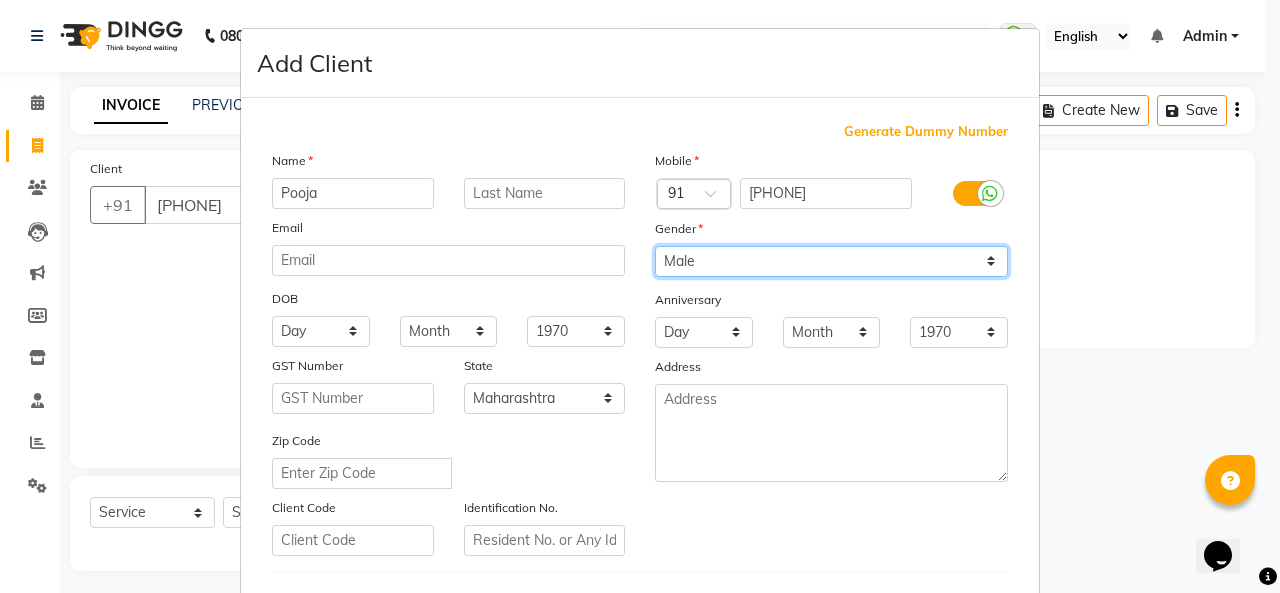 click on "Select Male Female Other Prefer Not To Say" at bounding box center [831, 261] 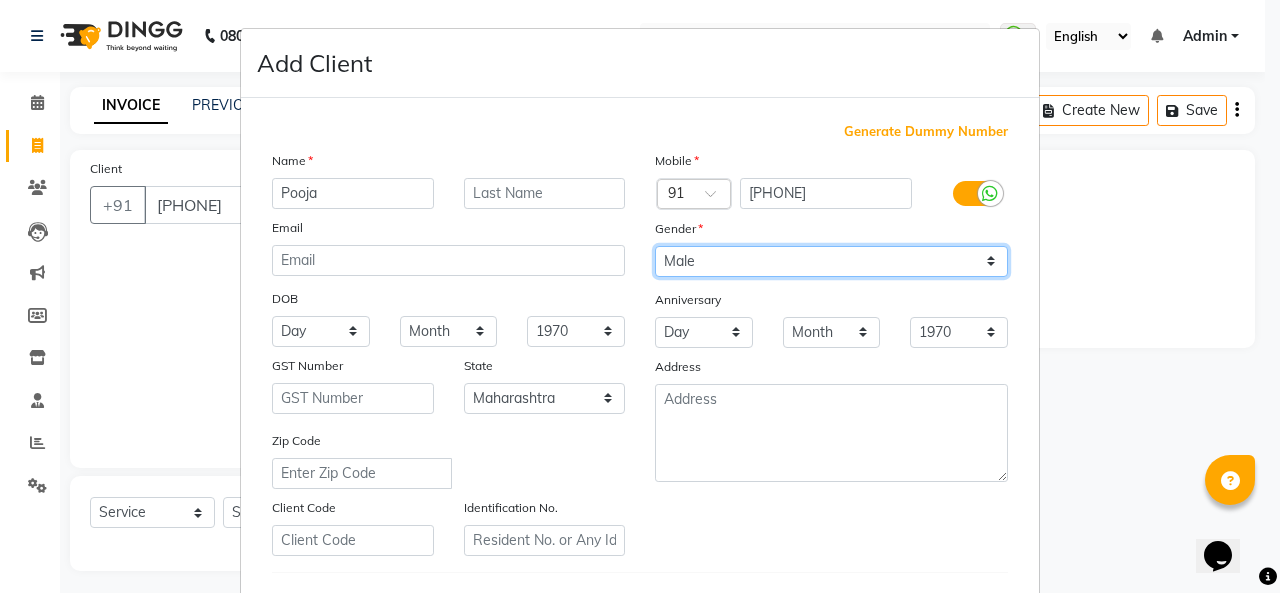 select on "female" 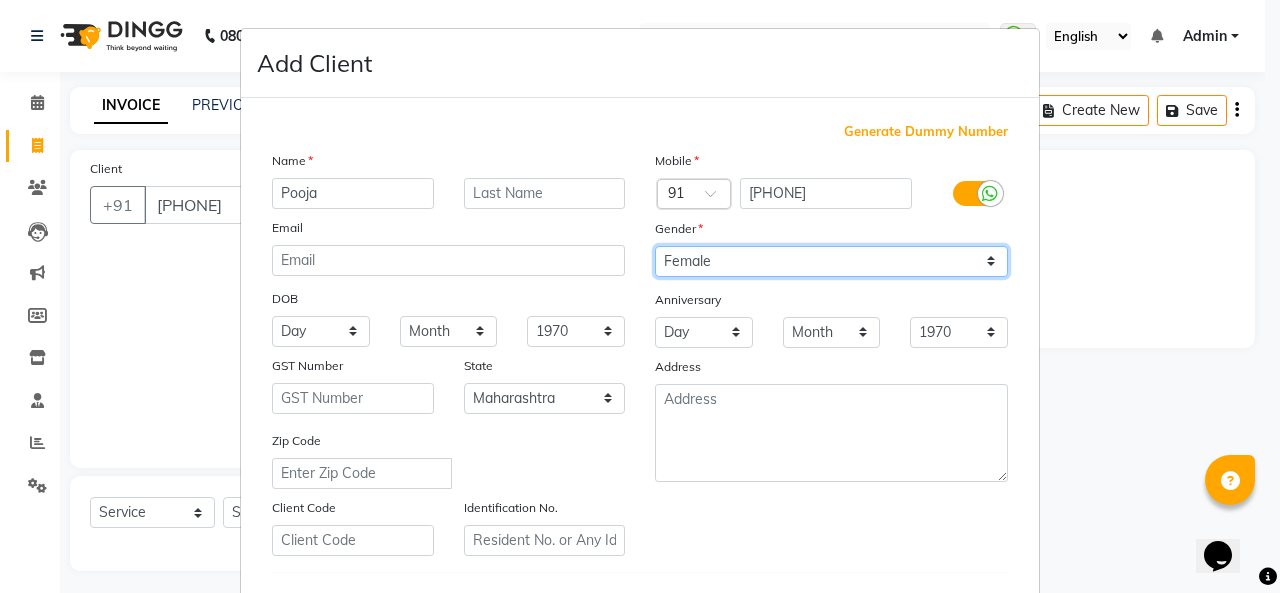 click on "Select Male Female Other Prefer Not To Say" at bounding box center [831, 261] 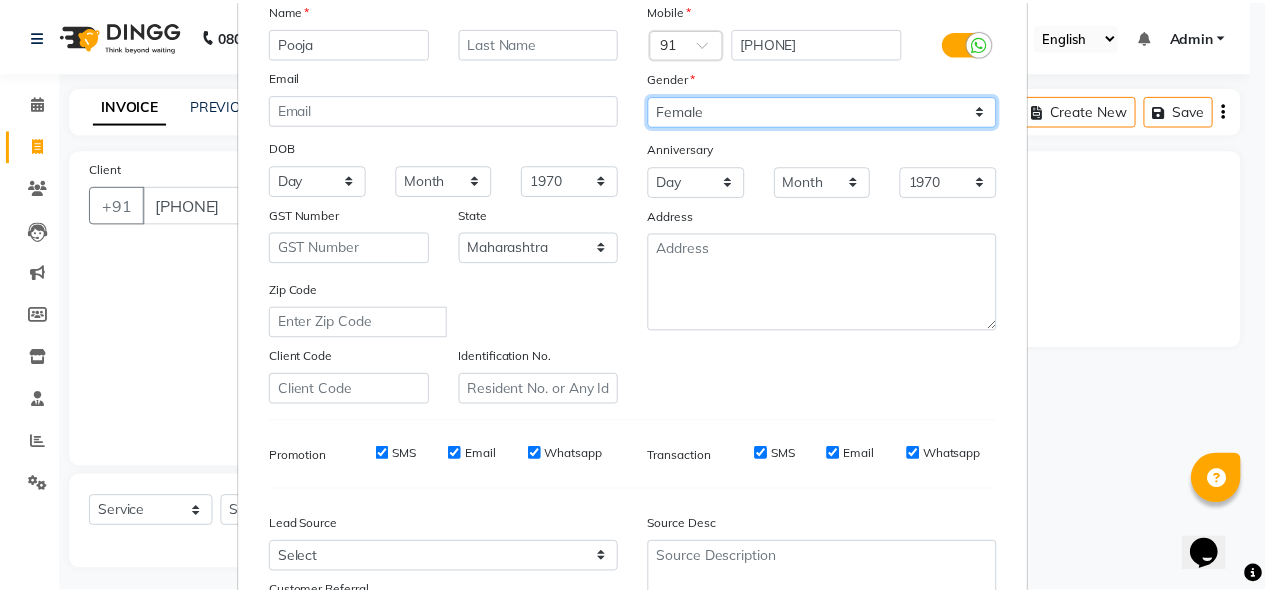 scroll, scrollTop: 326, scrollLeft: 0, axis: vertical 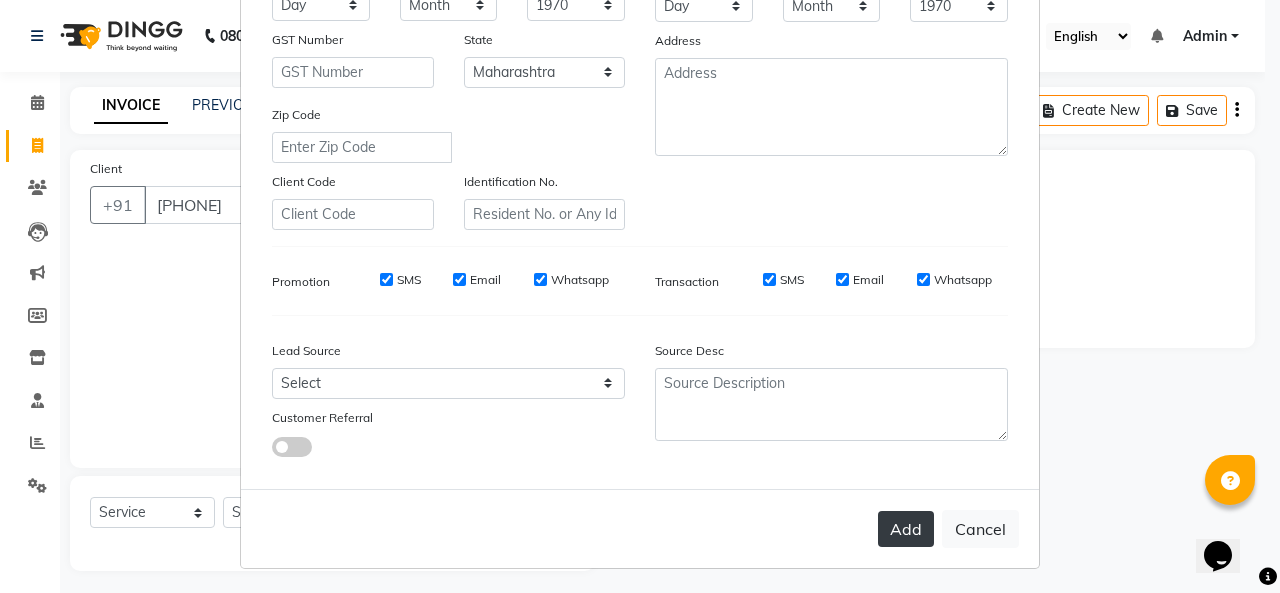 click on "Add" at bounding box center (906, 529) 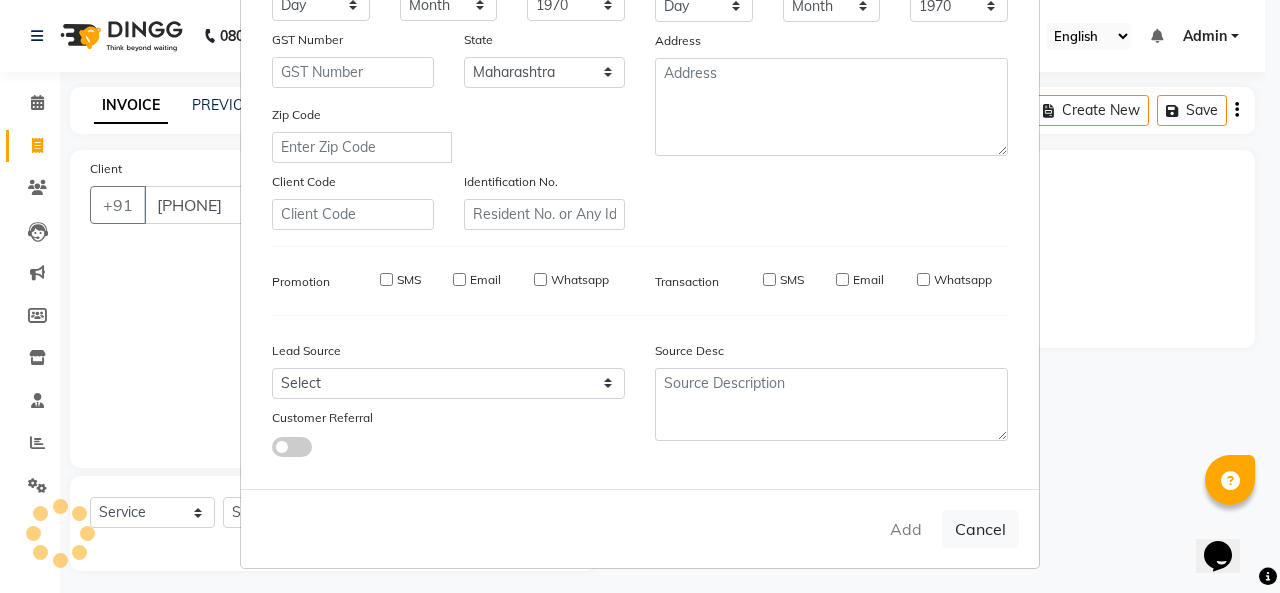 type 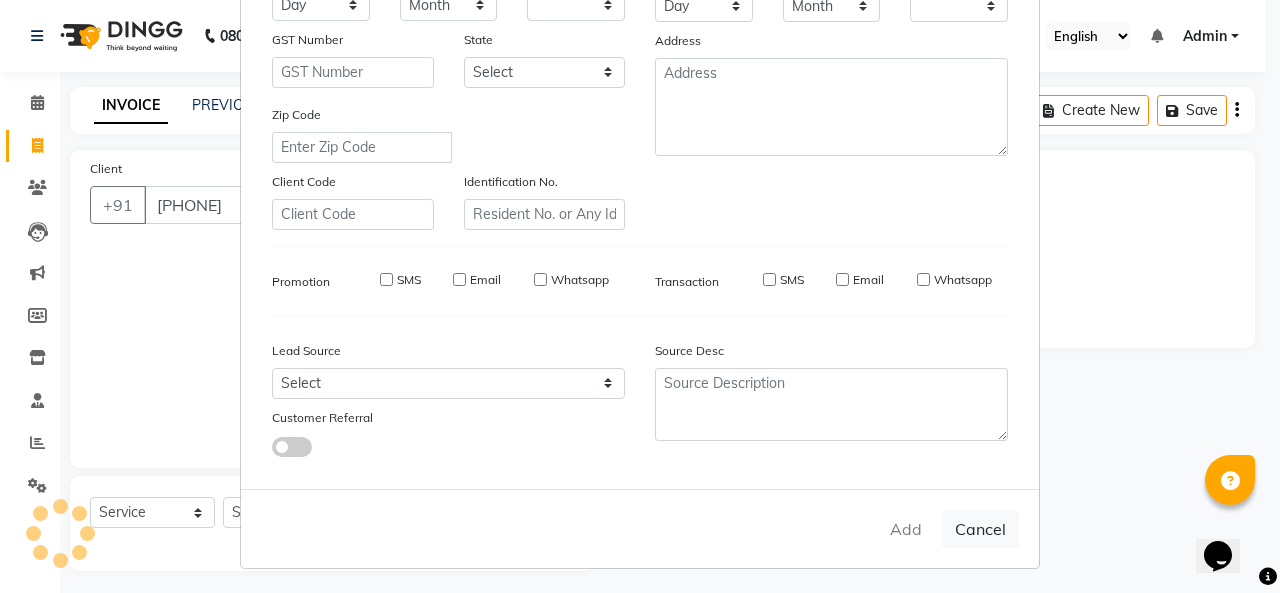 select on "1: Object" 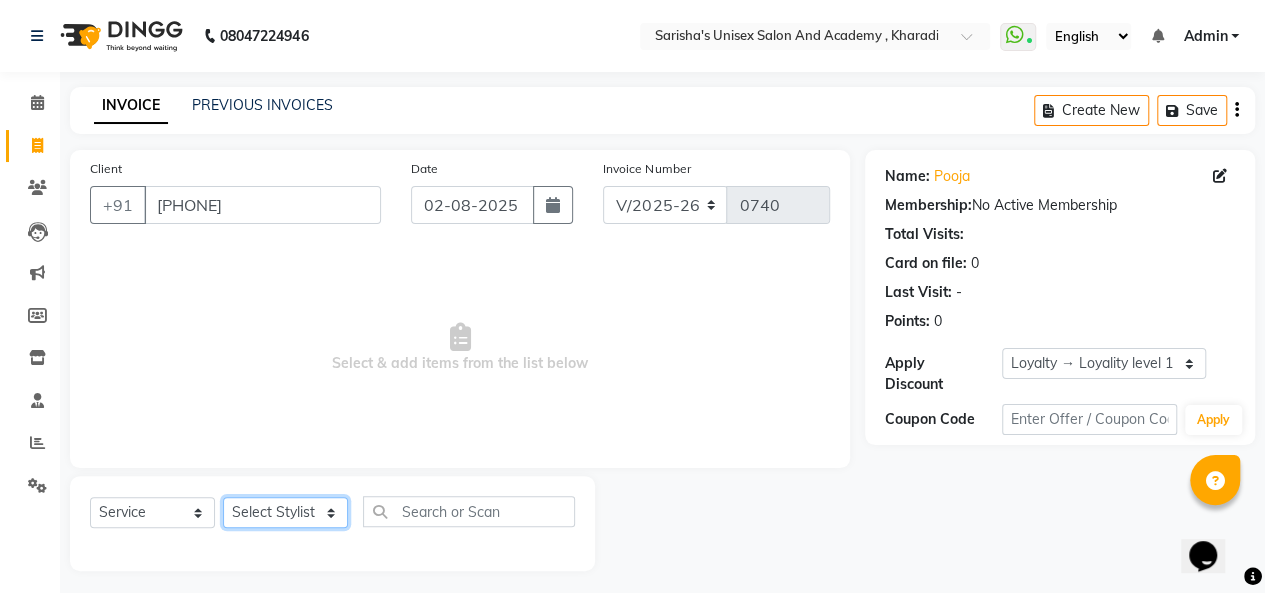 click on "Select Stylist Biswajit Jyoti Shinde Niketan Mane  Prasad Shinde Riya Sakshey Chandlaa Saniya Tajar Sarbjeet Kaur" 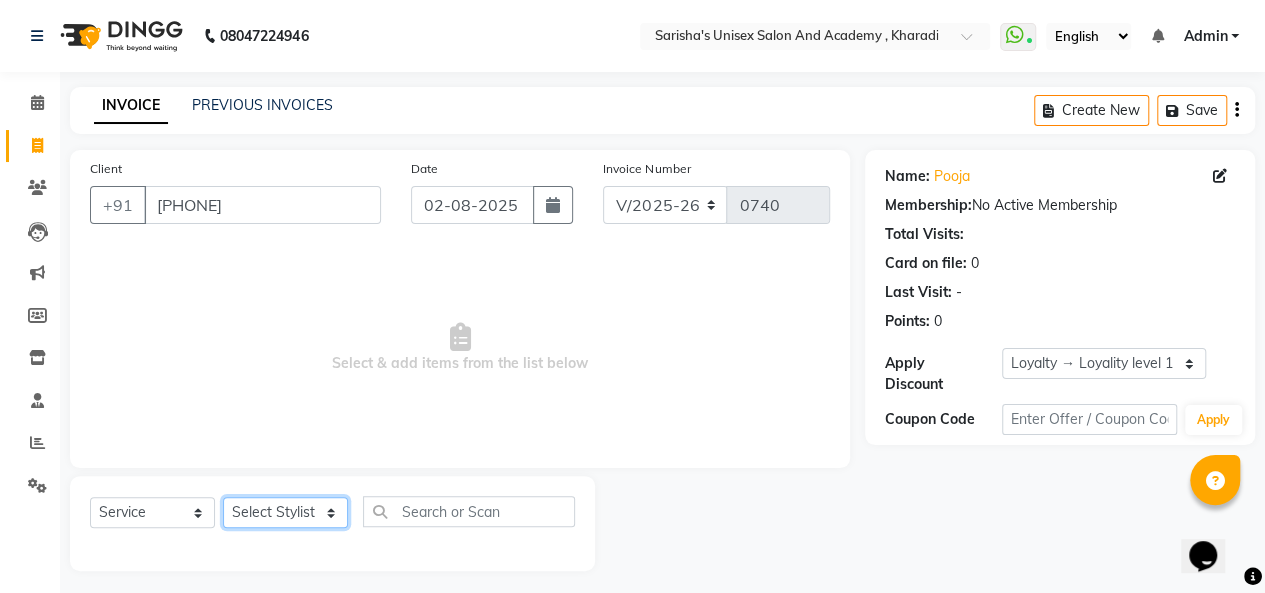 select on "85254" 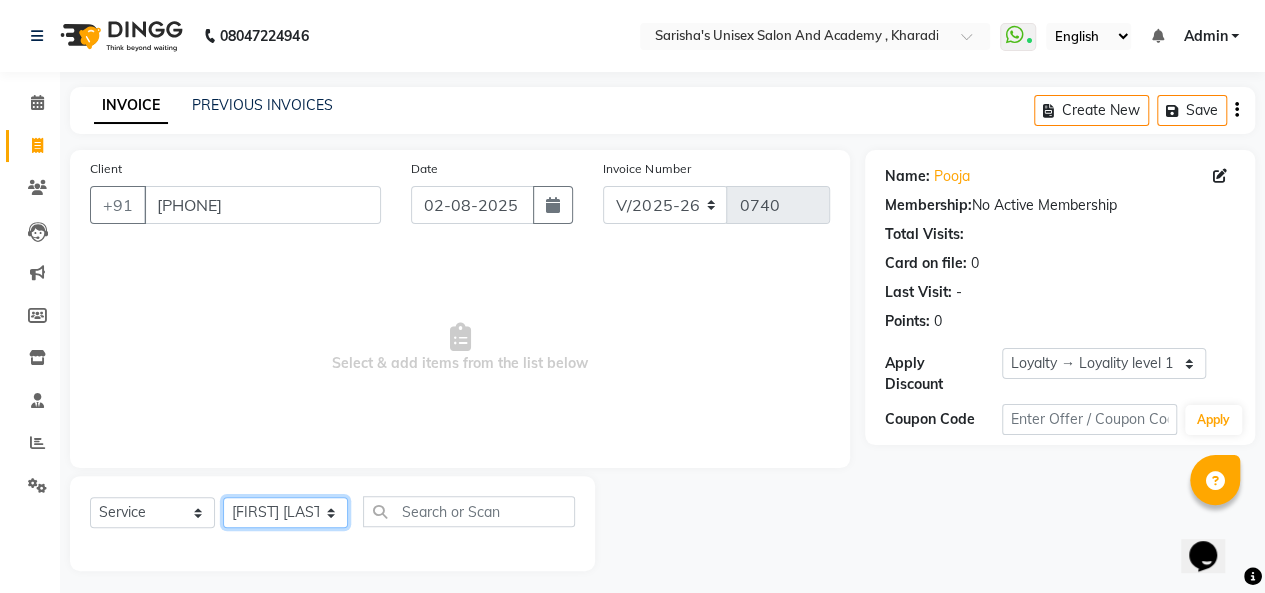 click on "Select Stylist Biswajit Jyoti Shinde Niketan Mane  Prasad Shinde Riya Sakshey Chandlaa Saniya Tajar Sarbjeet Kaur" 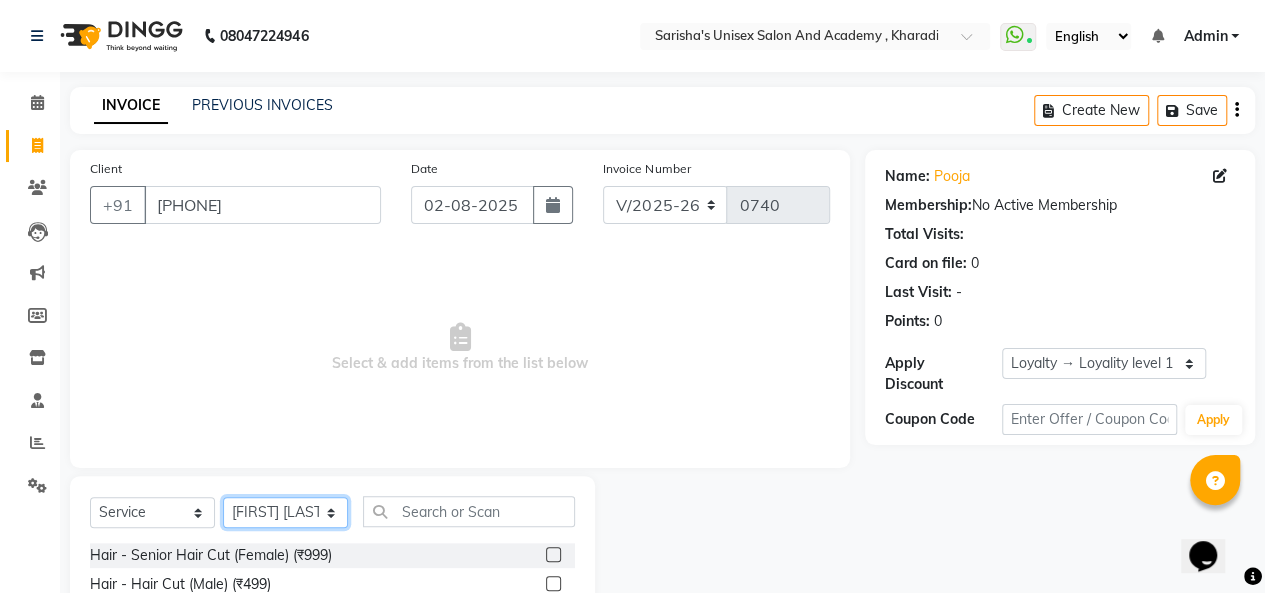 scroll, scrollTop: 100, scrollLeft: 0, axis: vertical 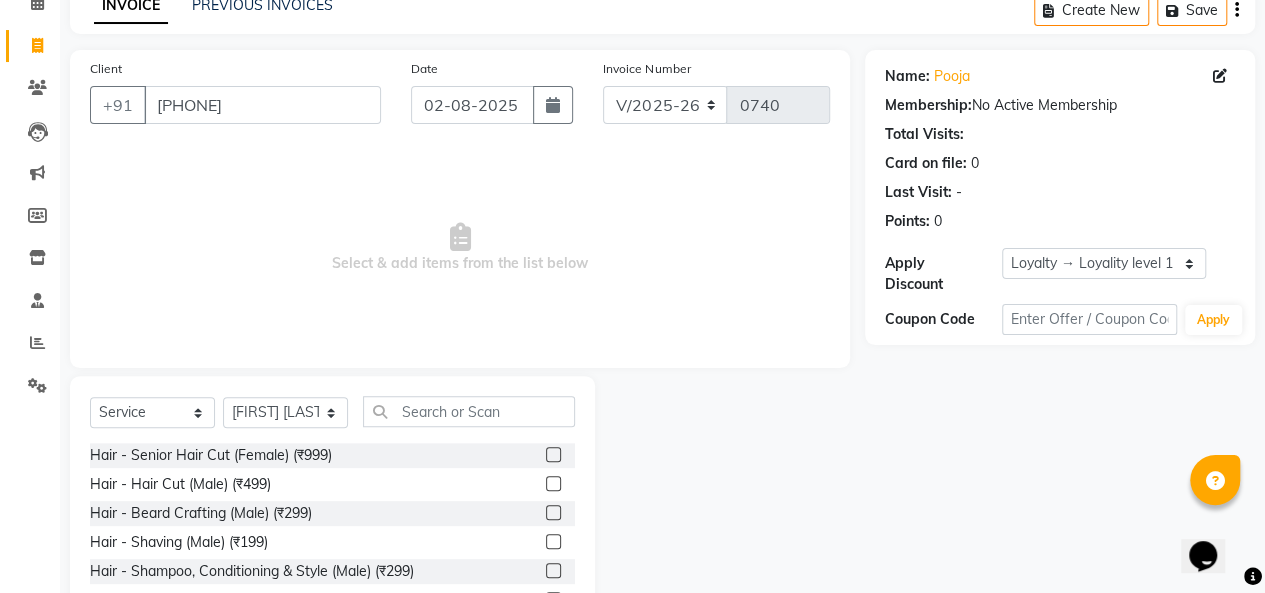 click 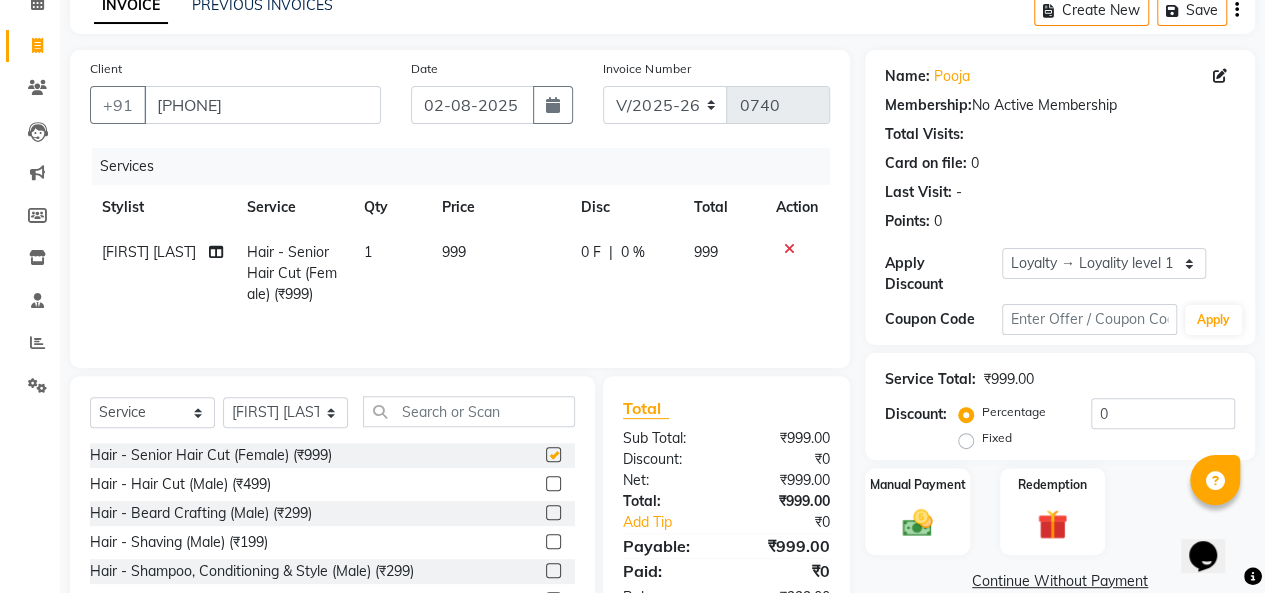 checkbox on "false" 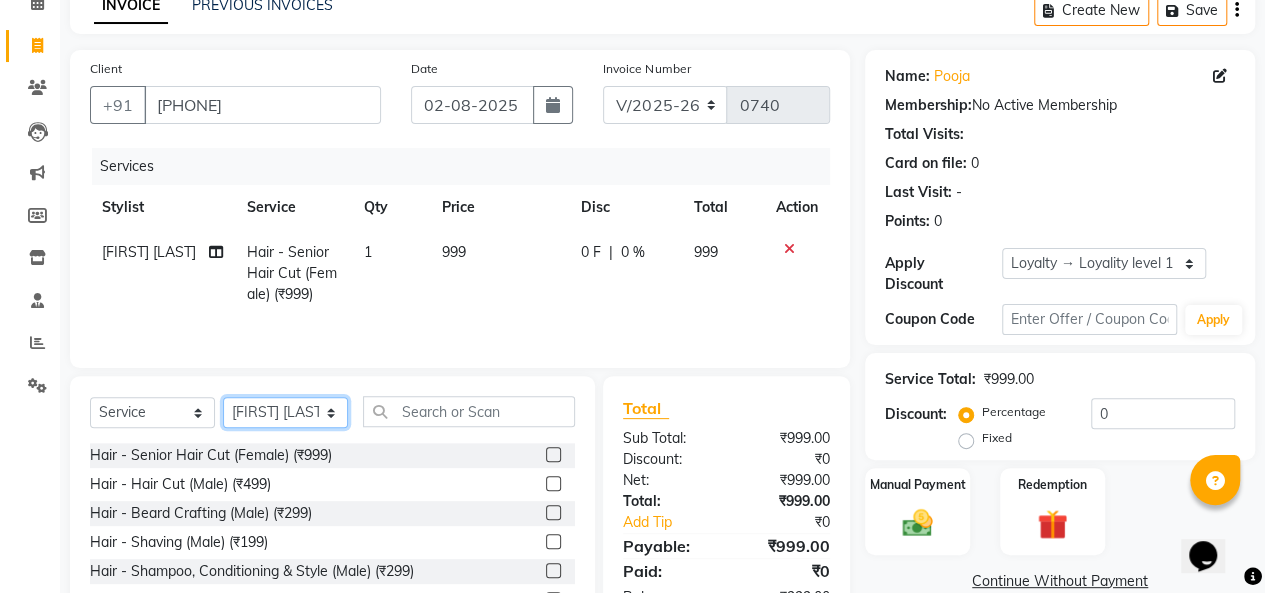 click on "Select Stylist Biswajit Jyoti Shinde Niketan Mane  Prasad Shinde Riya Sakshey Chandlaa Saniya Tajar Sarbjeet Kaur" 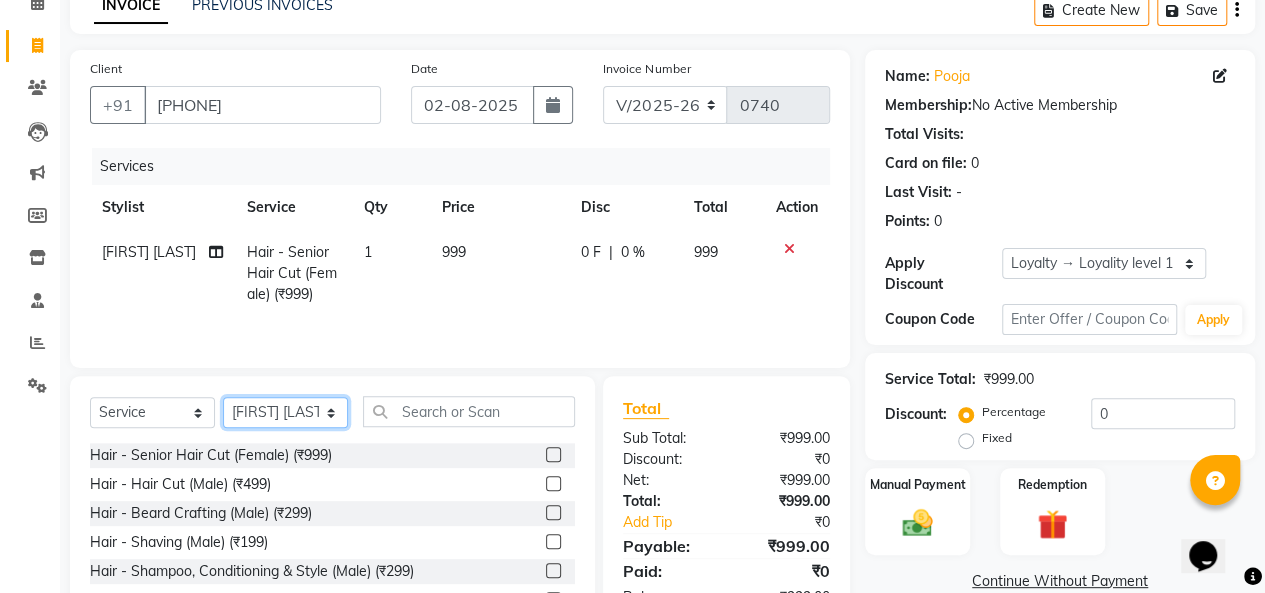 select on "43907" 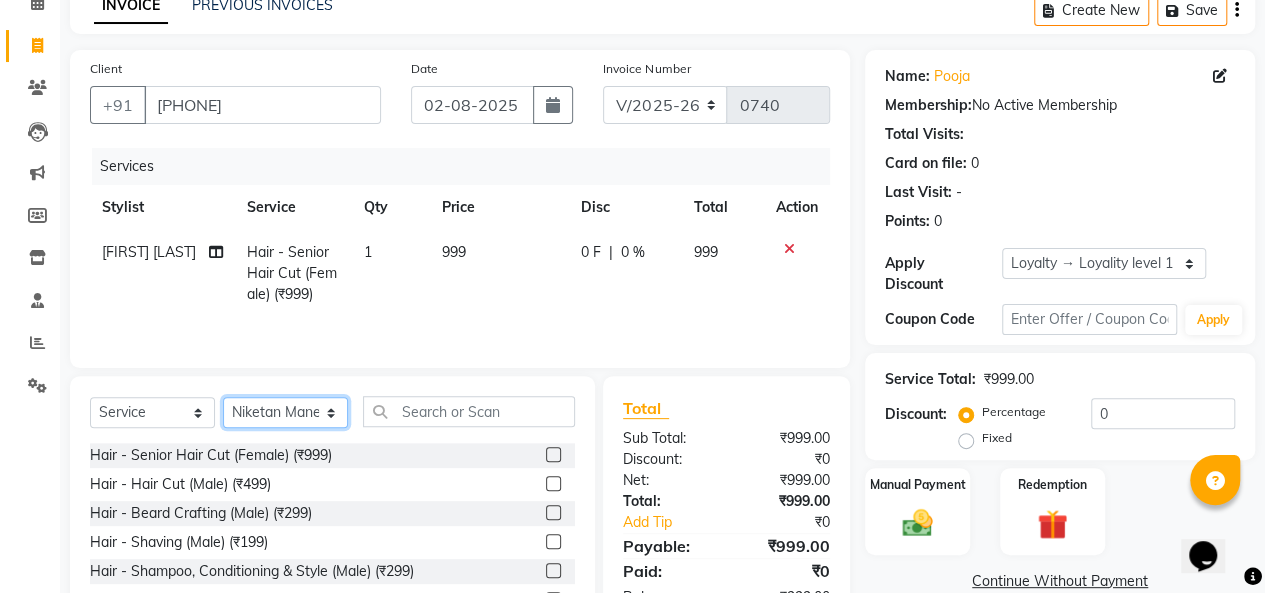 click on "Select Stylist Biswajit Jyoti Shinde Niketan Mane  Prasad Shinde Riya Sakshey Chandlaa Saniya Tajar Sarbjeet Kaur" 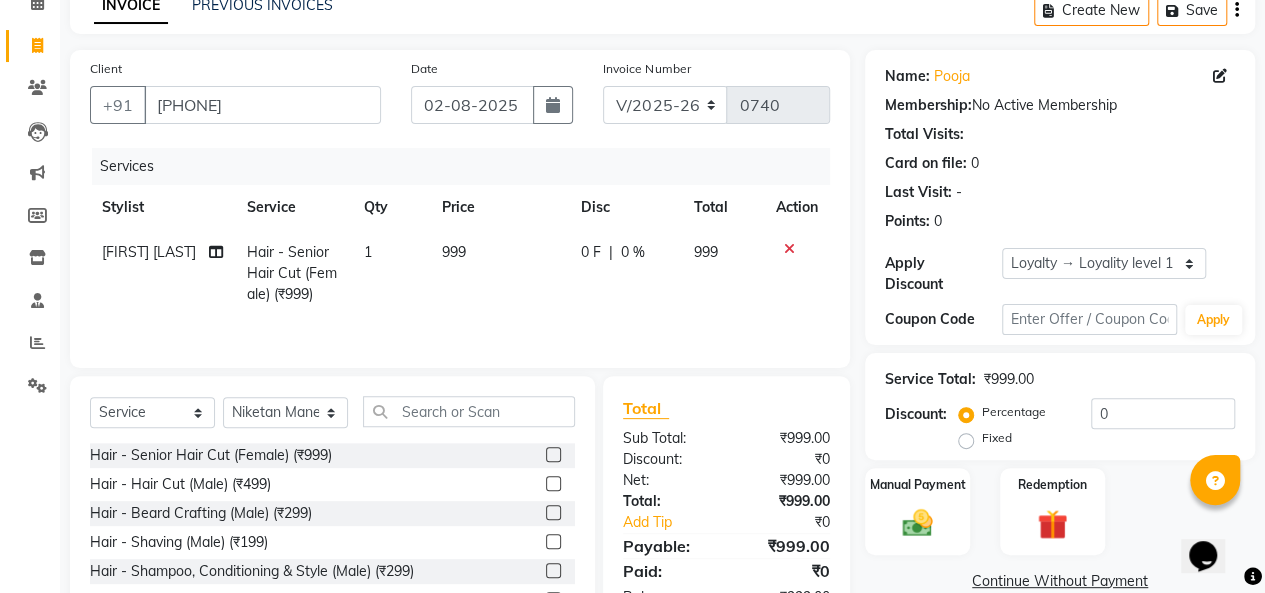 click 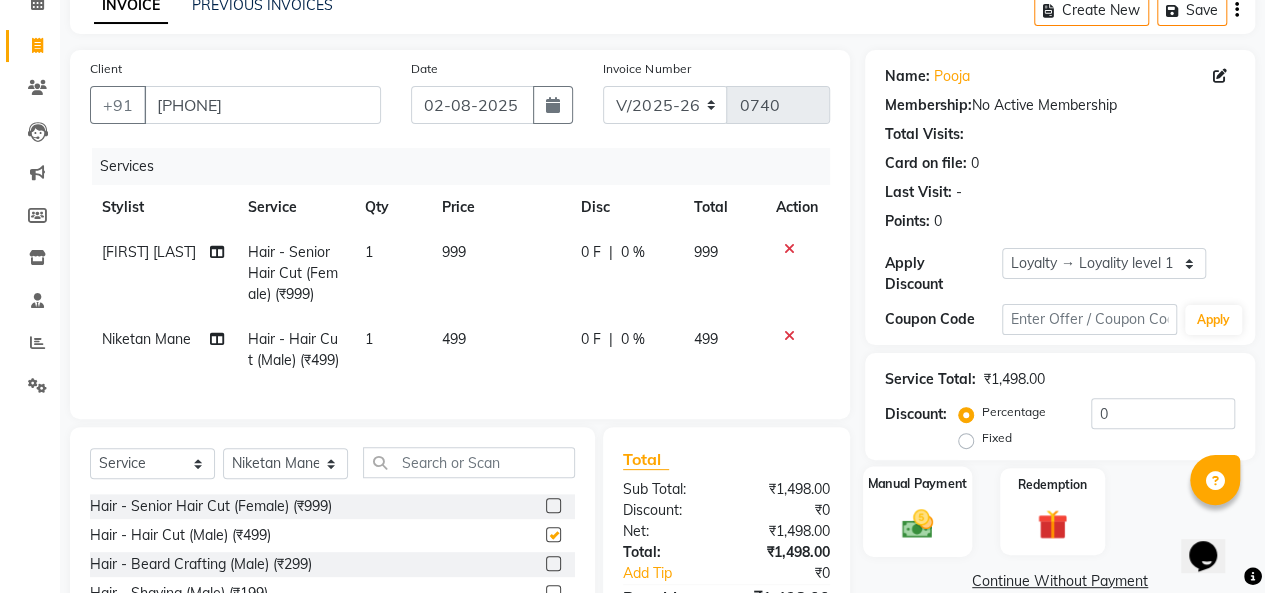 checkbox on "false" 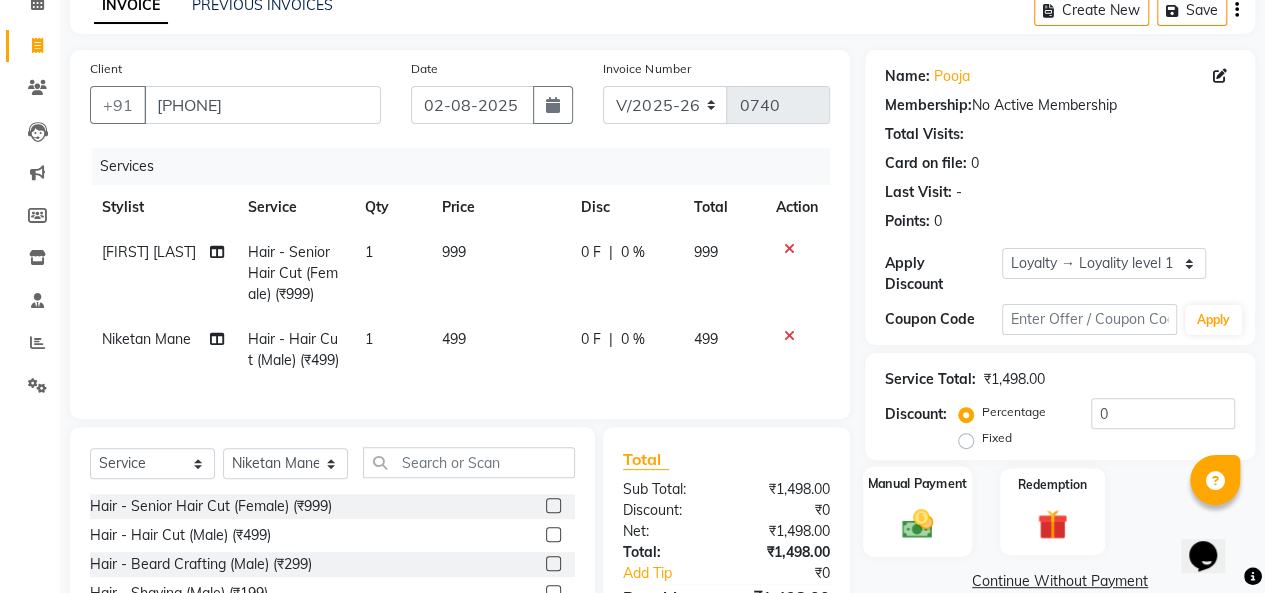 scroll, scrollTop: 200, scrollLeft: 0, axis: vertical 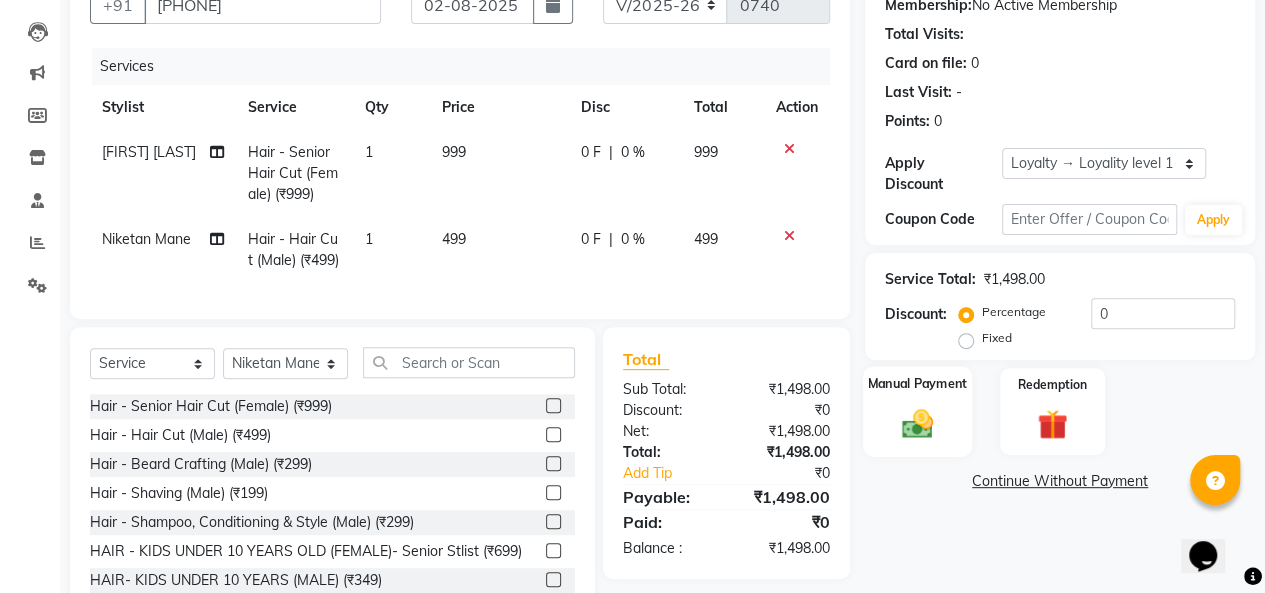 click 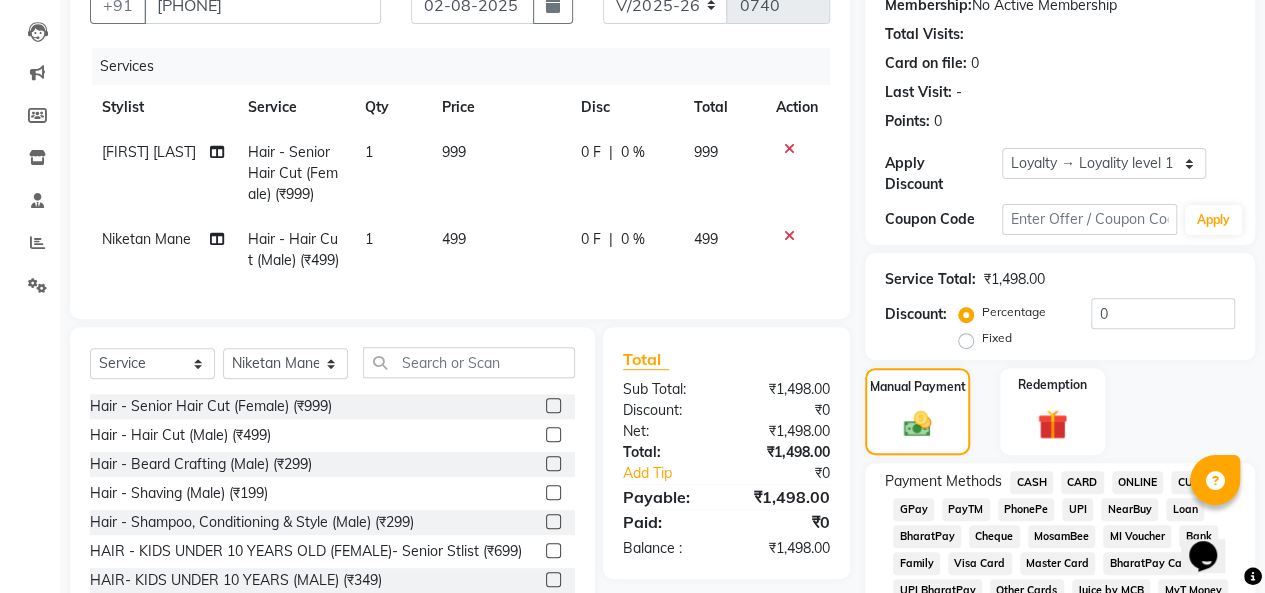 scroll, scrollTop: 400, scrollLeft: 0, axis: vertical 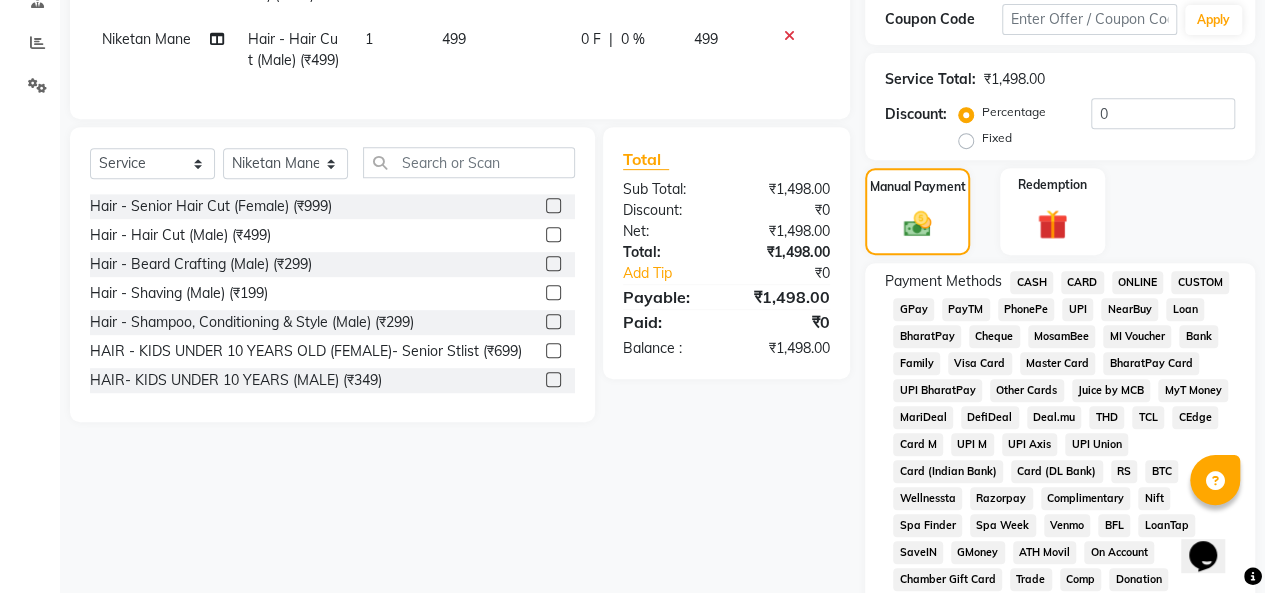 click on "UPI" 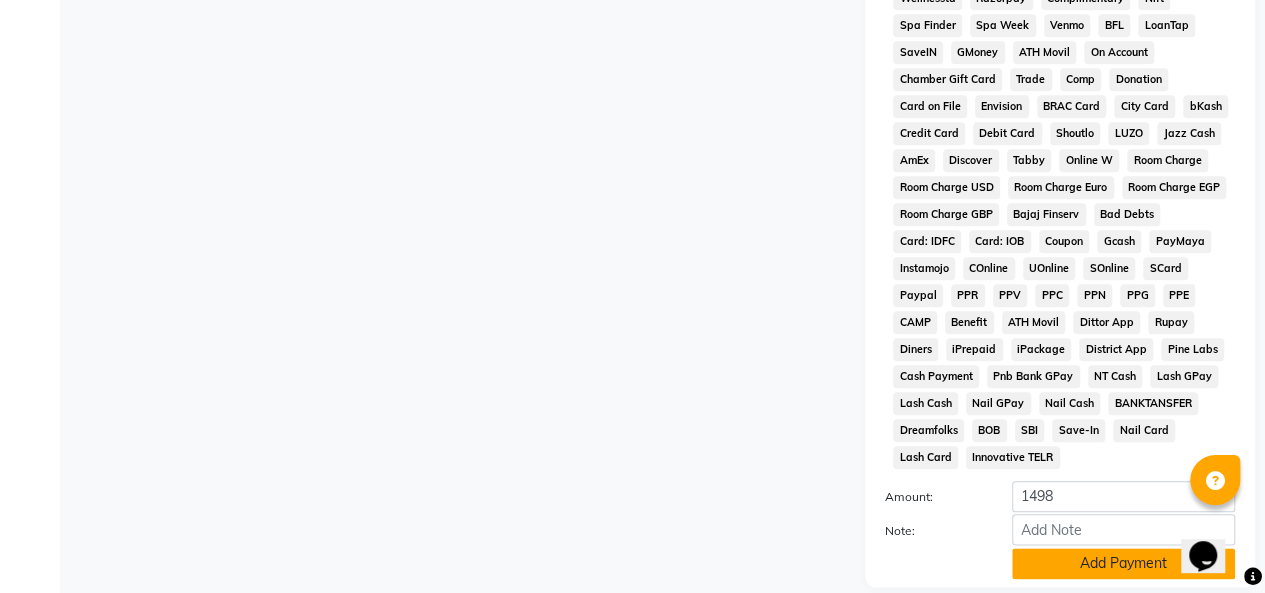 scroll, scrollTop: 1046, scrollLeft: 0, axis: vertical 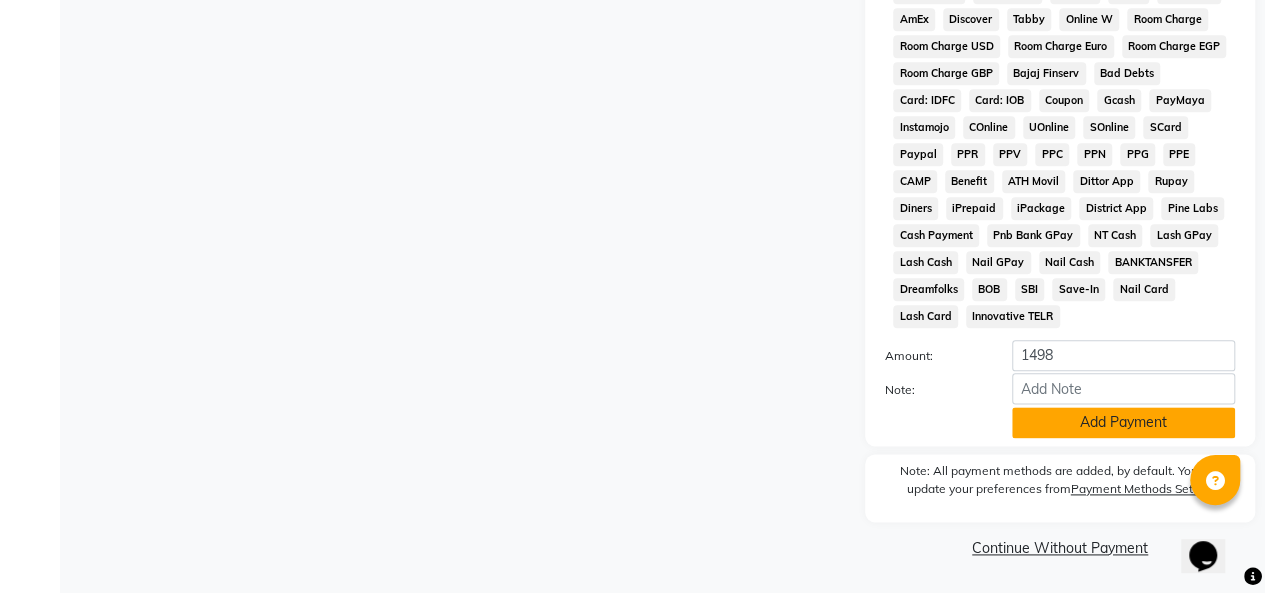 click on "Add Payment" 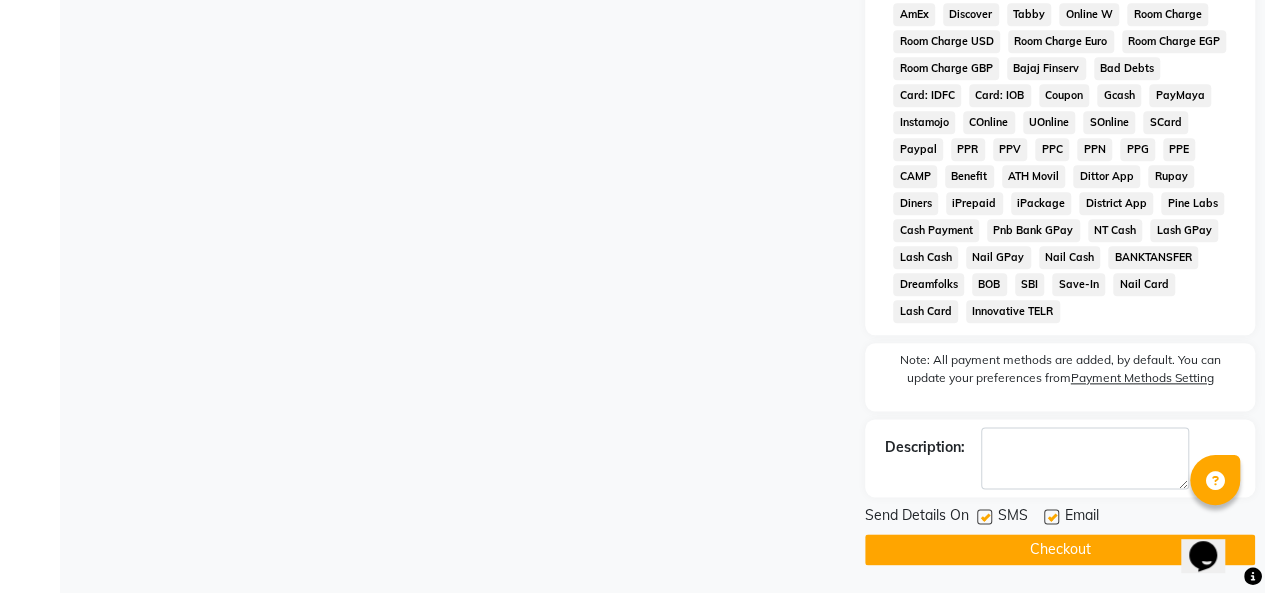 scroll, scrollTop: 1052, scrollLeft: 0, axis: vertical 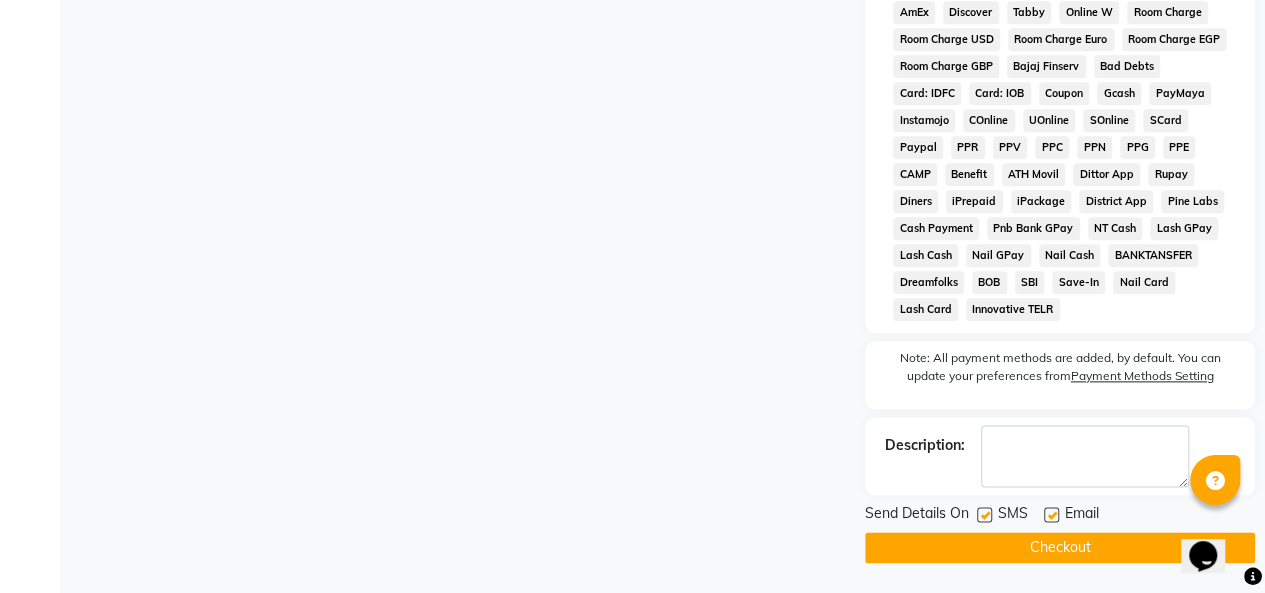 click on "Checkout" 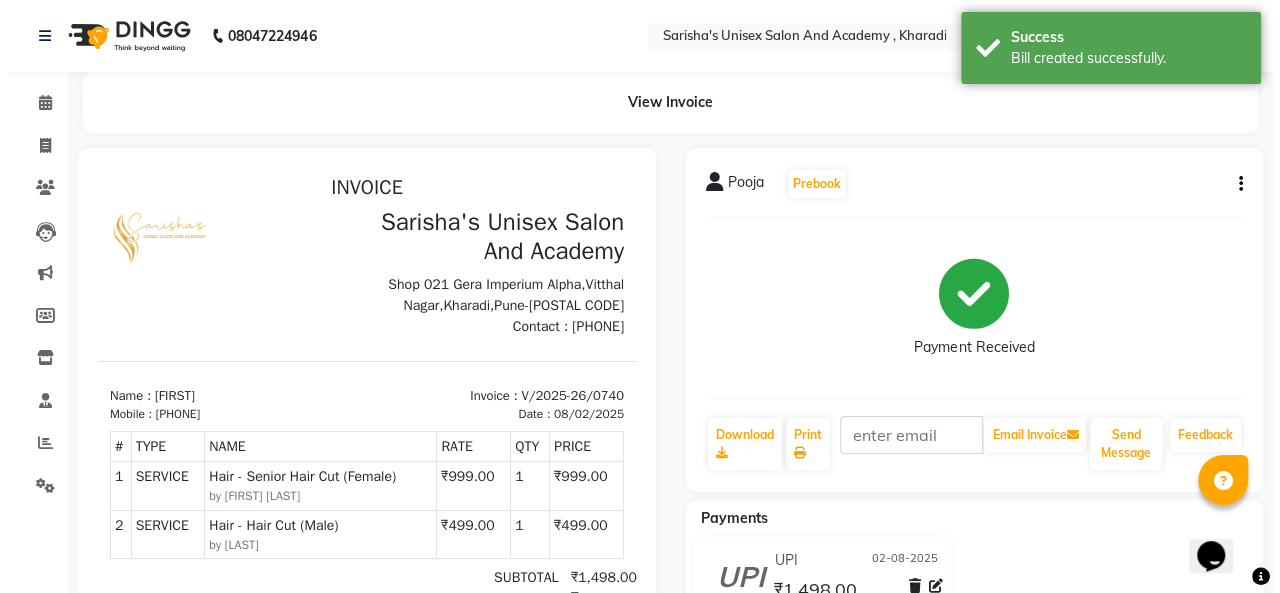scroll, scrollTop: 0, scrollLeft: 0, axis: both 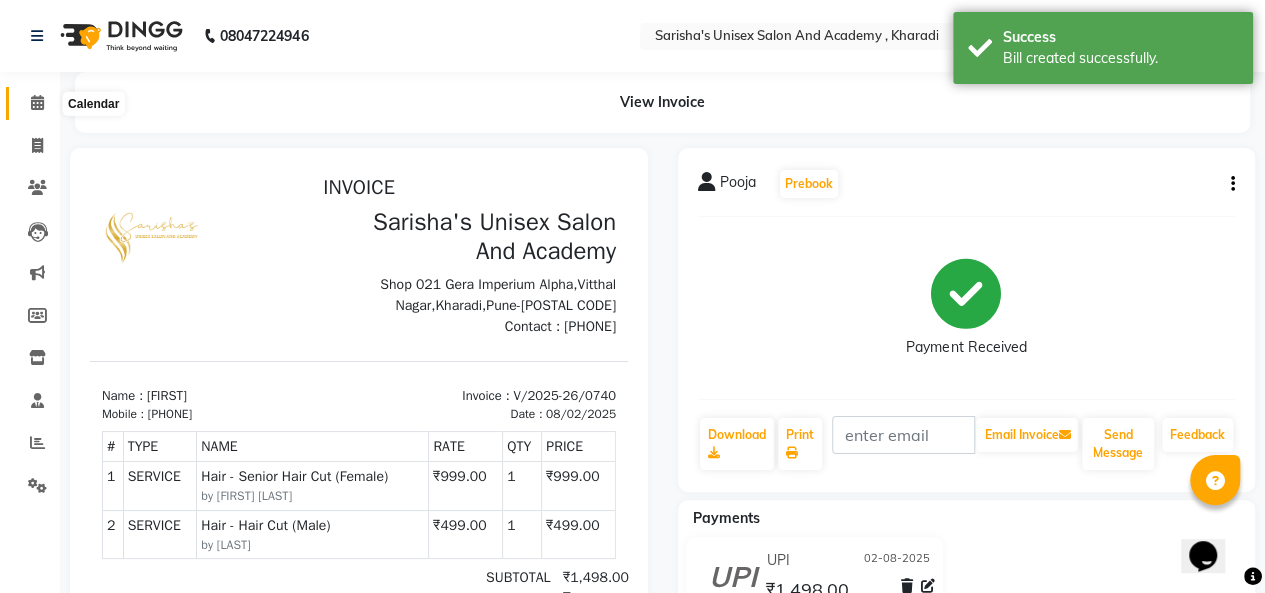 click 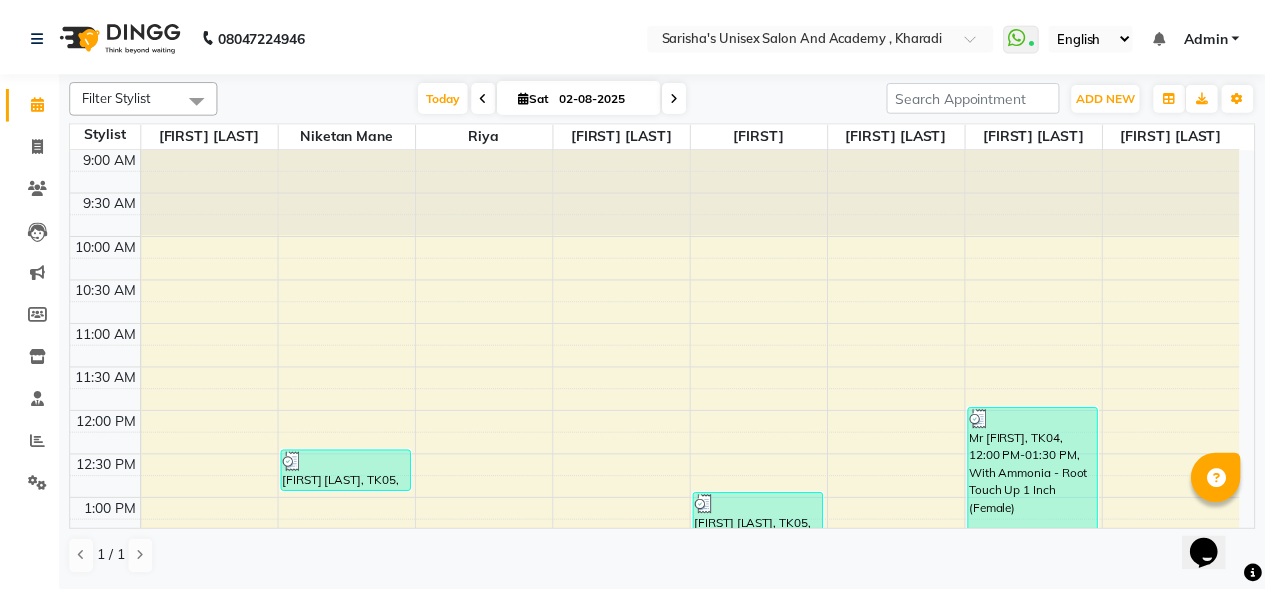 scroll, scrollTop: 400, scrollLeft: 0, axis: vertical 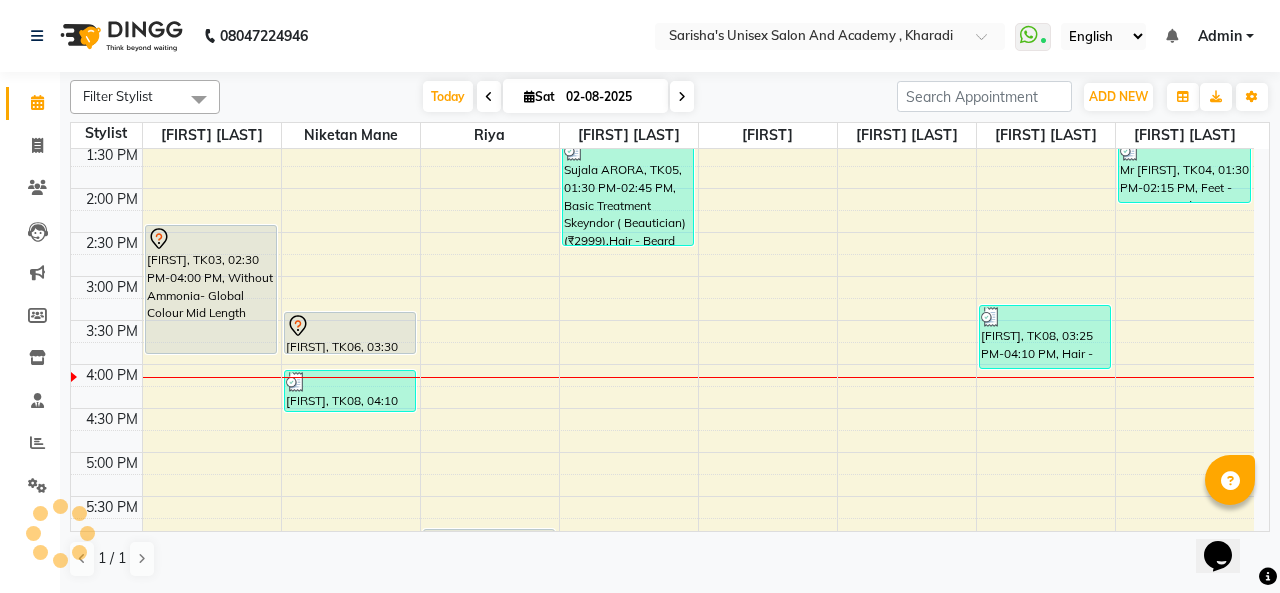 click at bounding box center [350, 326] 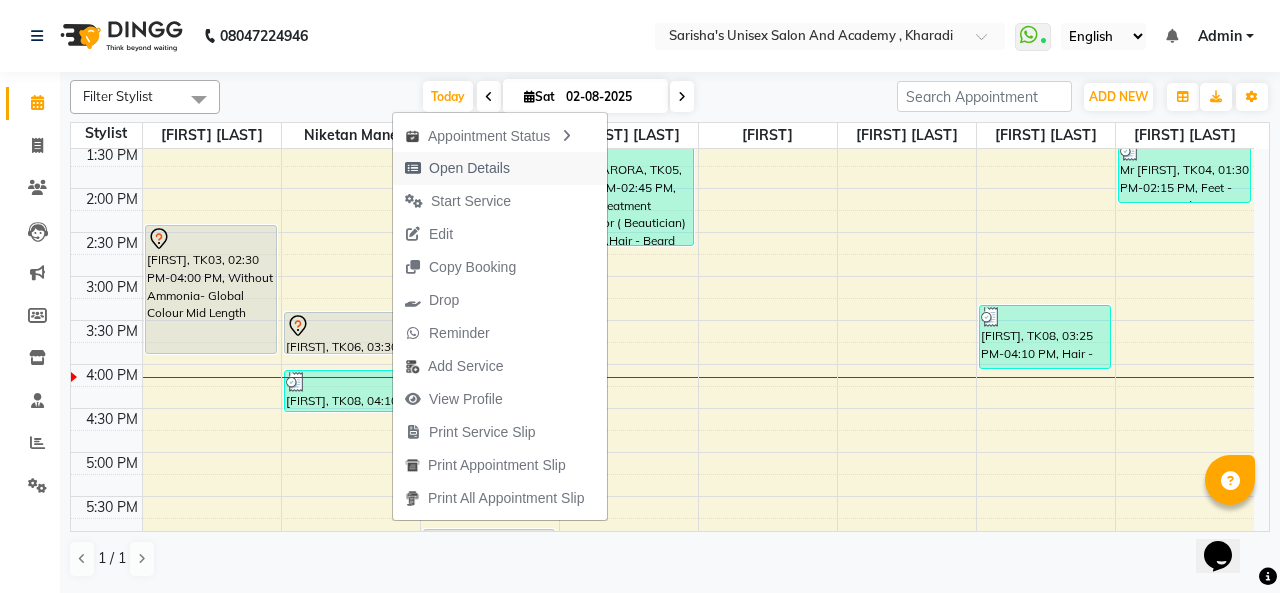 click on "Open Details" at bounding box center [457, 168] 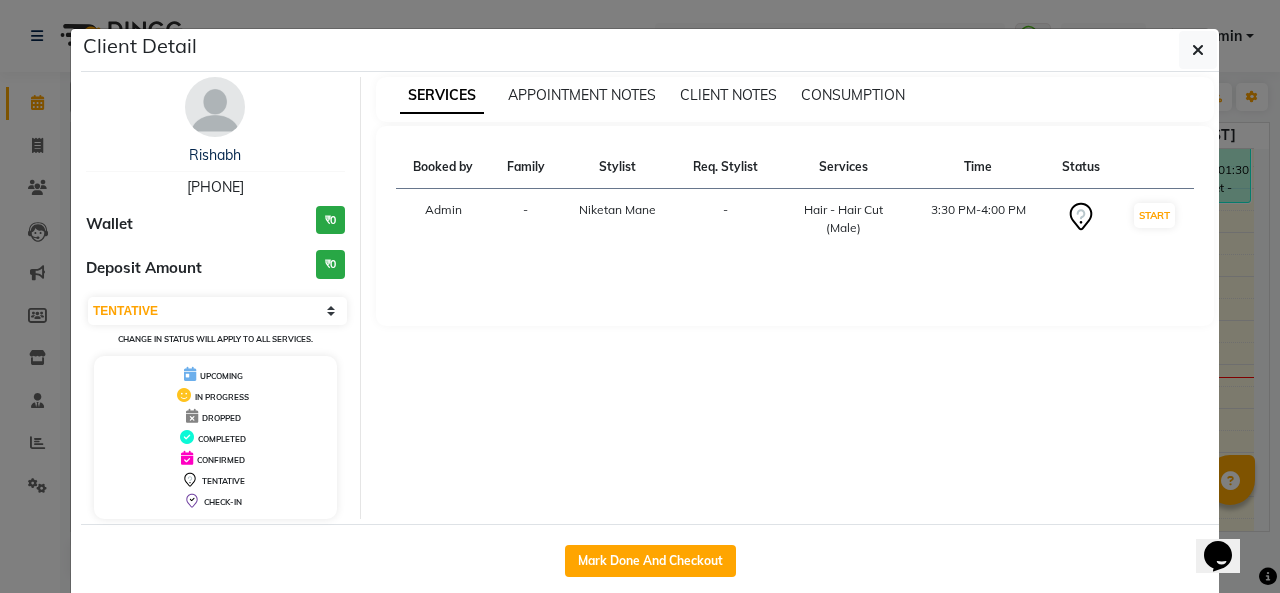 drag, startPoint x: 634, startPoint y: 559, endPoint x: 454, endPoint y: 450, distance: 210.43051 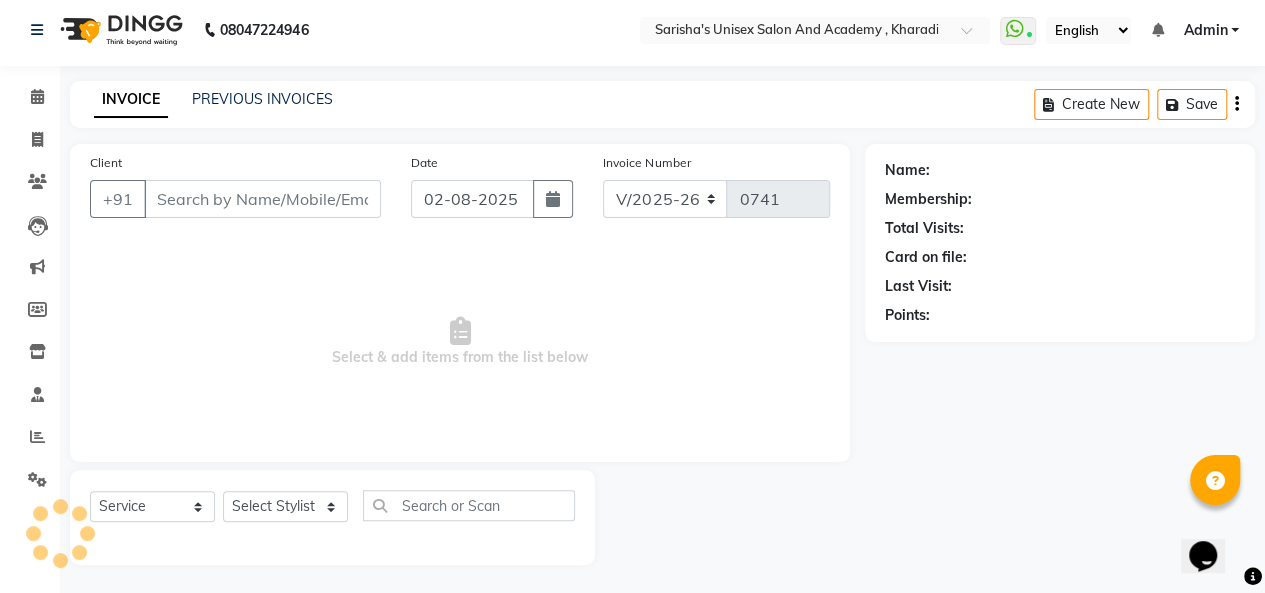 scroll, scrollTop: 7, scrollLeft: 0, axis: vertical 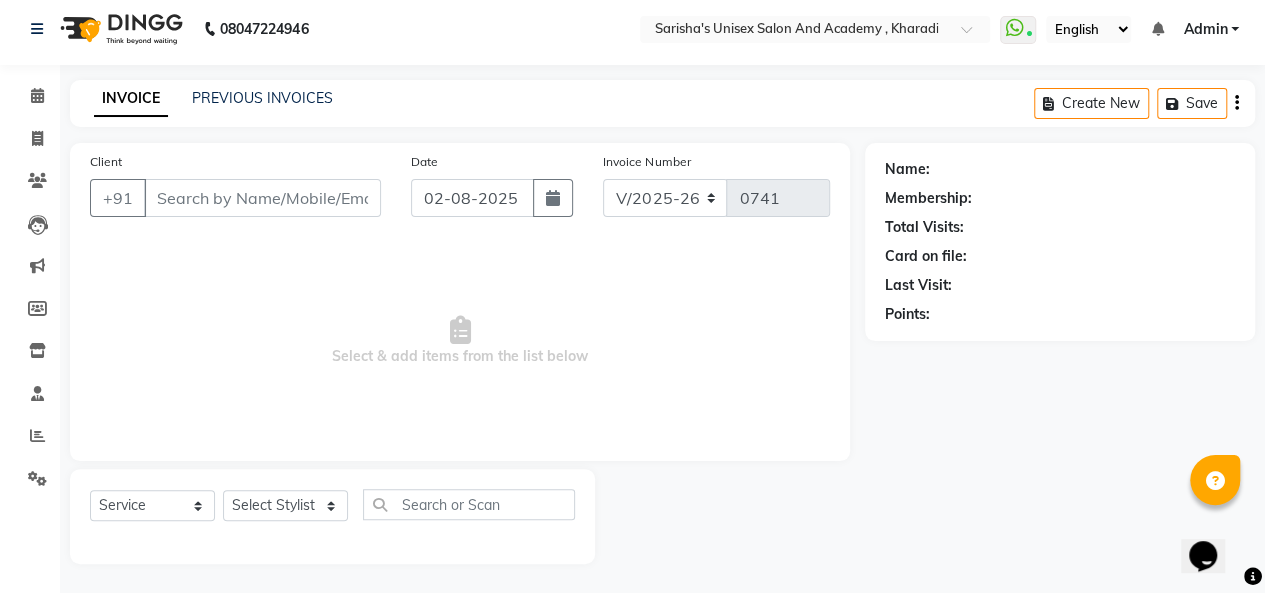 type on "[PHONE]" 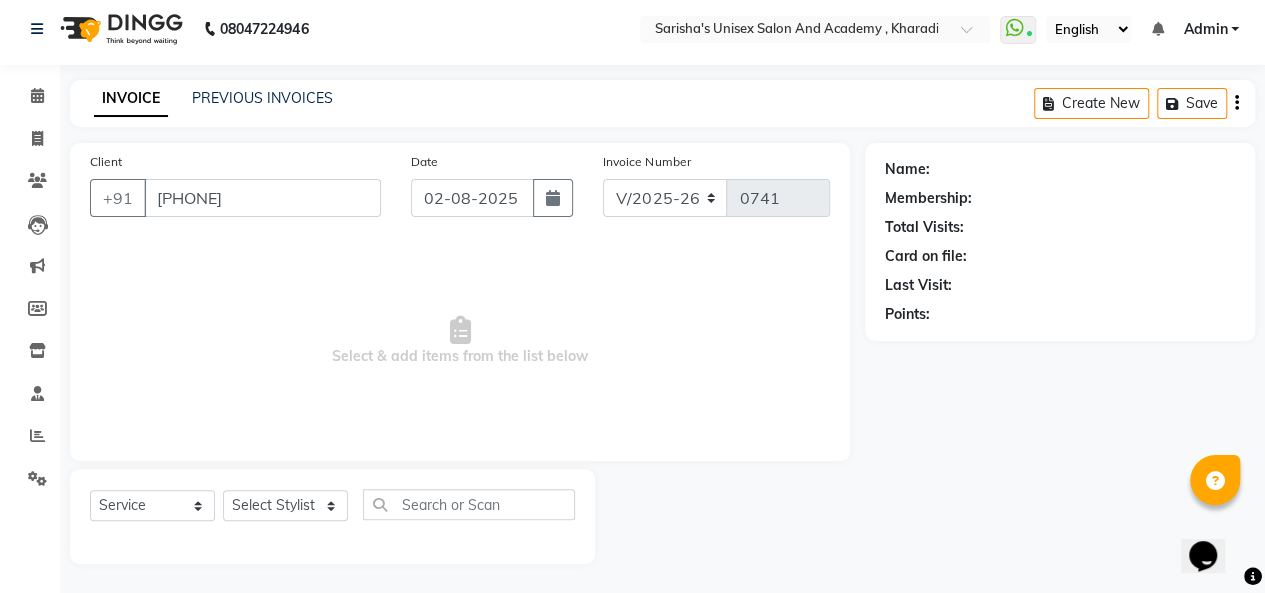 select on "43907" 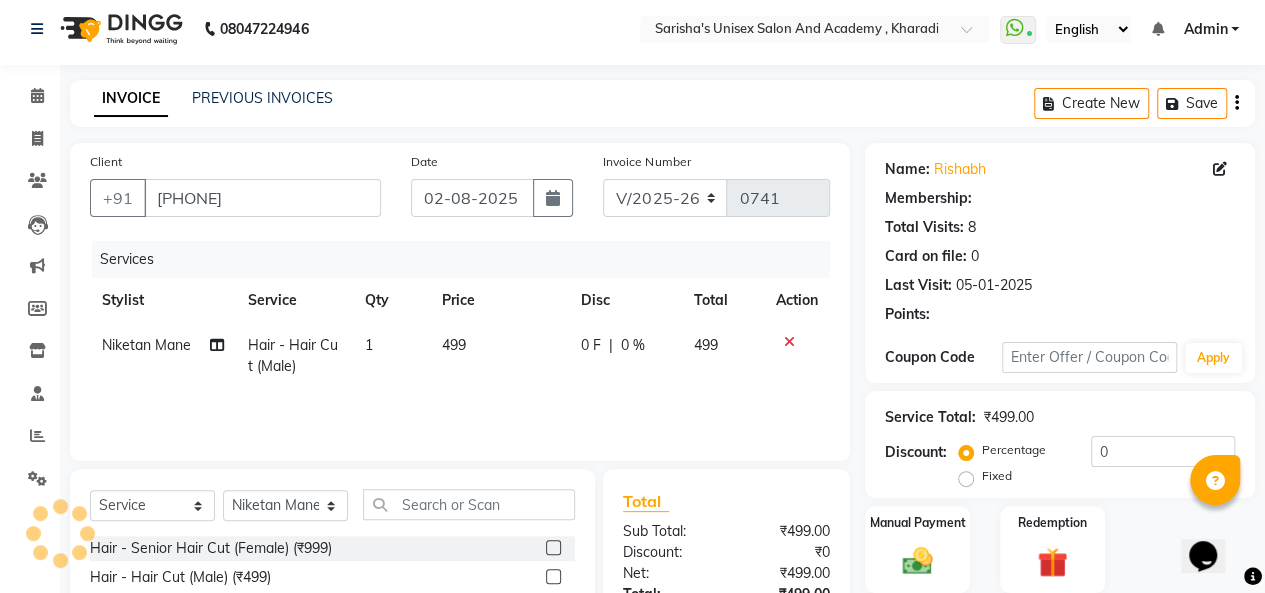 select on "1: Object" 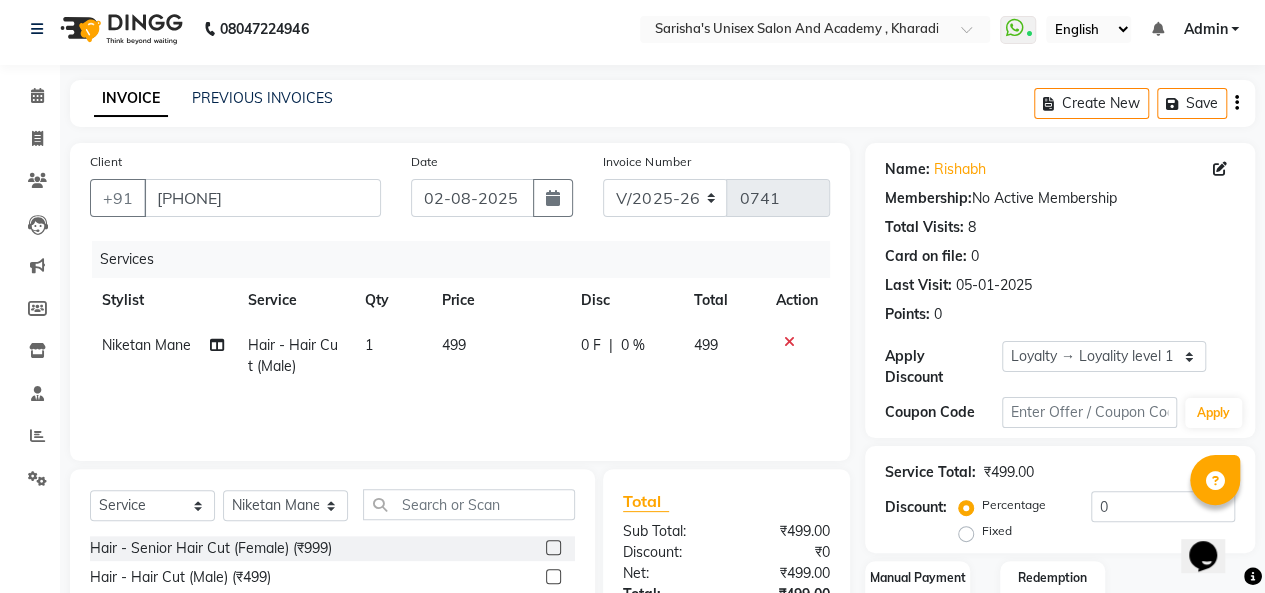 scroll, scrollTop: 207, scrollLeft: 0, axis: vertical 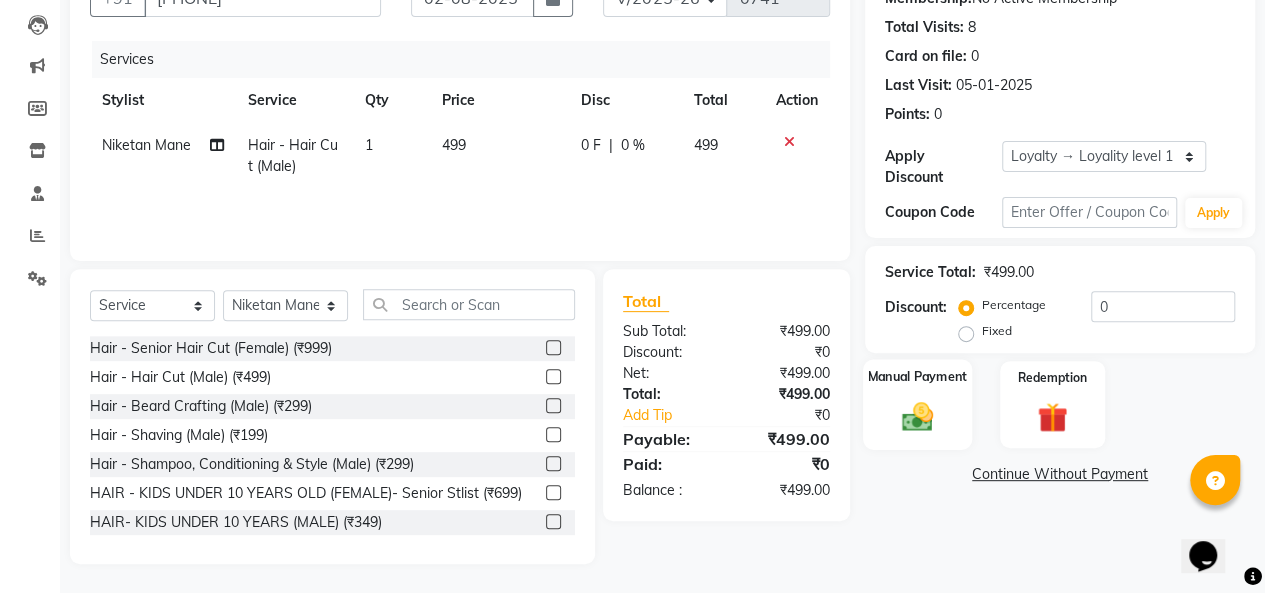 click on "Manual Payment" 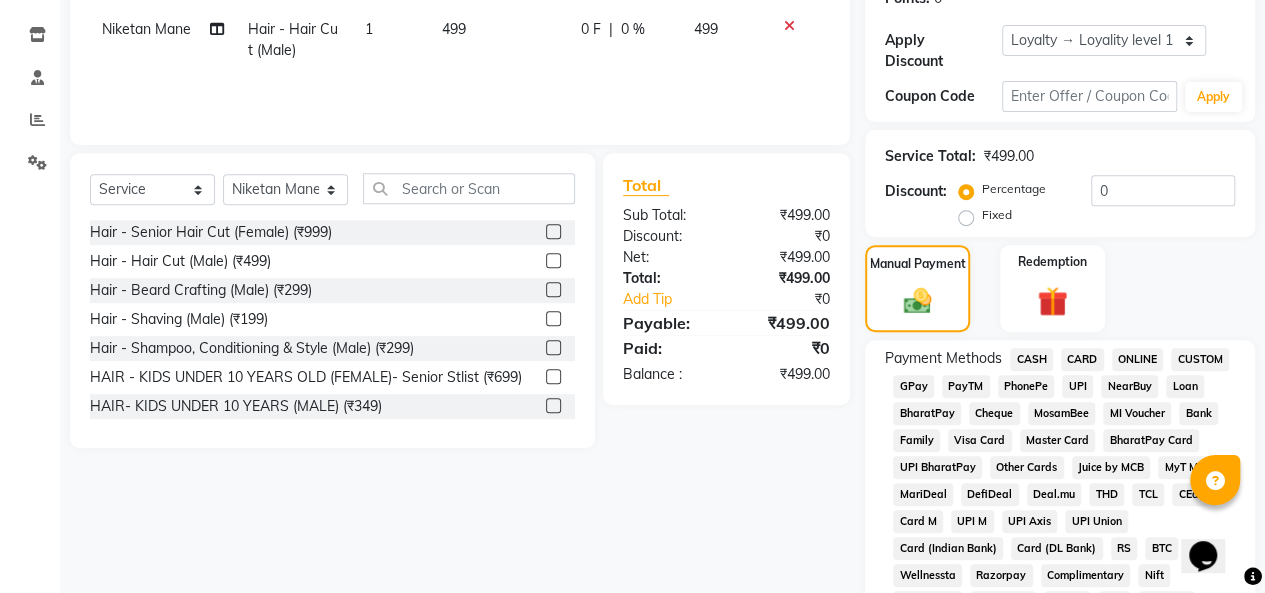 scroll, scrollTop: 407, scrollLeft: 0, axis: vertical 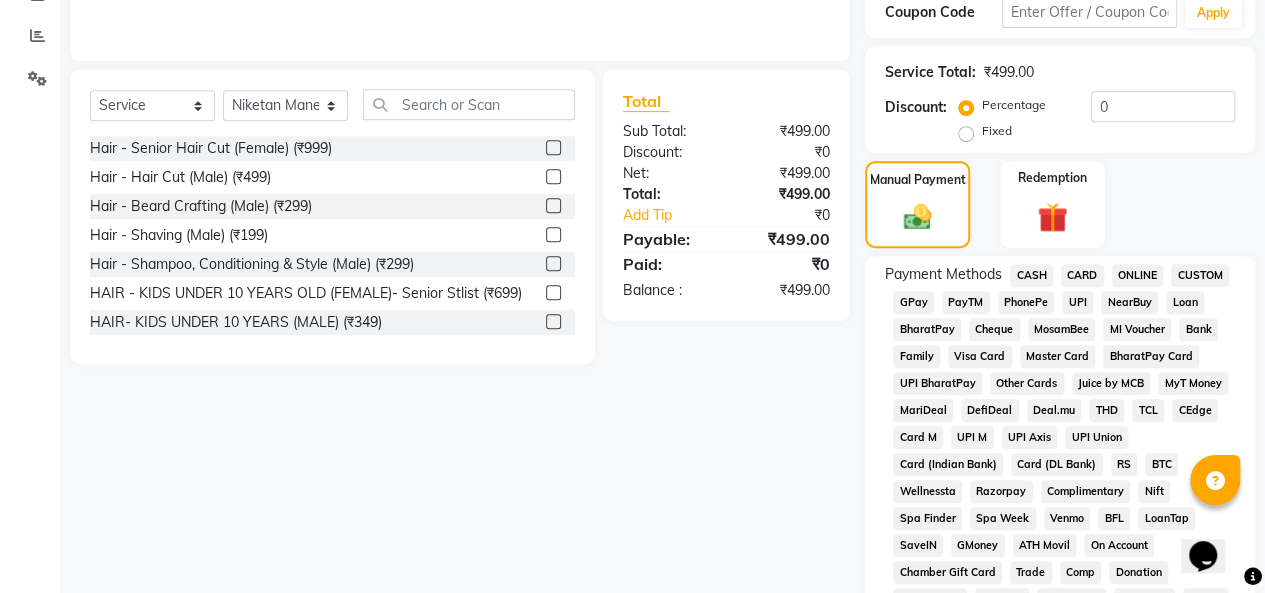 click on "UPI" 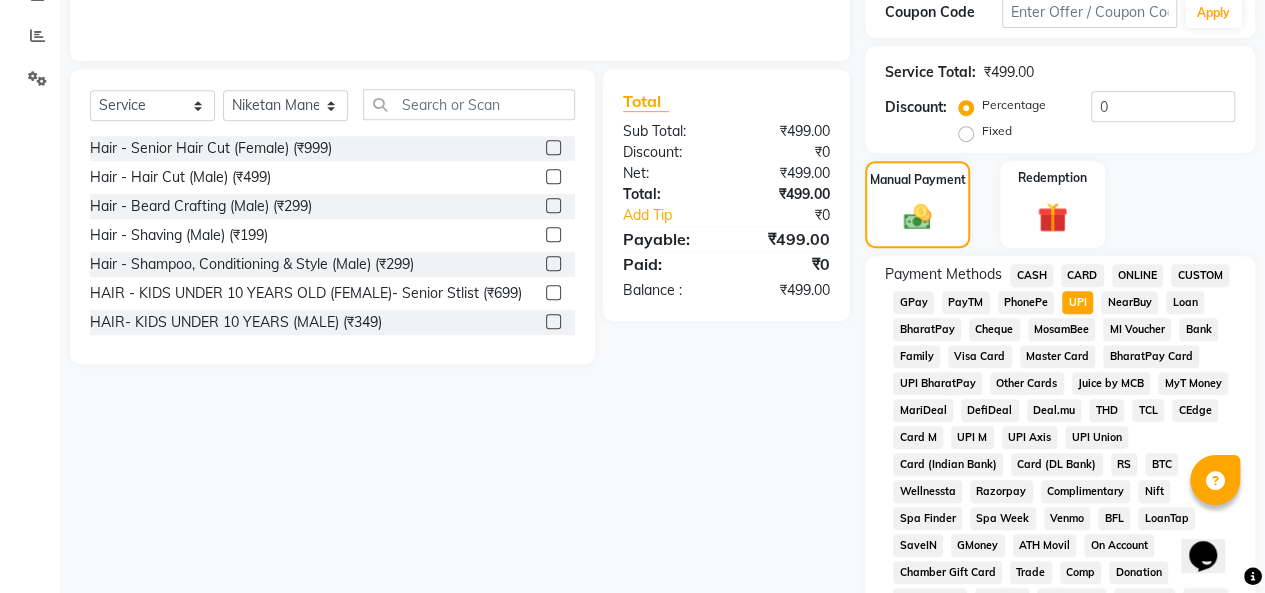 scroll, scrollTop: 1046, scrollLeft: 0, axis: vertical 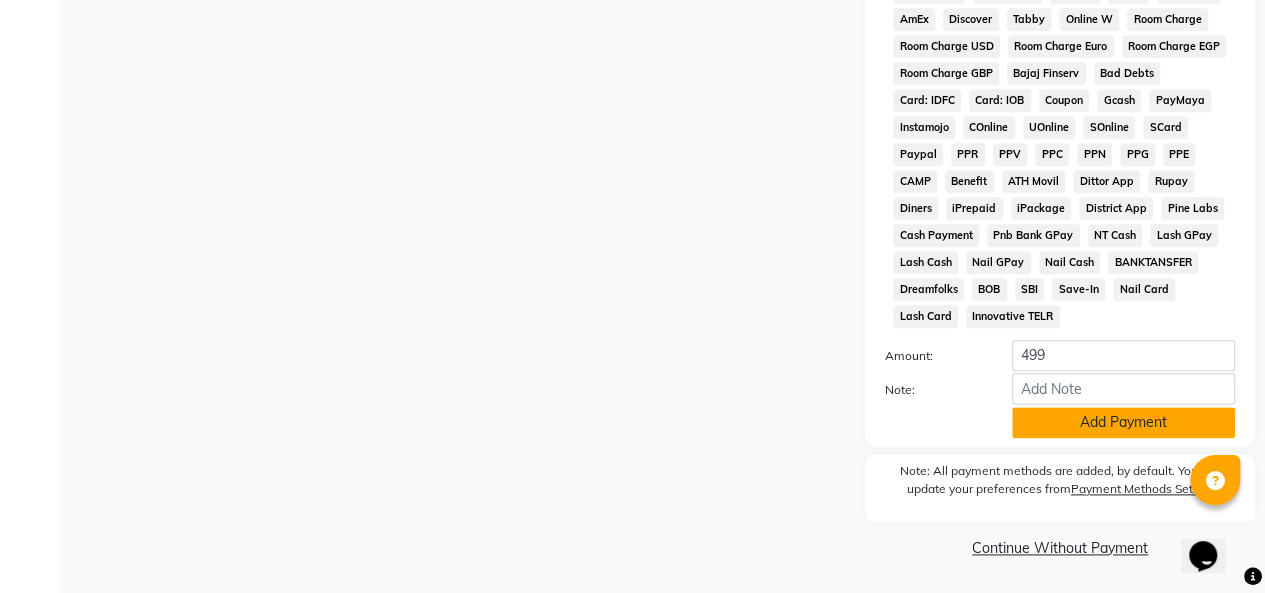 click on "Add Payment" 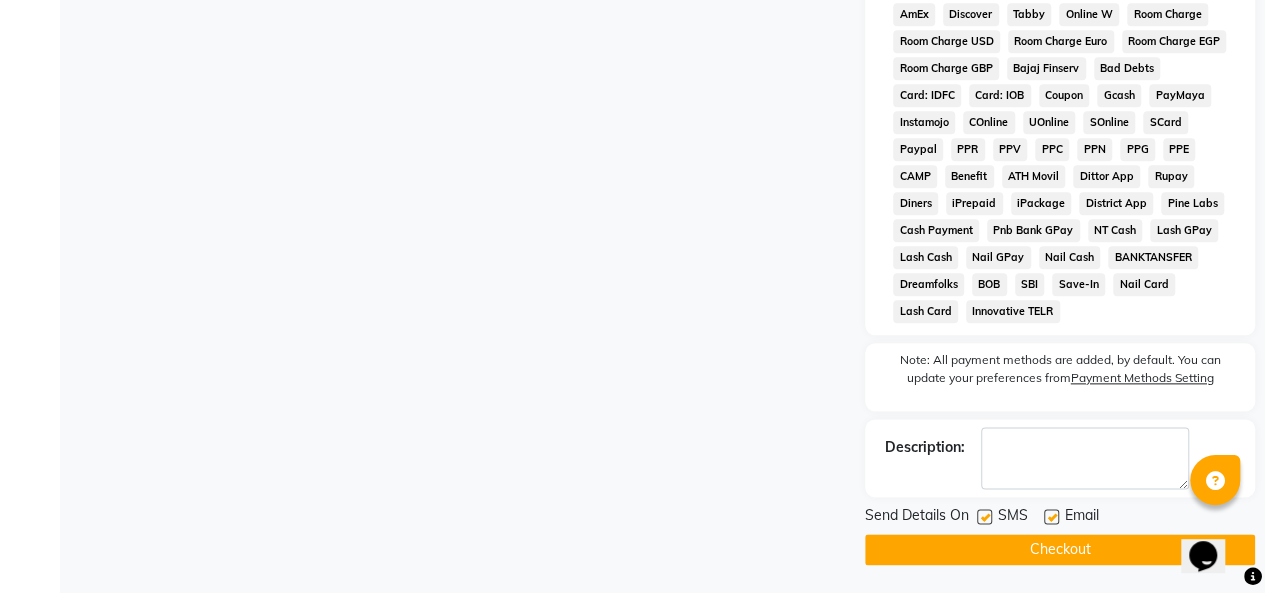 scroll, scrollTop: 1052, scrollLeft: 0, axis: vertical 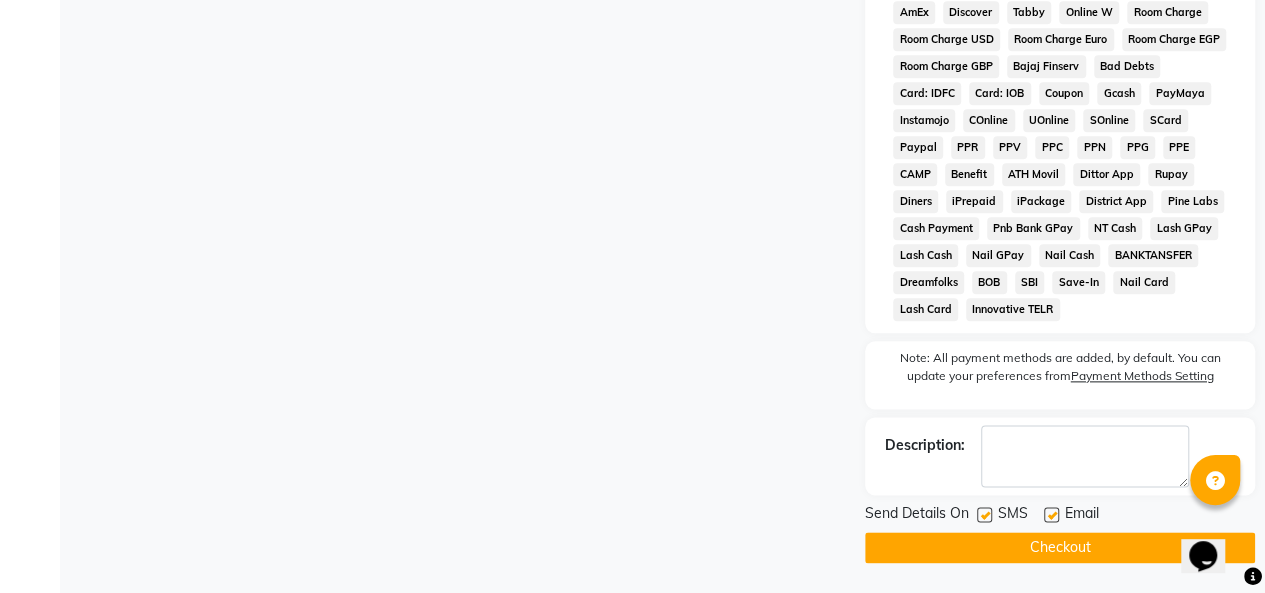 click on "Checkout" 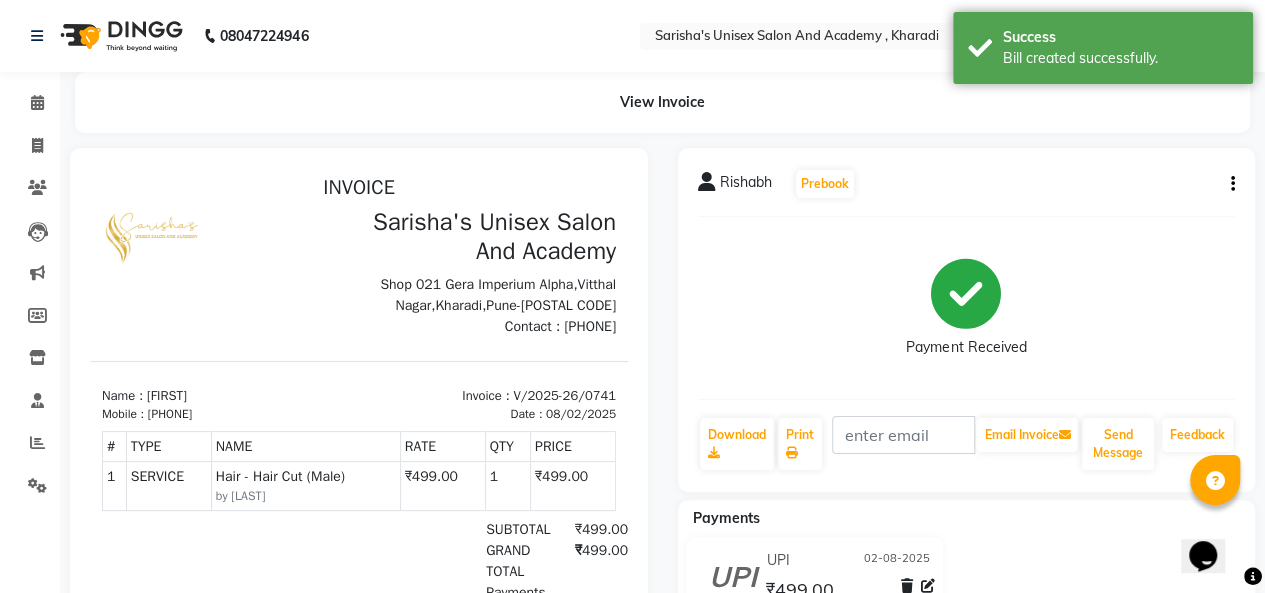 scroll, scrollTop: 0, scrollLeft: 0, axis: both 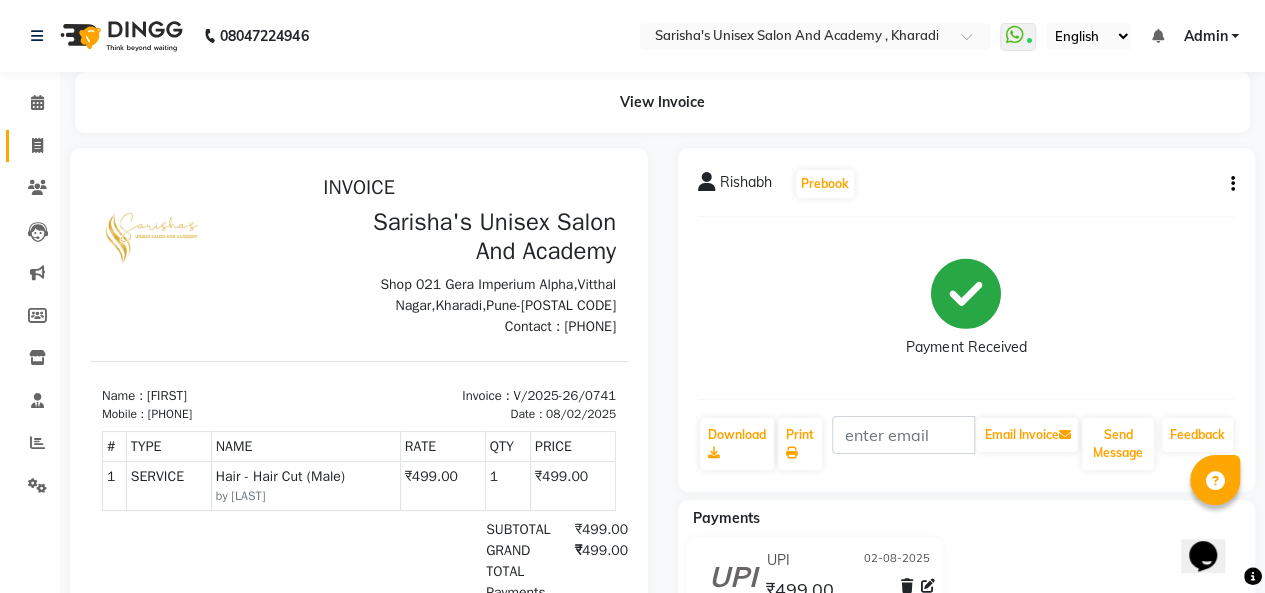 click 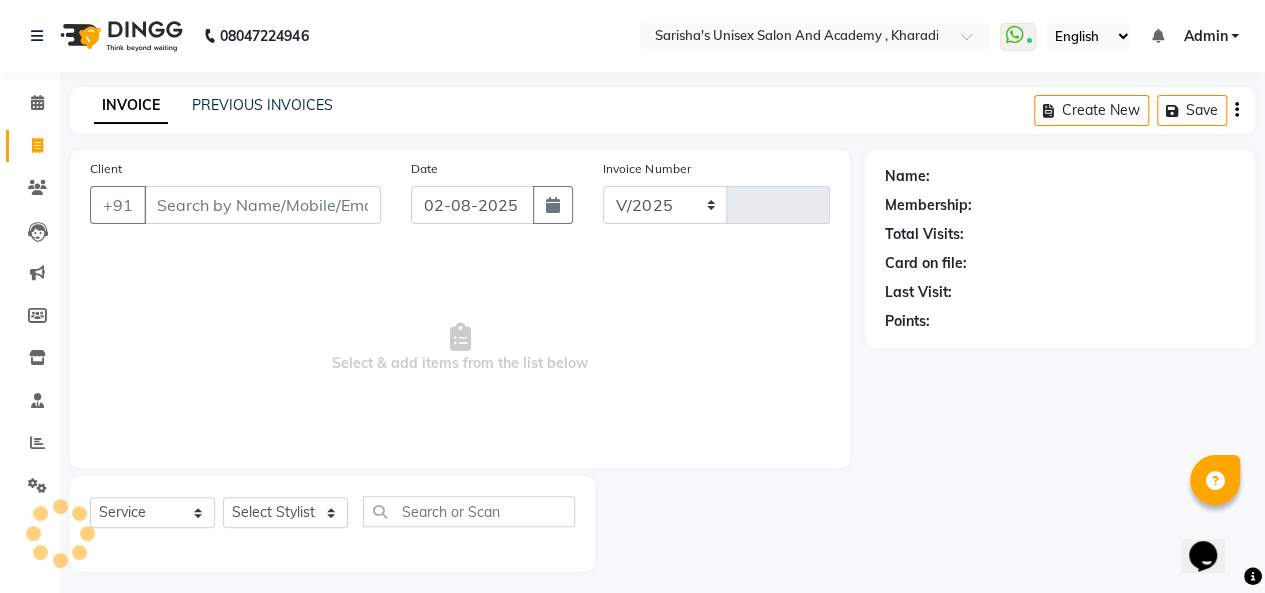 select on "665" 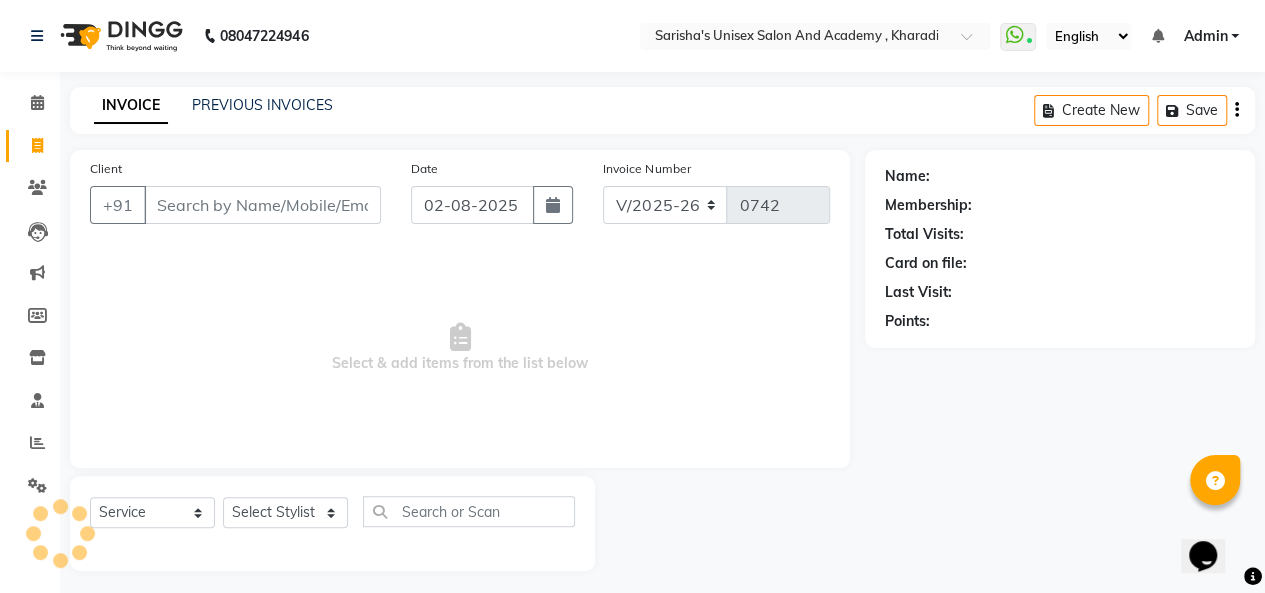 scroll, scrollTop: 7, scrollLeft: 0, axis: vertical 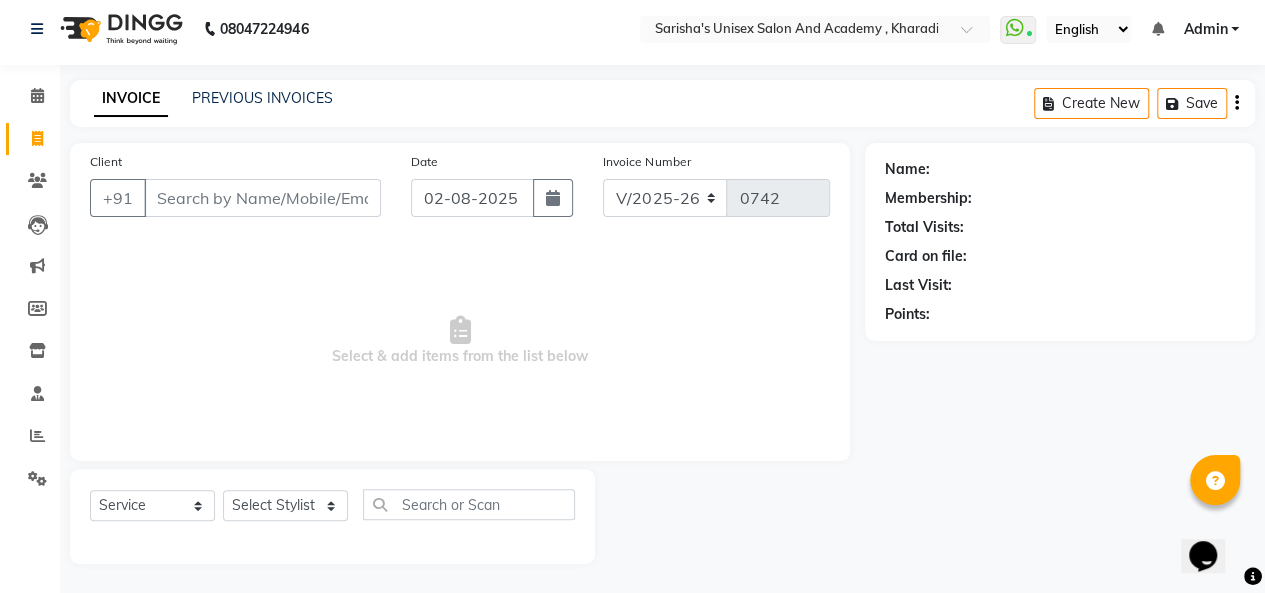 click on "Select & add items from the list below" at bounding box center [460, 341] 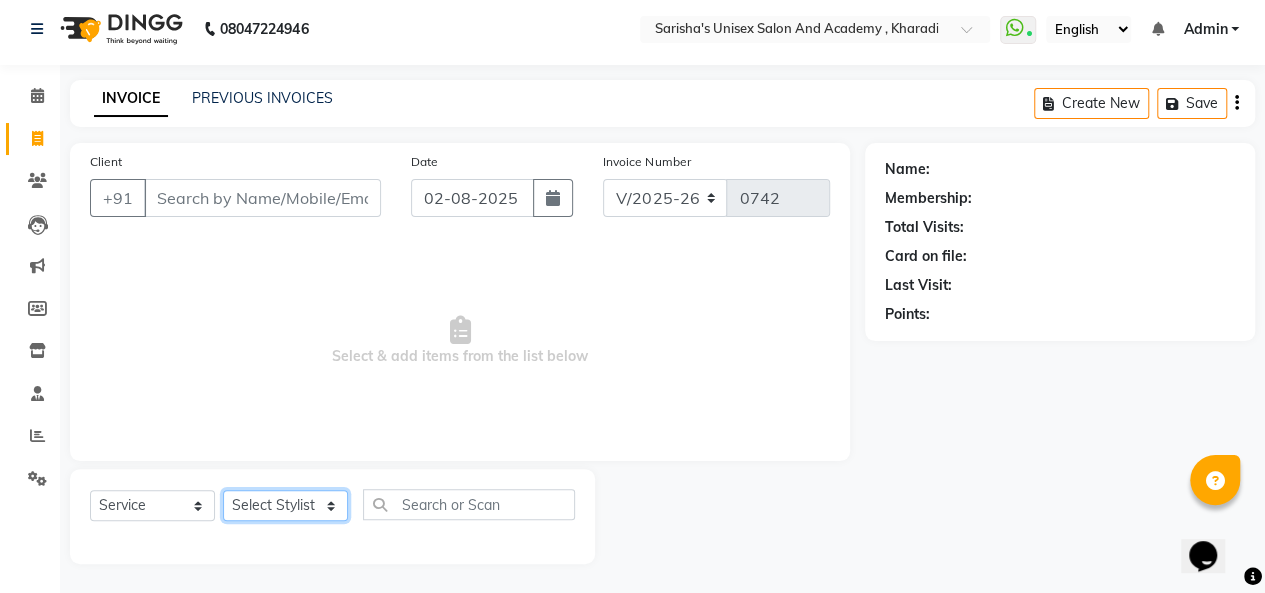 click on "Select Stylist Biswajit Jyoti Shinde Niketan Mane  Prasad Shinde Riya Sakshey Chandlaa Saniya Tajar Sarbjeet Kaur" 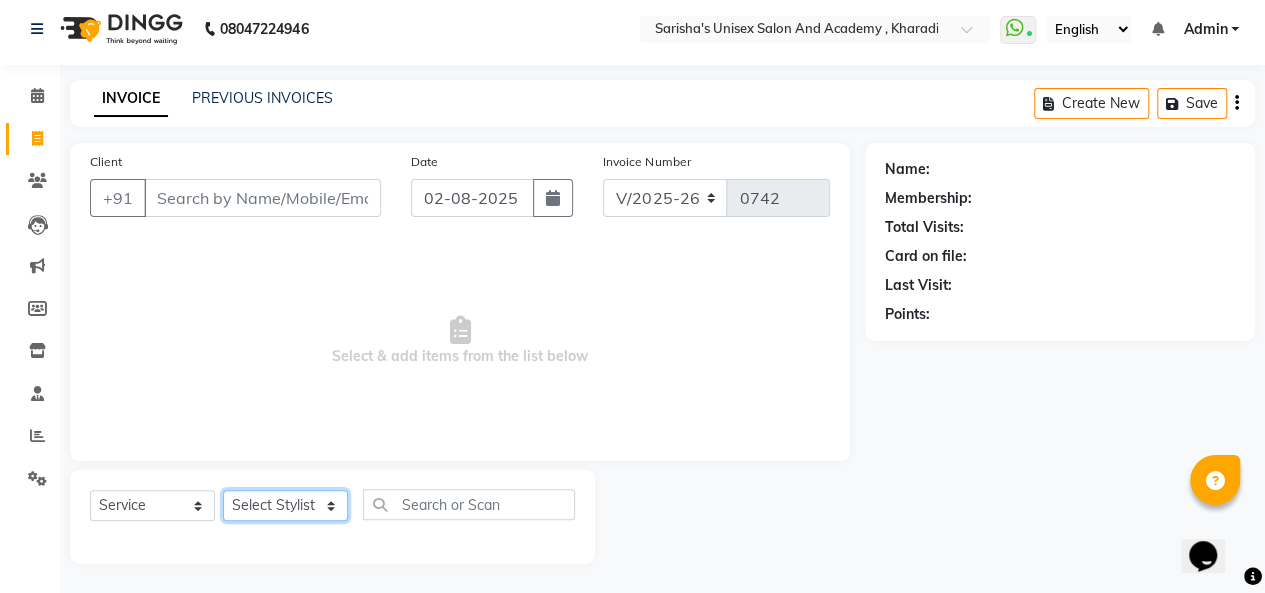 select on "52731" 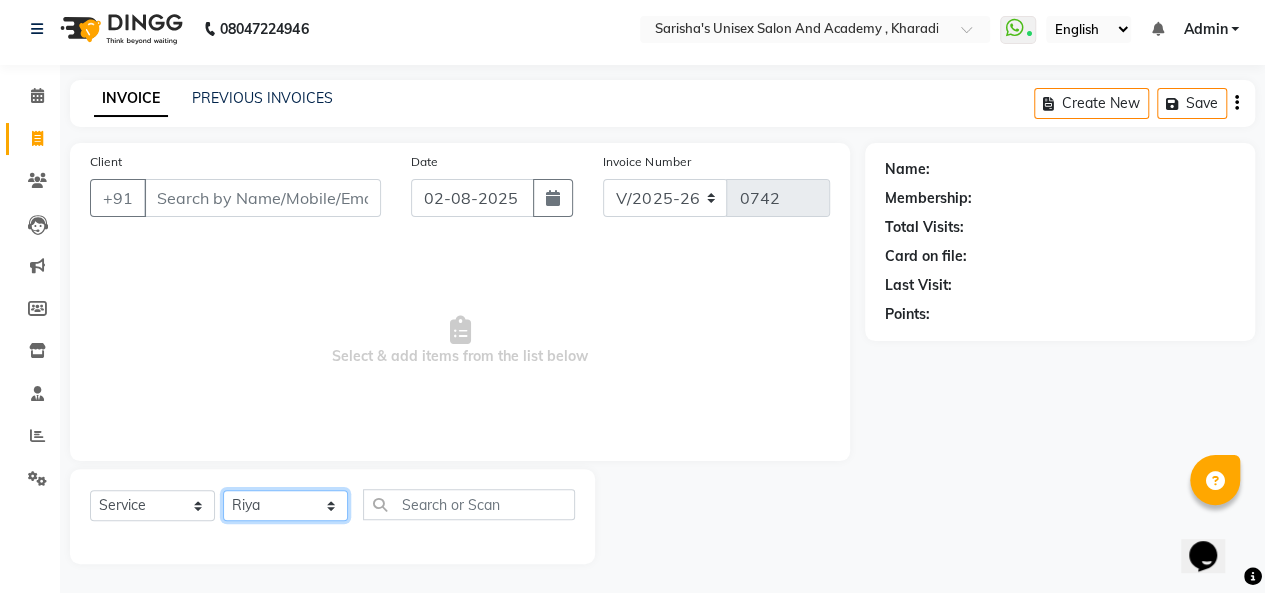 click on "Select Stylist Biswajit Jyoti Shinde Niketan Mane  Prasad Shinde Riya Sakshey Chandlaa Saniya Tajar Sarbjeet Kaur" 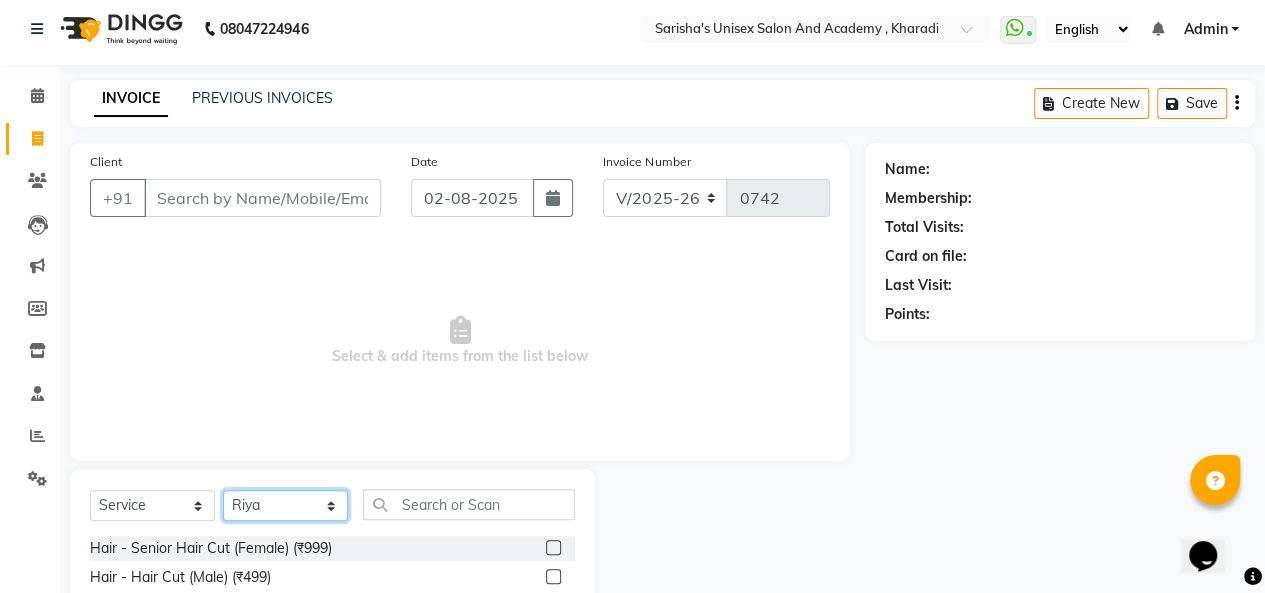 scroll, scrollTop: 107, scrollLeft: 0, axis: vertical 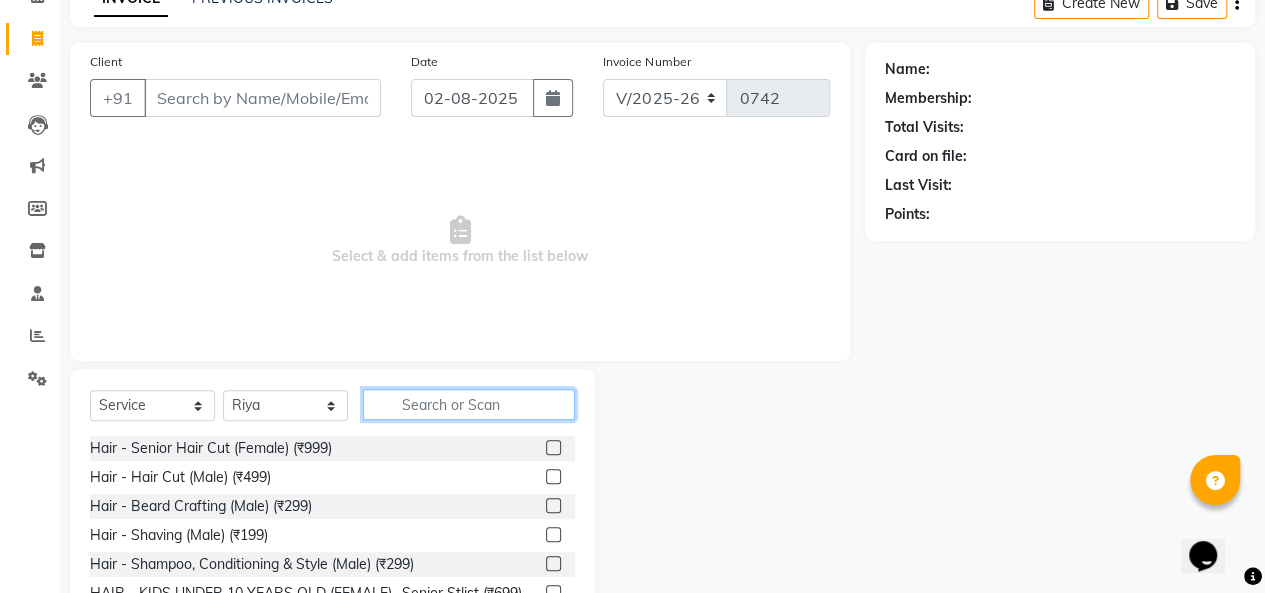 click 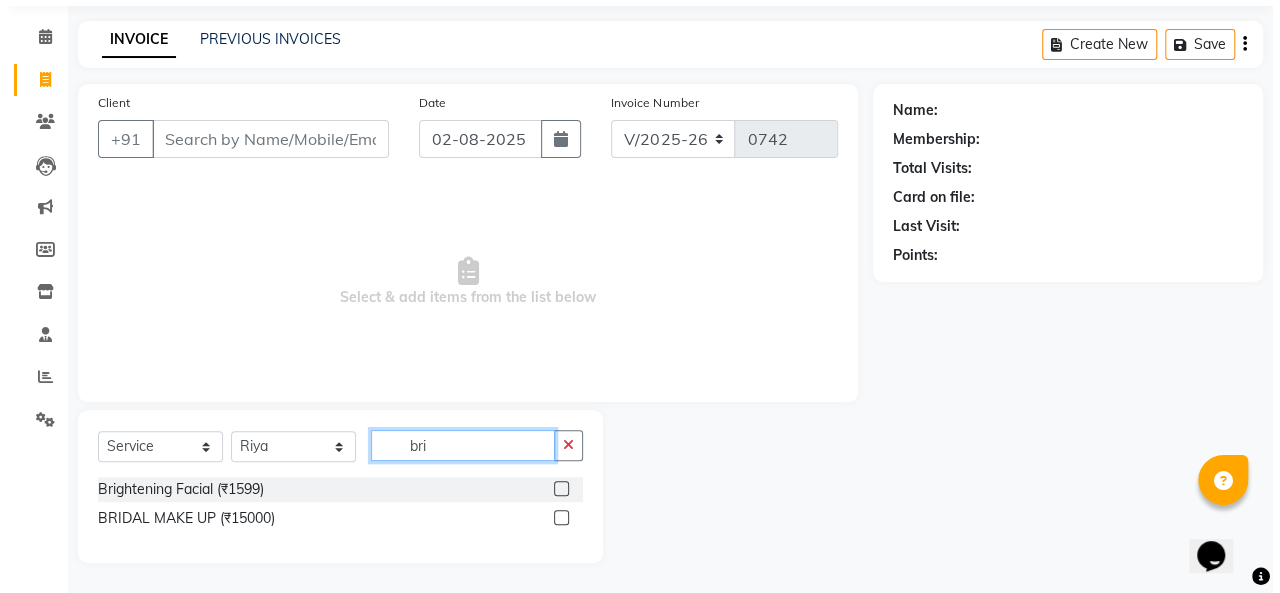 scroll, scrollTop: 65, scrollLeft: 0, axis: vertical 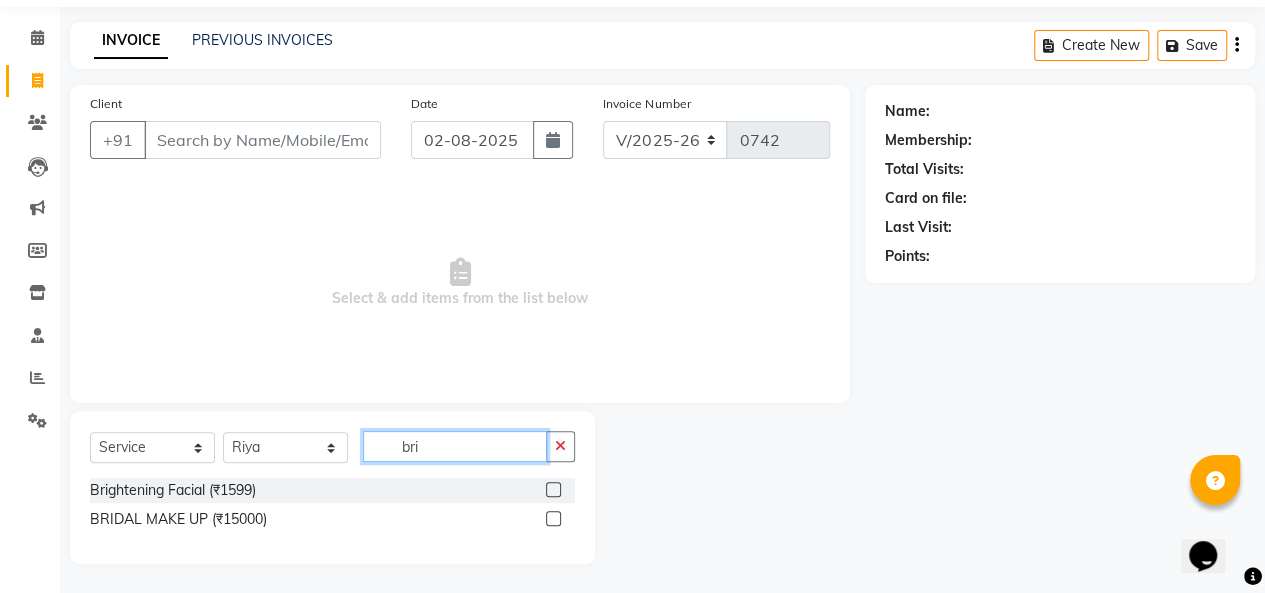 type on "bri" 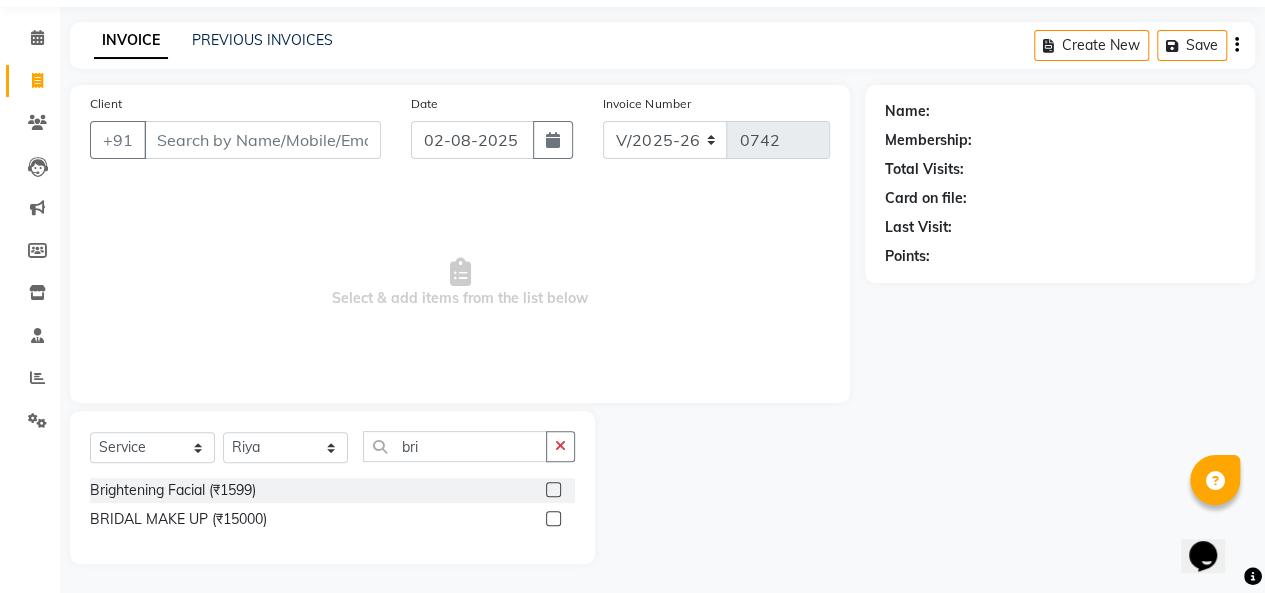 click 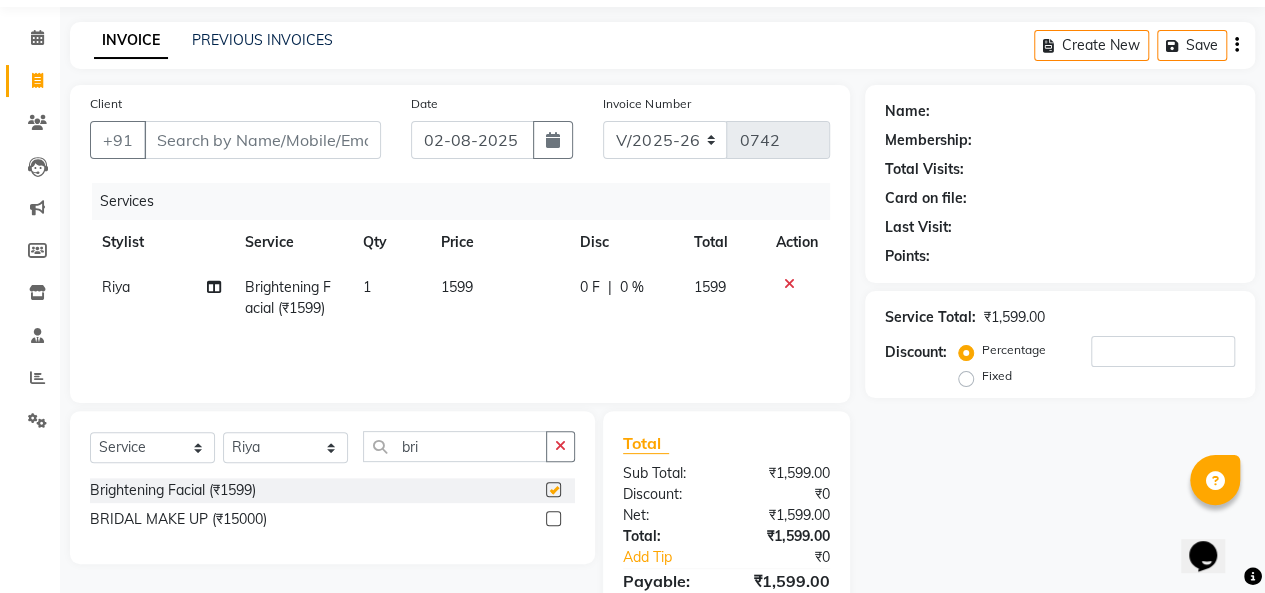 checkbox on "false" 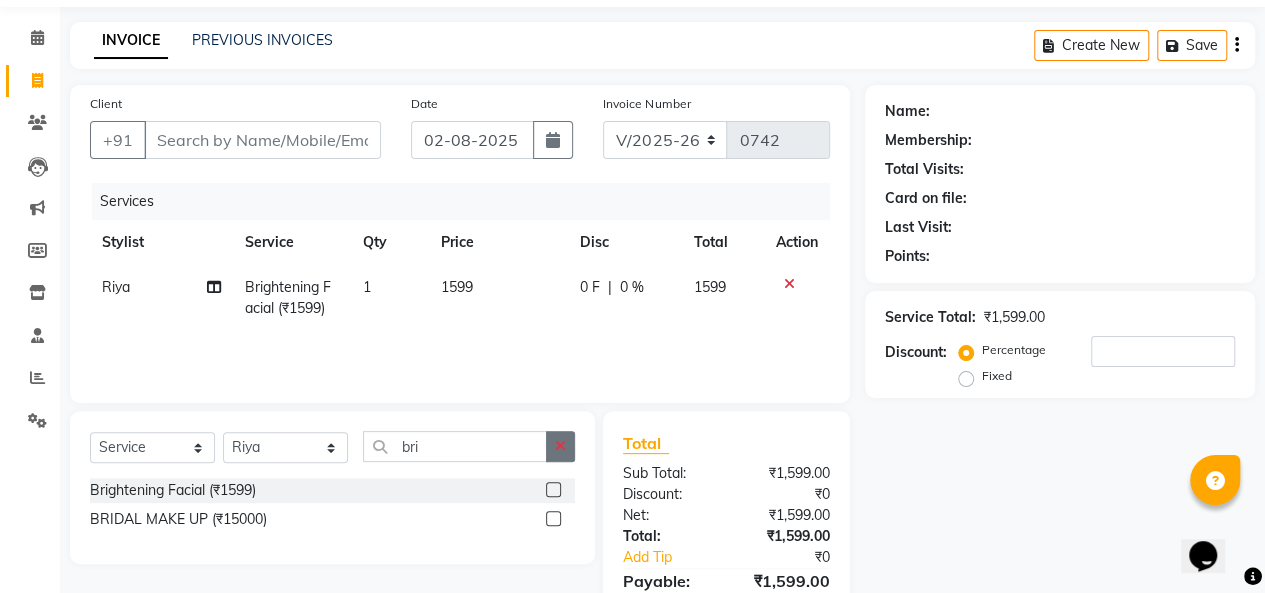 click 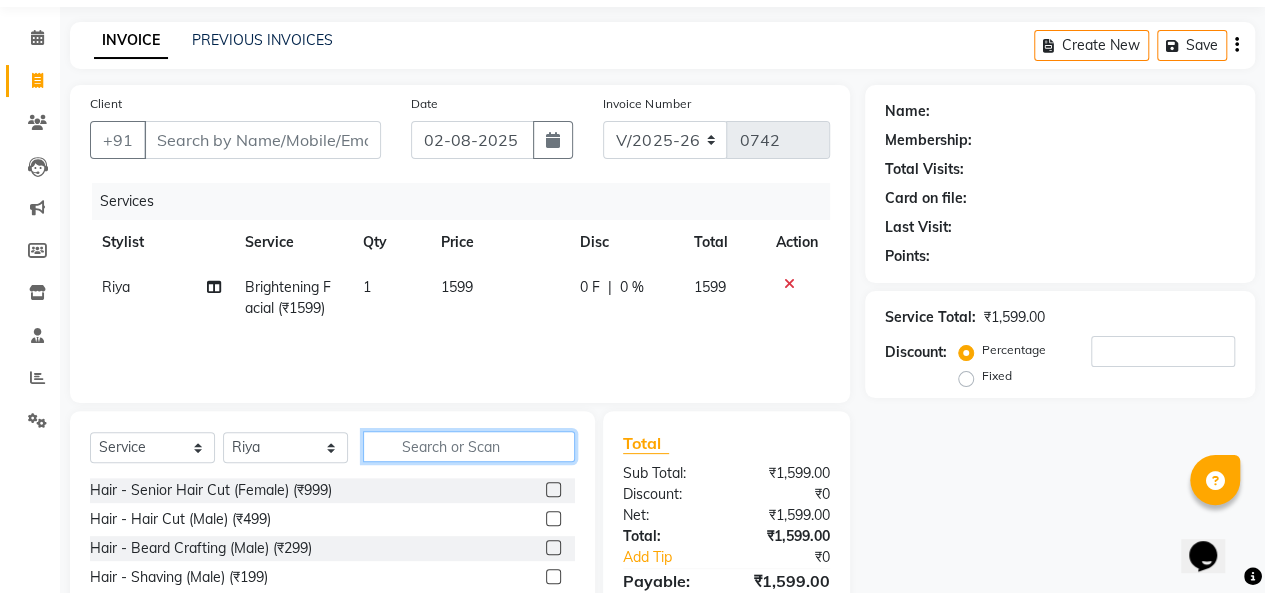 click 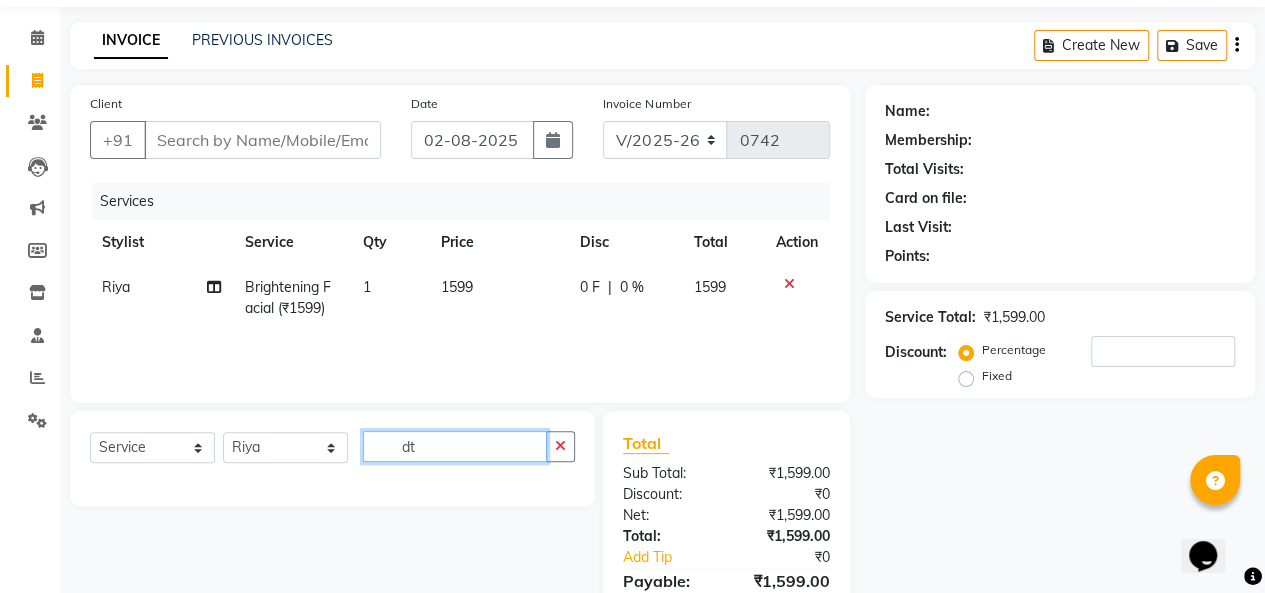 type on "d" 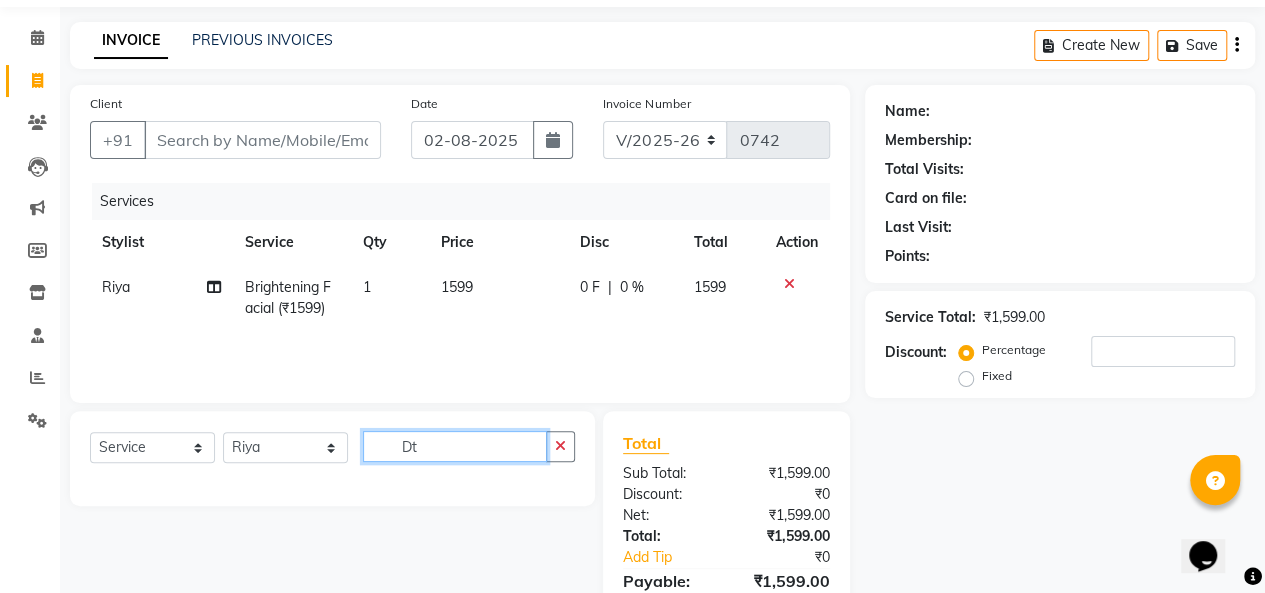 type on "D" 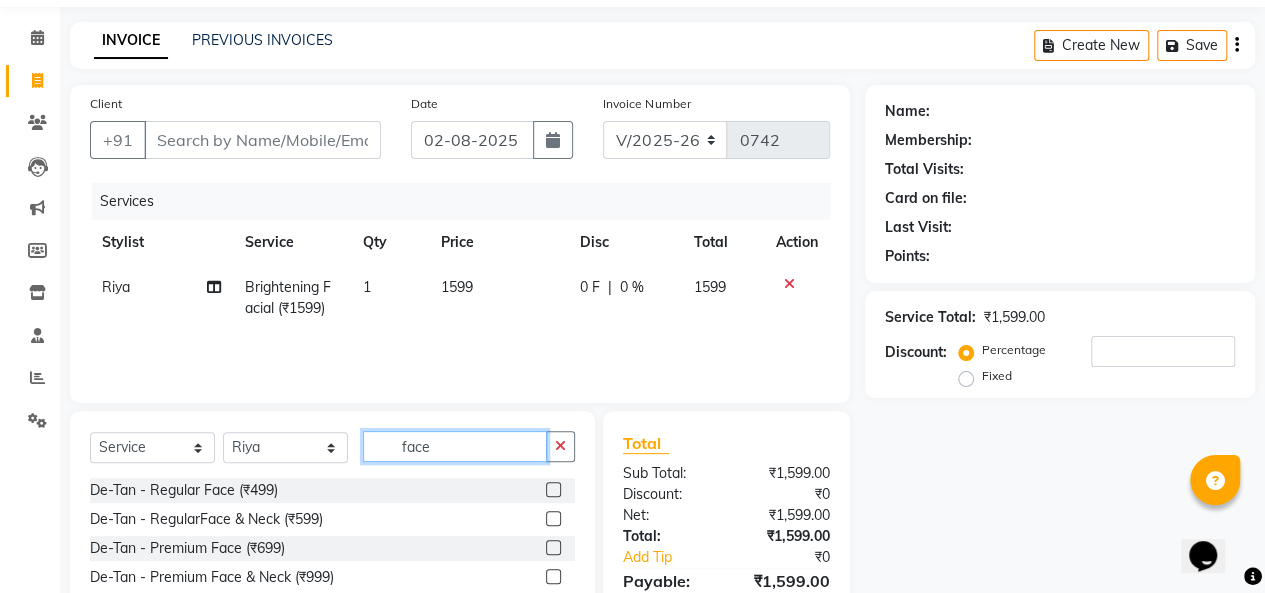 type on "face" 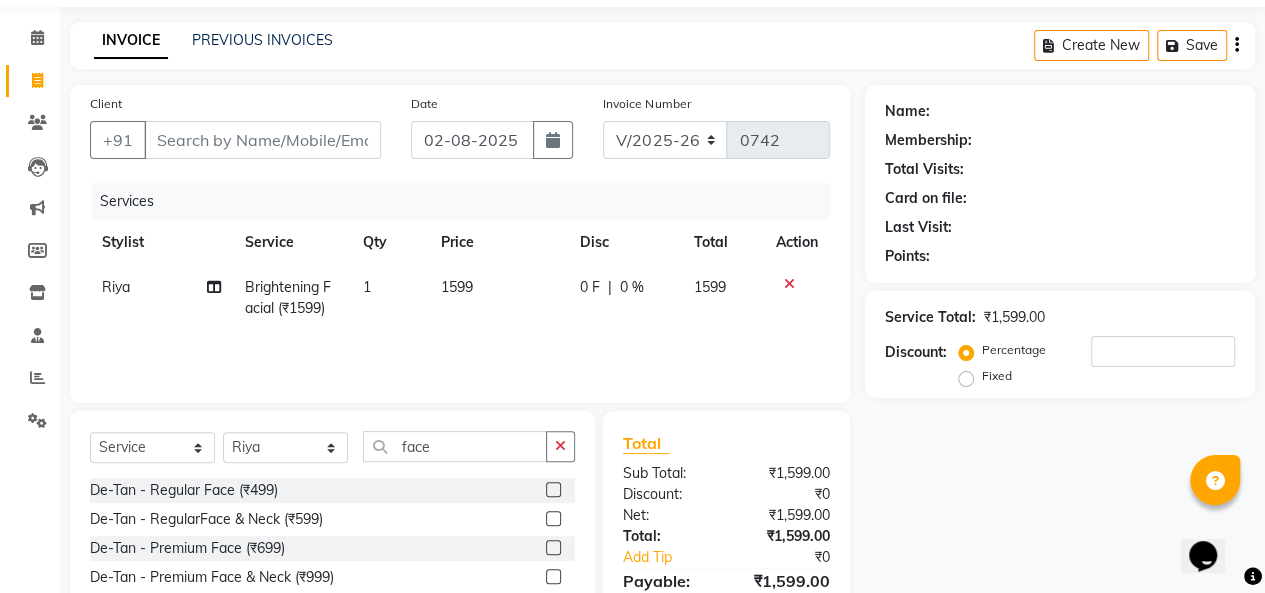click 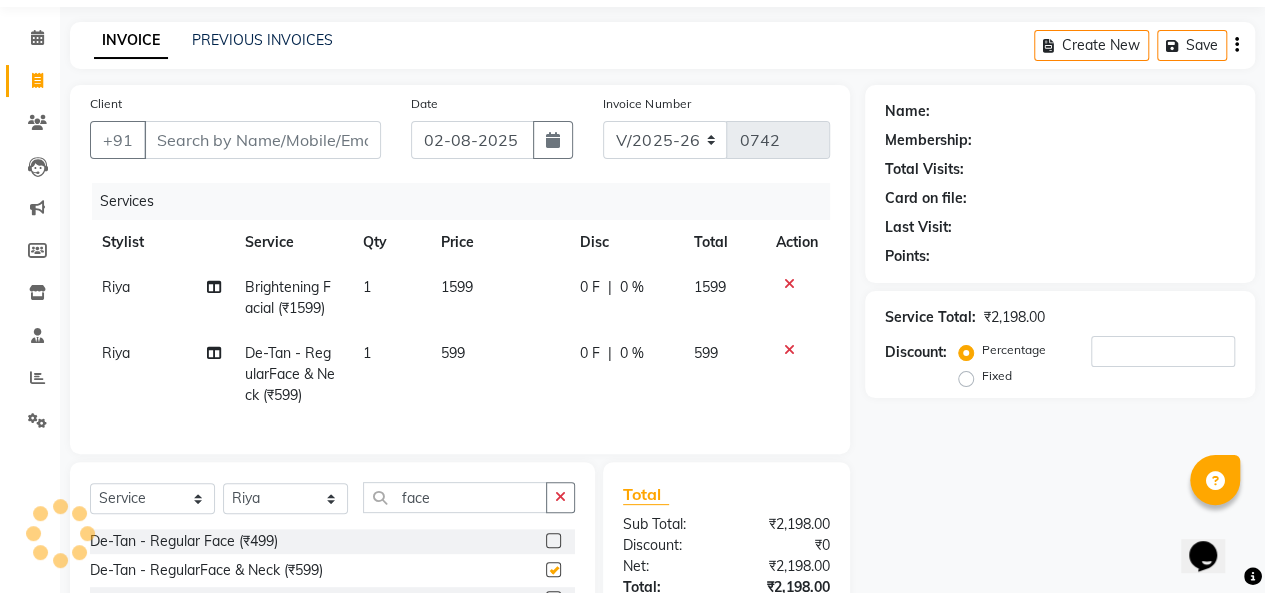 checkbox on "false" 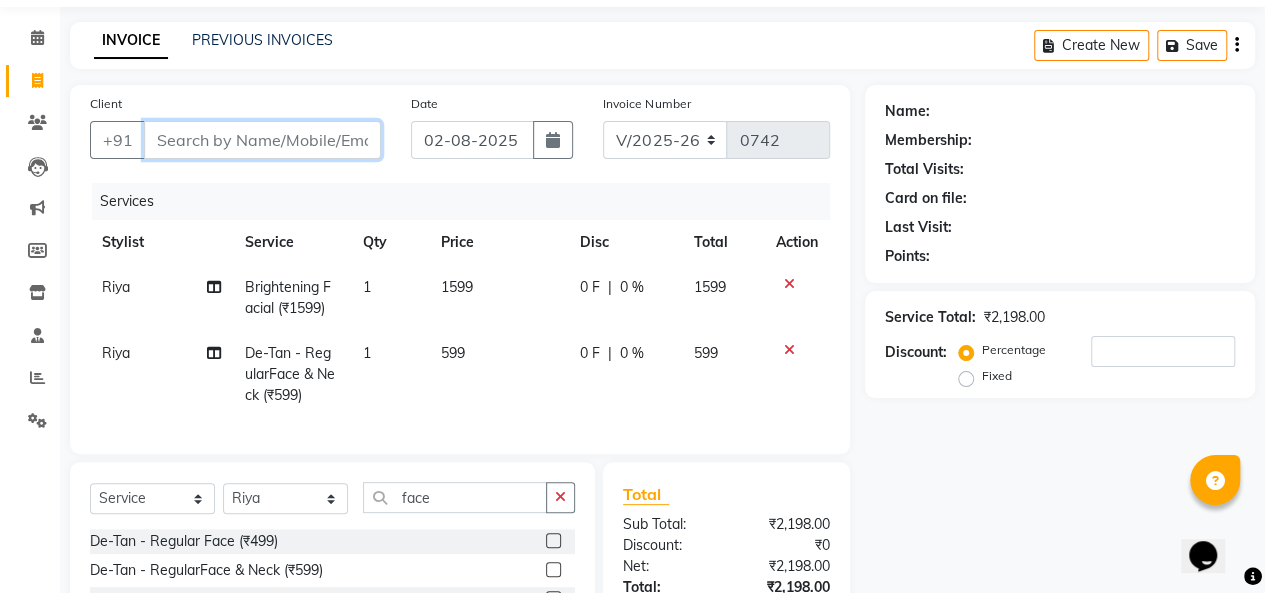 click on "Client" at bounding box center (262, 140) 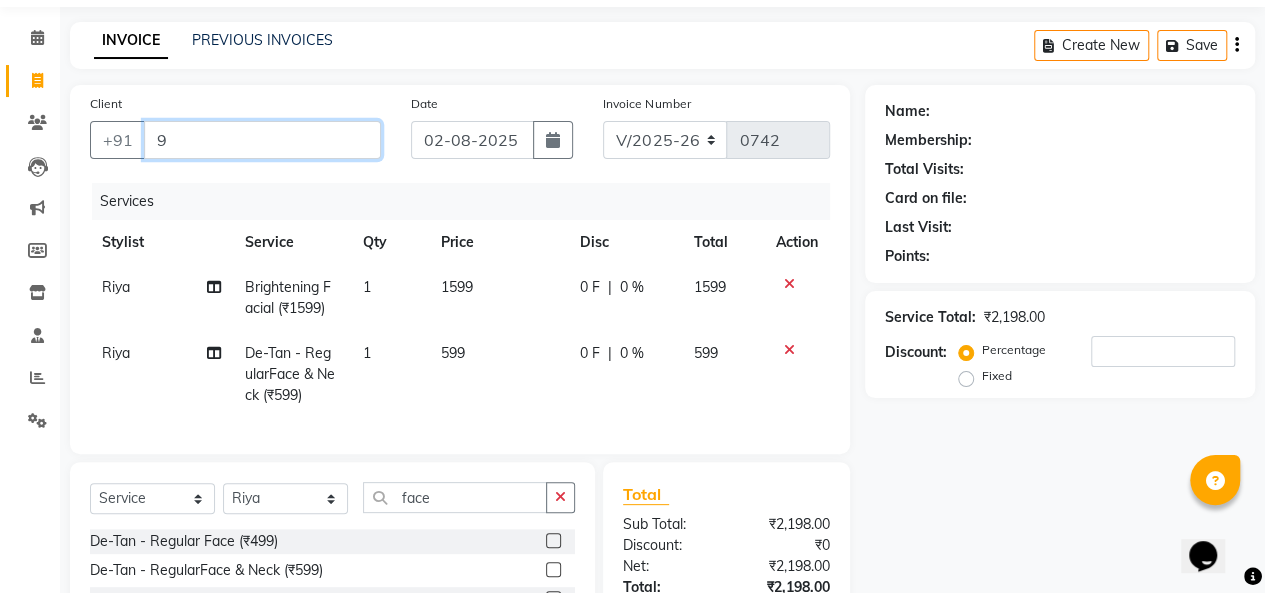 type on "0" 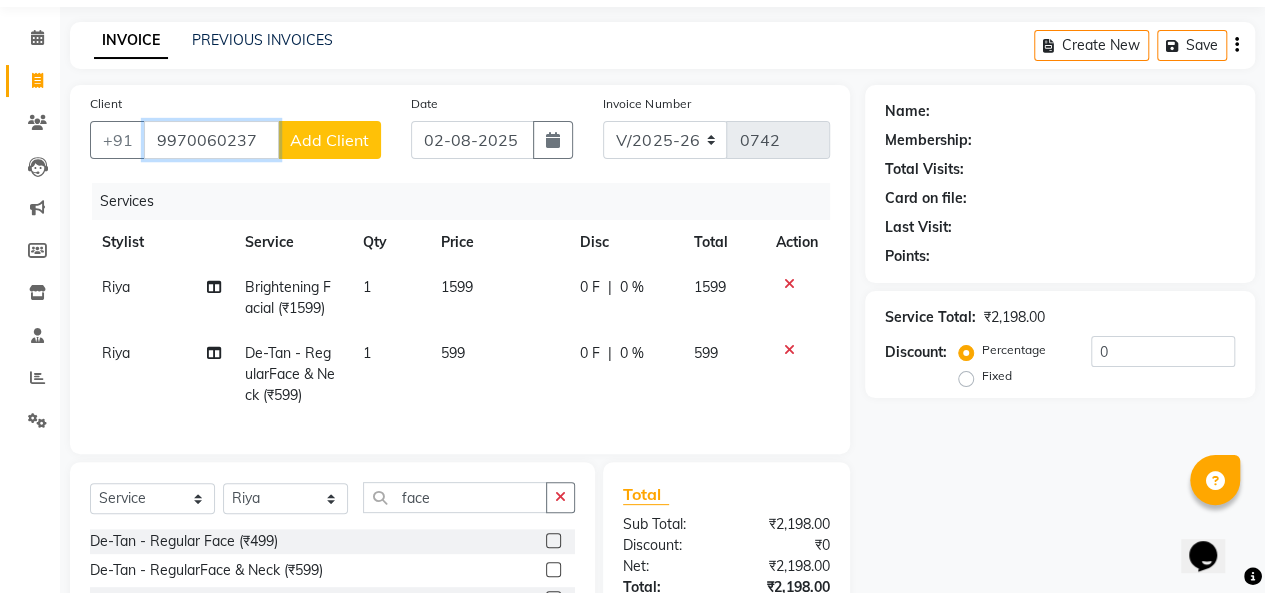 type on "9970060237" 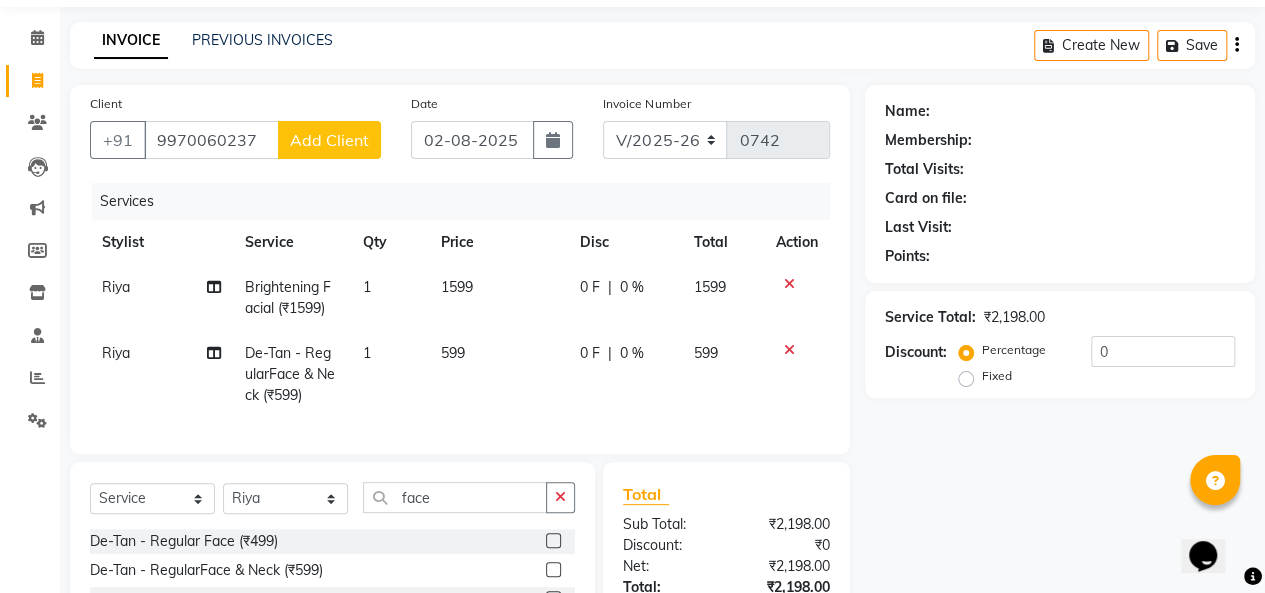 click on "Add Client" 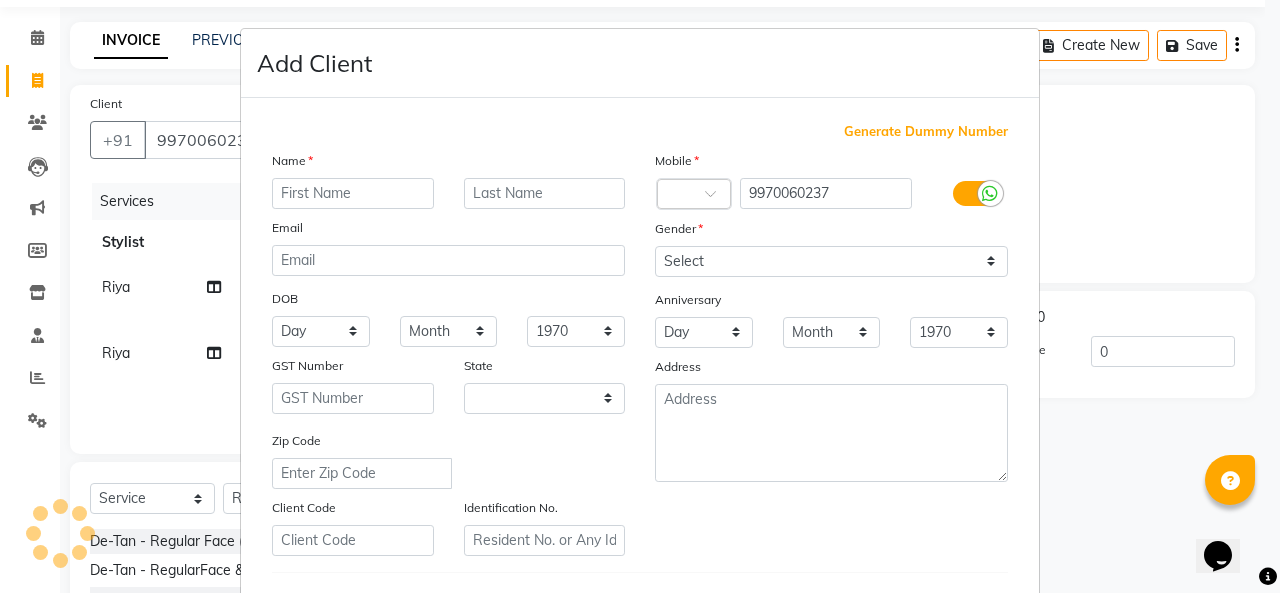 select on "22" 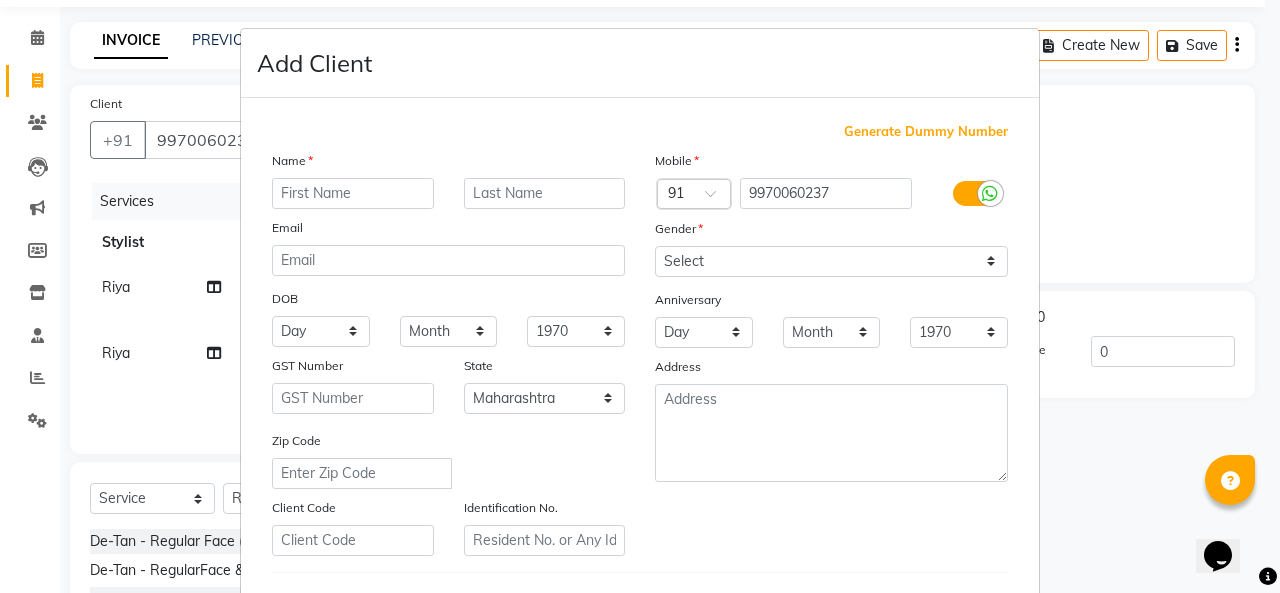 click at bounding box center [353, 193] 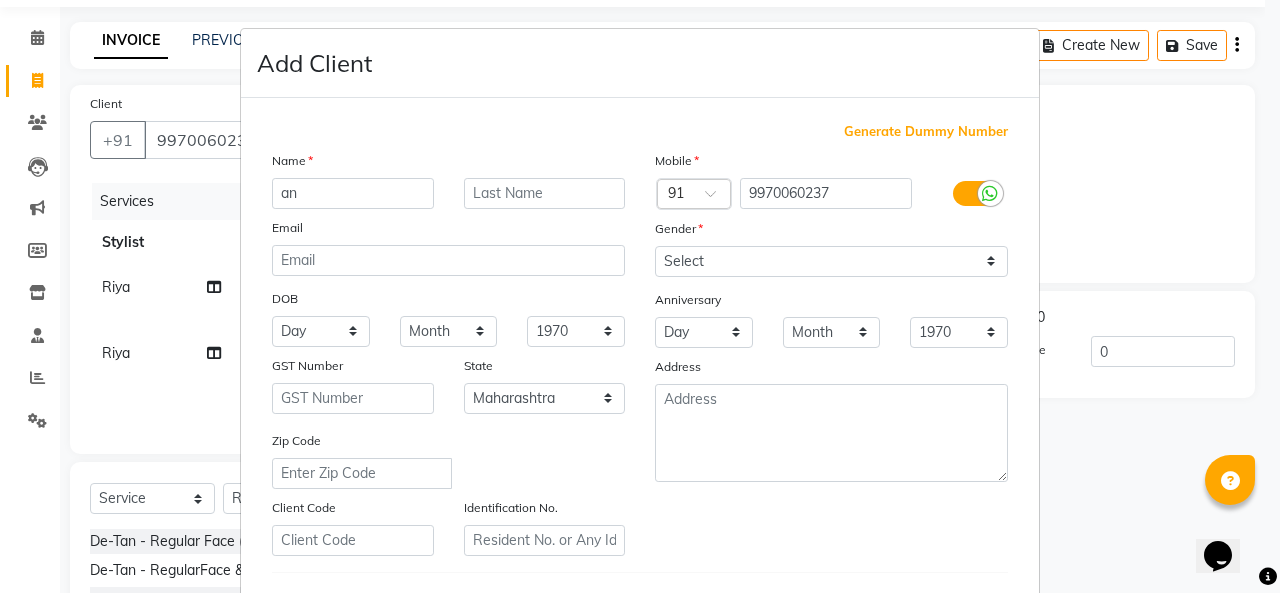 type on "a" 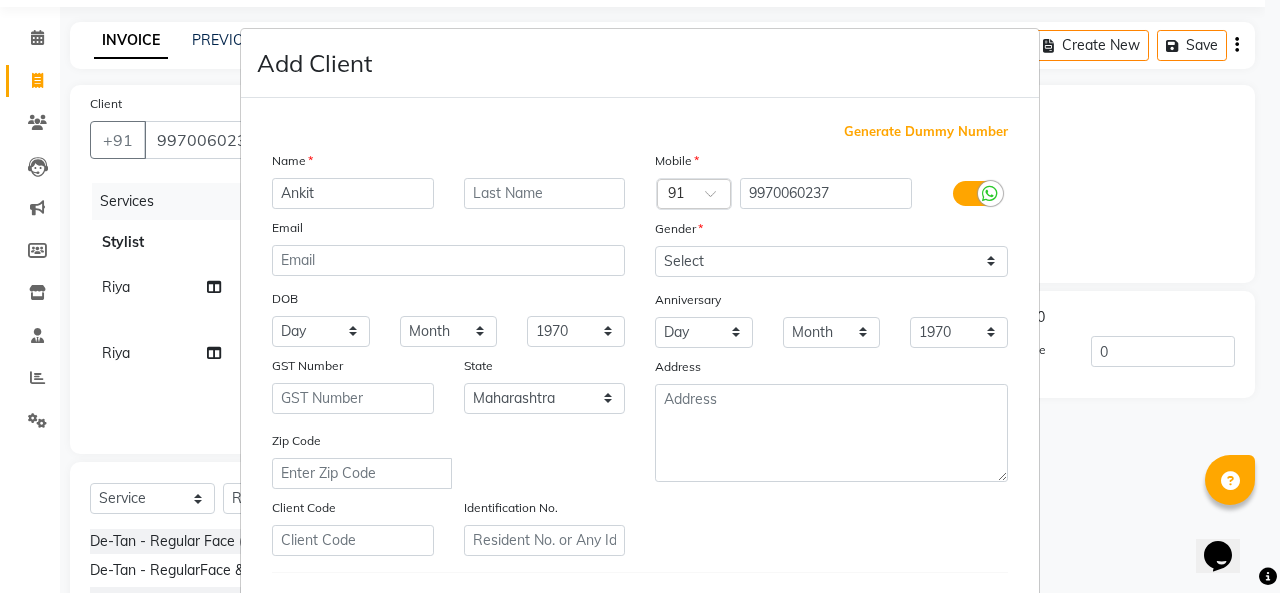 type on "Ankit" 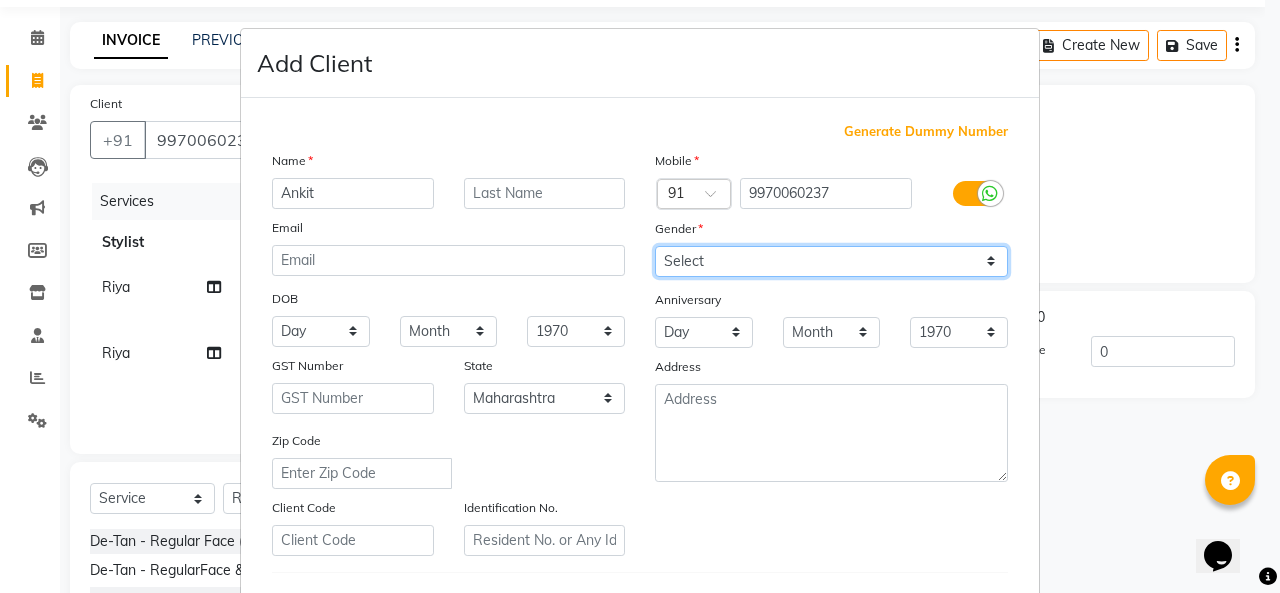 click on "Select Male Female Other Prefer Not To Say" at bounding box center (831, 261) 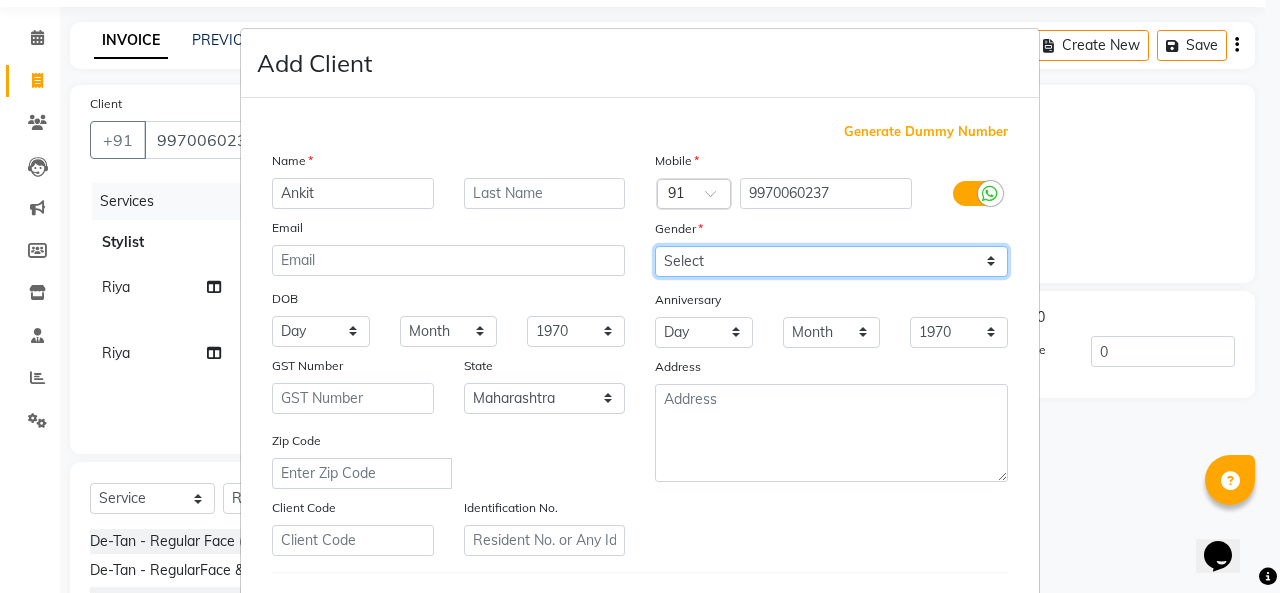 select on "male" 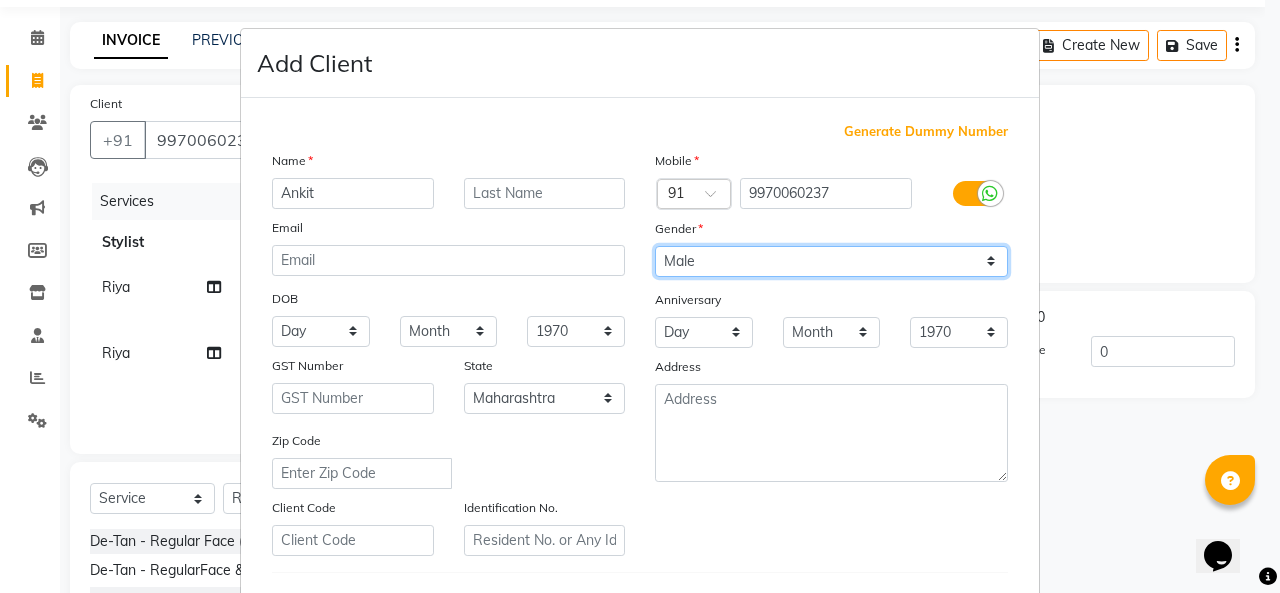 click on "Select Male Female Other Prefer Not To Say" at bounding box center [831, 261] 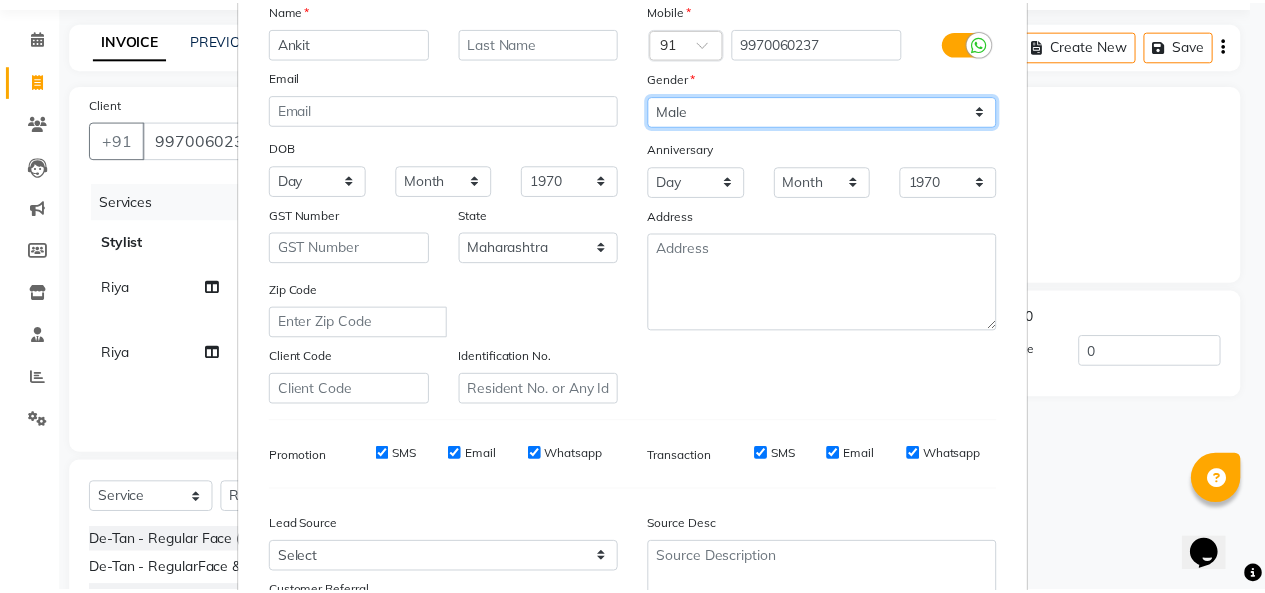 scroll, scrollTop: 326, scrollLeft: 0, axis: vertical 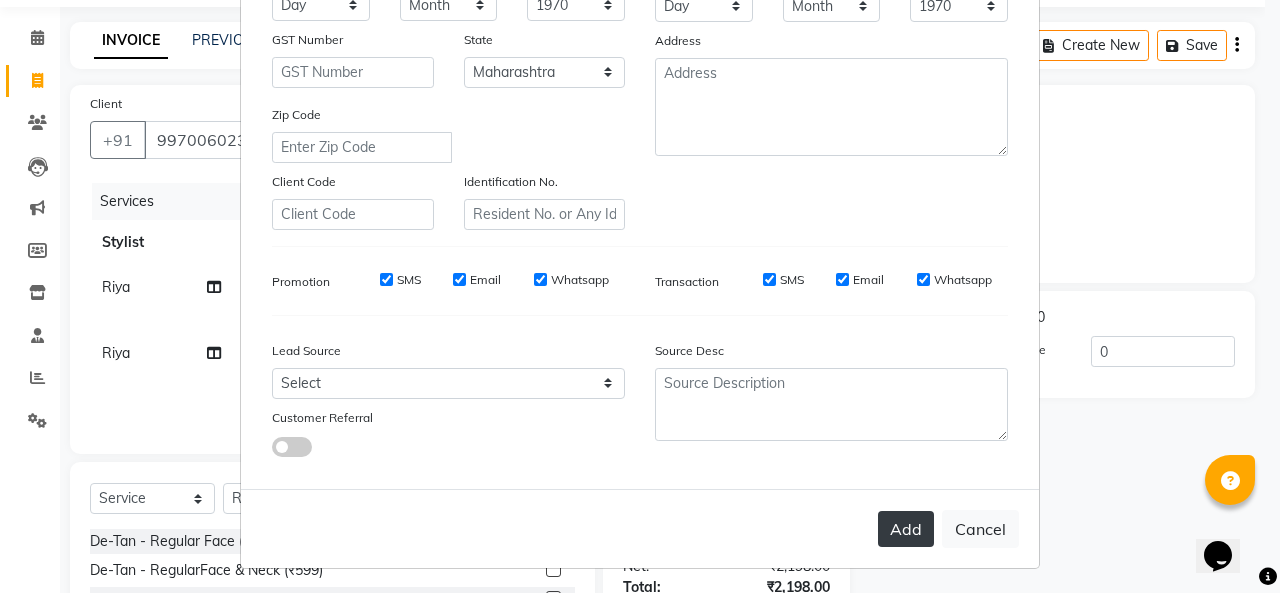 click on "Add" at bounding box center (906, 529) 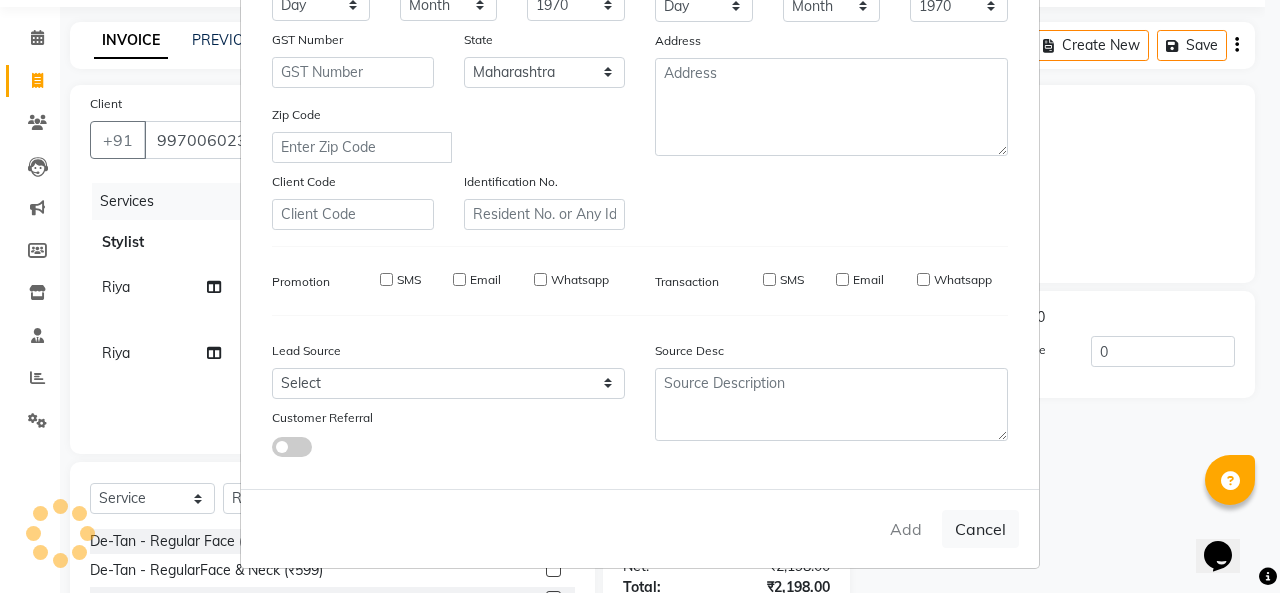 type 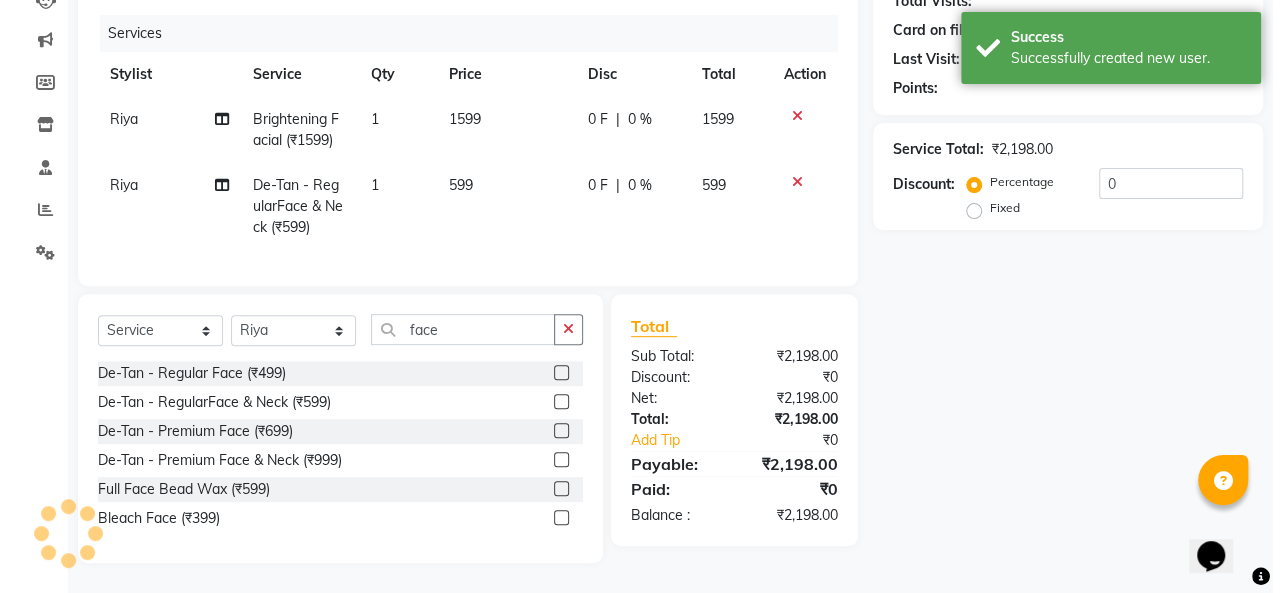 scroll, scrollTop: 0, scrollLeft: 0, axis: both 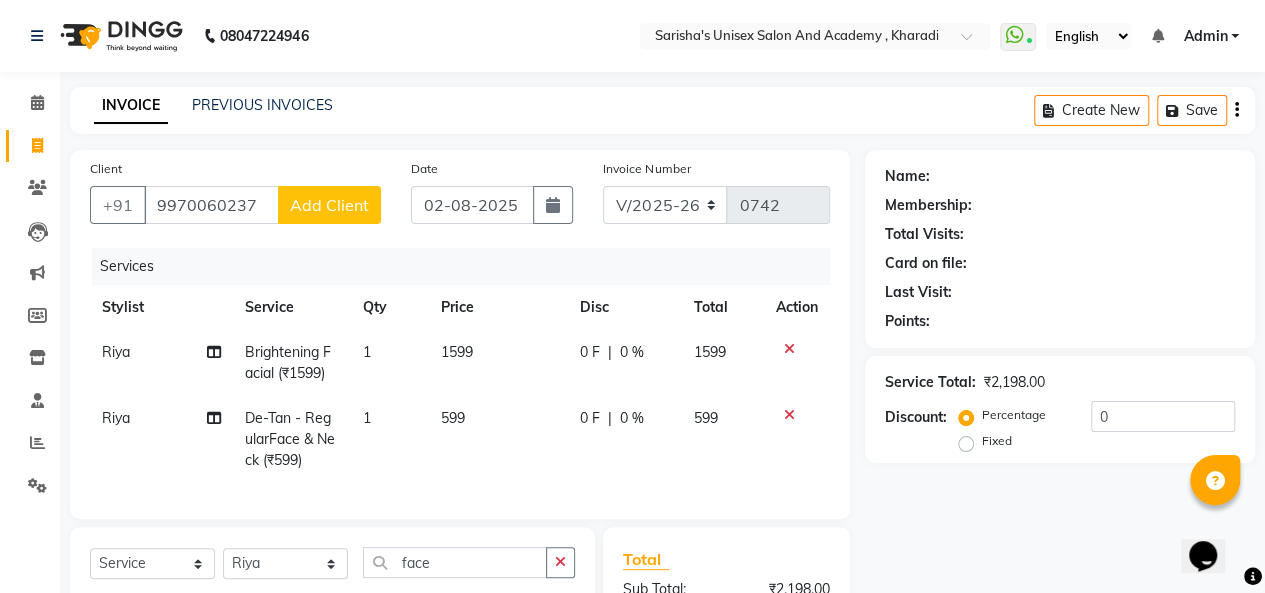 click on "Add Client" 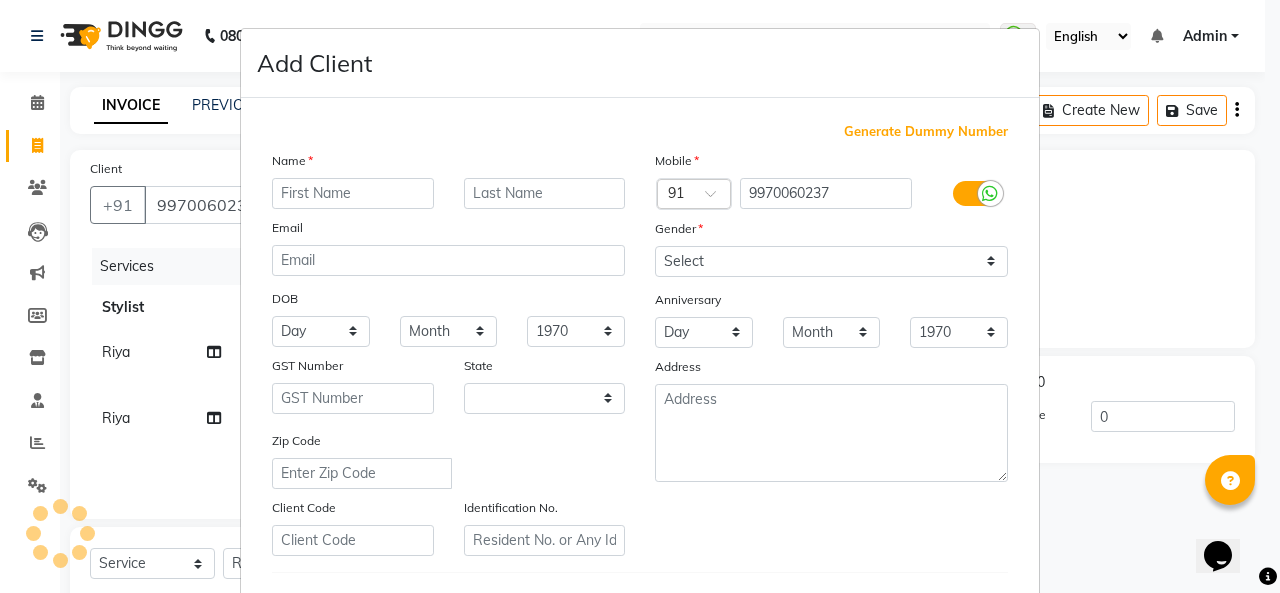 select on "22" 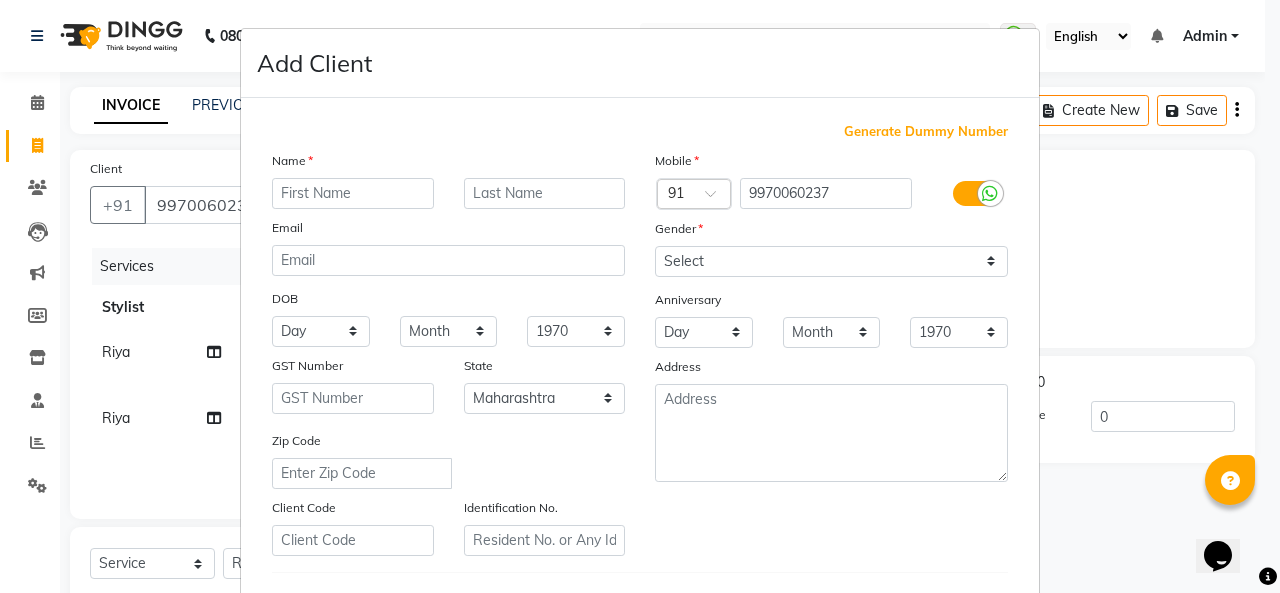 click at bounding box center [353, 193] 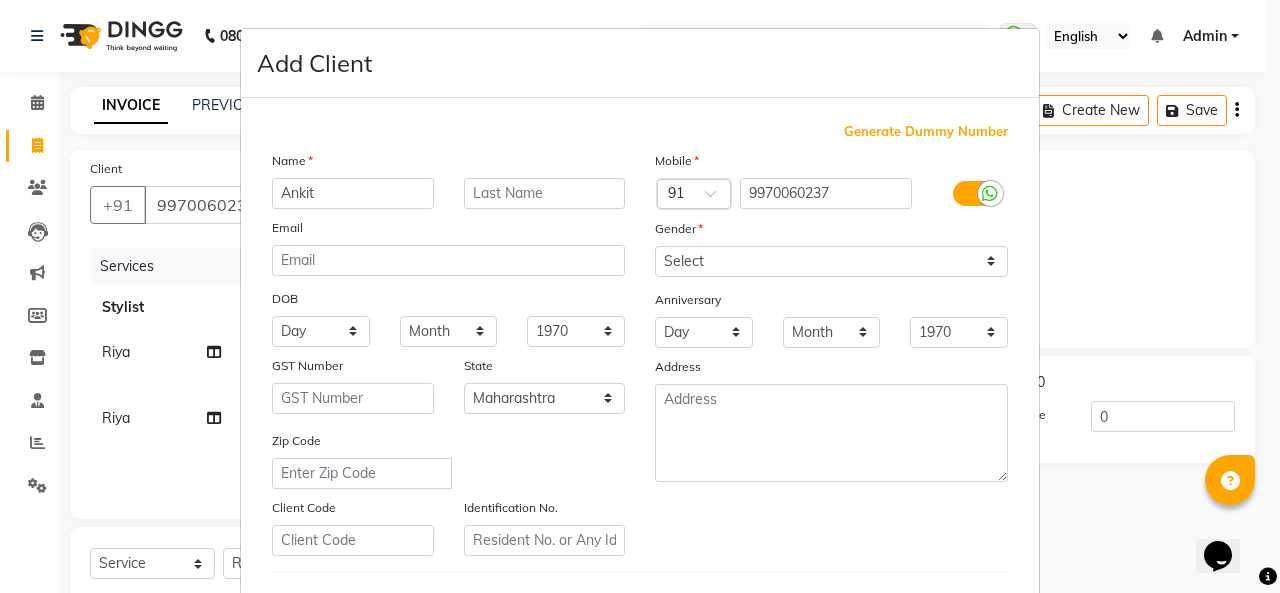 type on "Ankit" 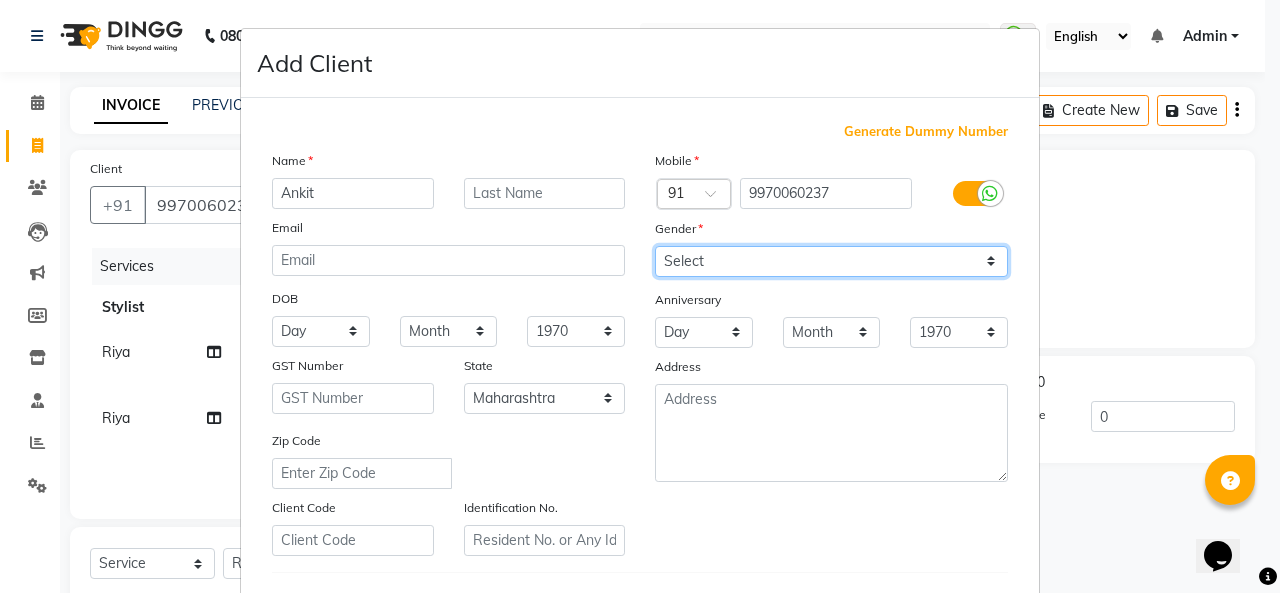 click on "Select Male Female Other Prefer Not To Say" at bounding box center [831, 261] 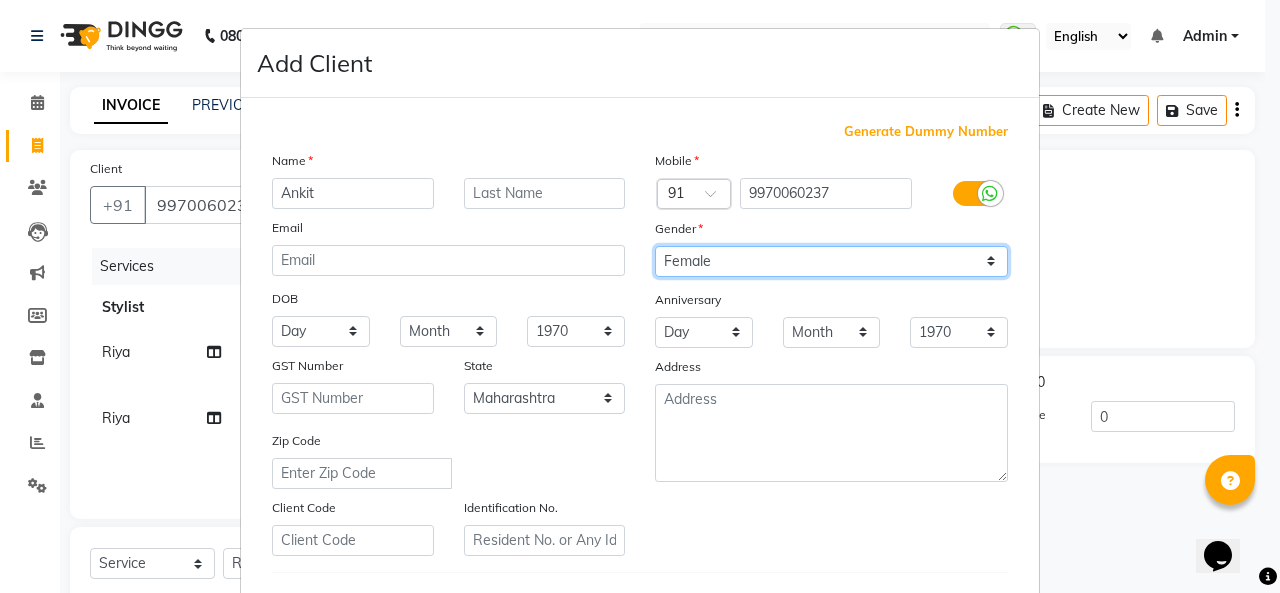 click on "Select Male Female Other Prefer Not To Say" at bounding box center (831, 261) 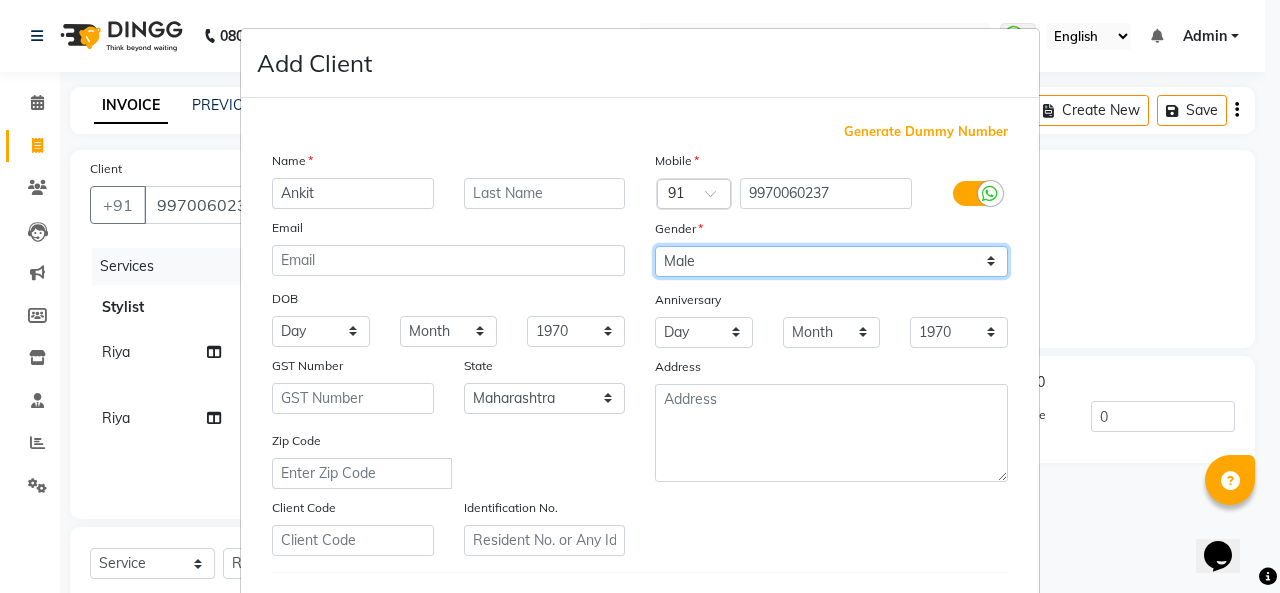click on "Select Male Female Other Prefer Not To Say" at bounding box center (831, 261) 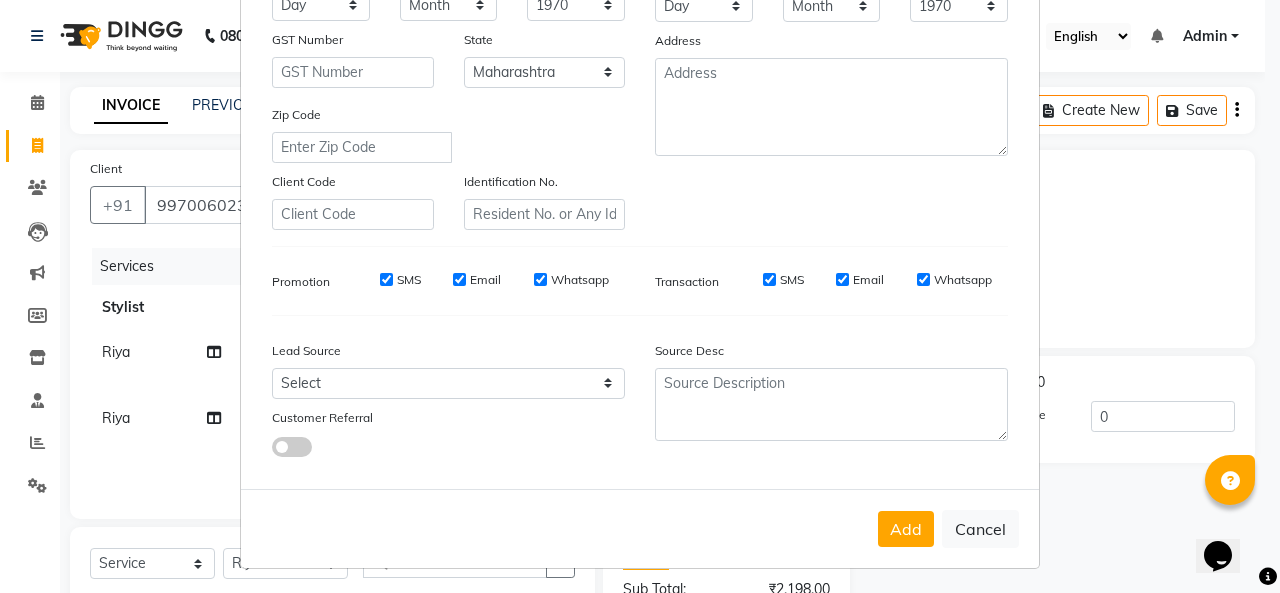 click on "Add" at bounding box center (906, 529) 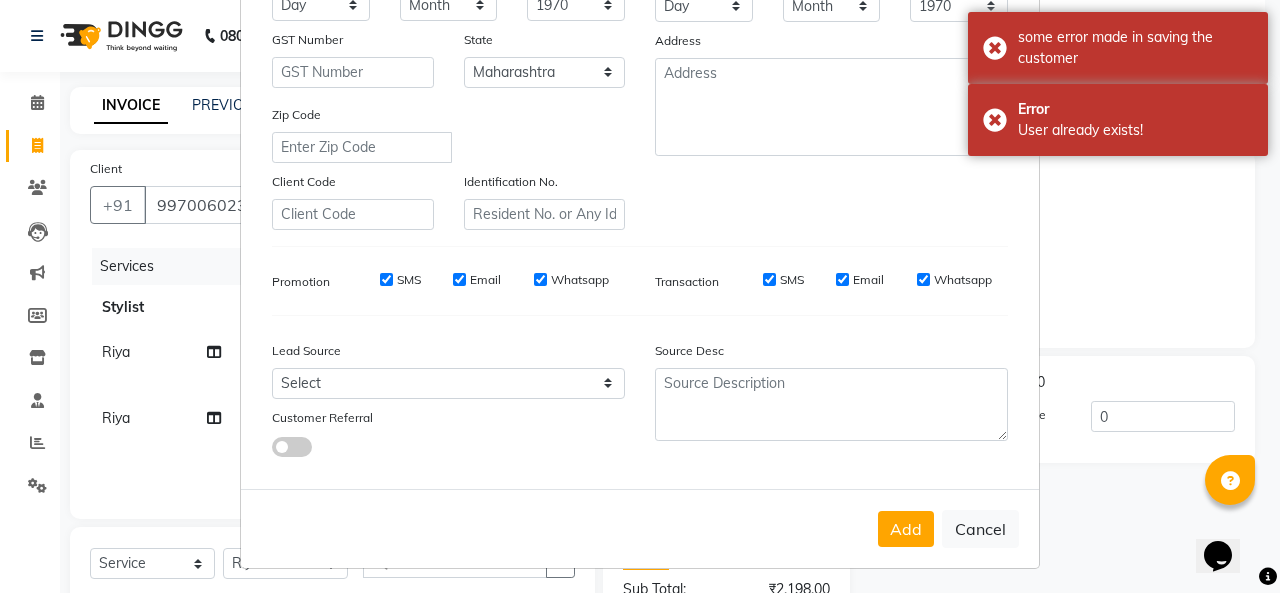 click on "Add" at bounding box center (906, 529) 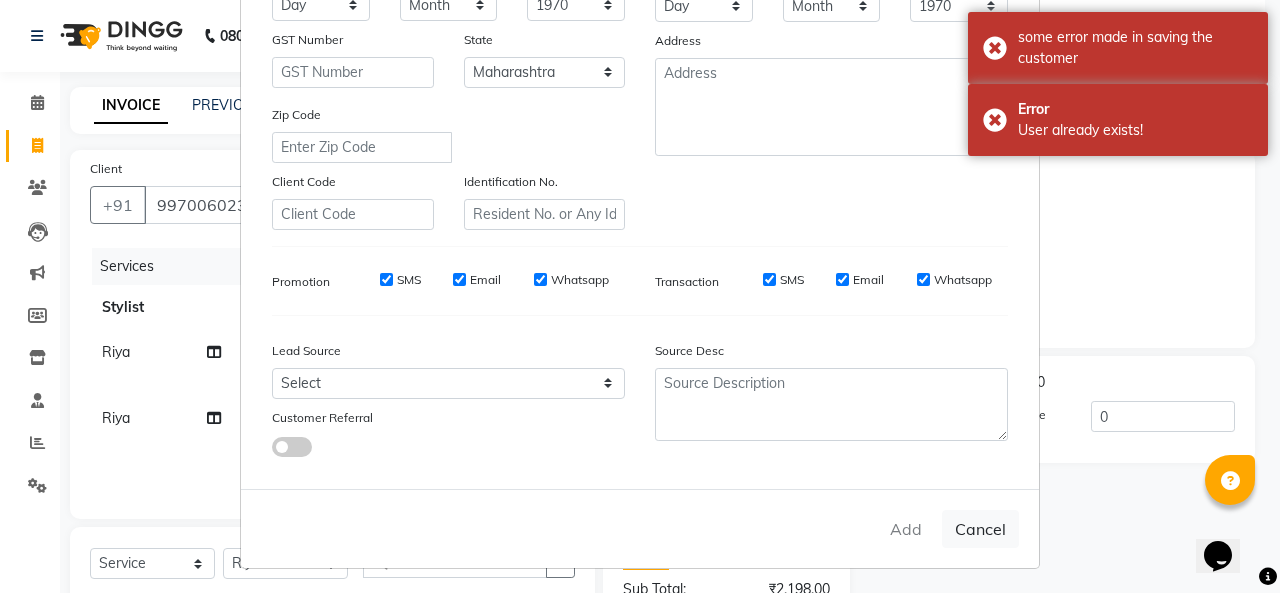 click on "Add" at bounding box center [906, 529] 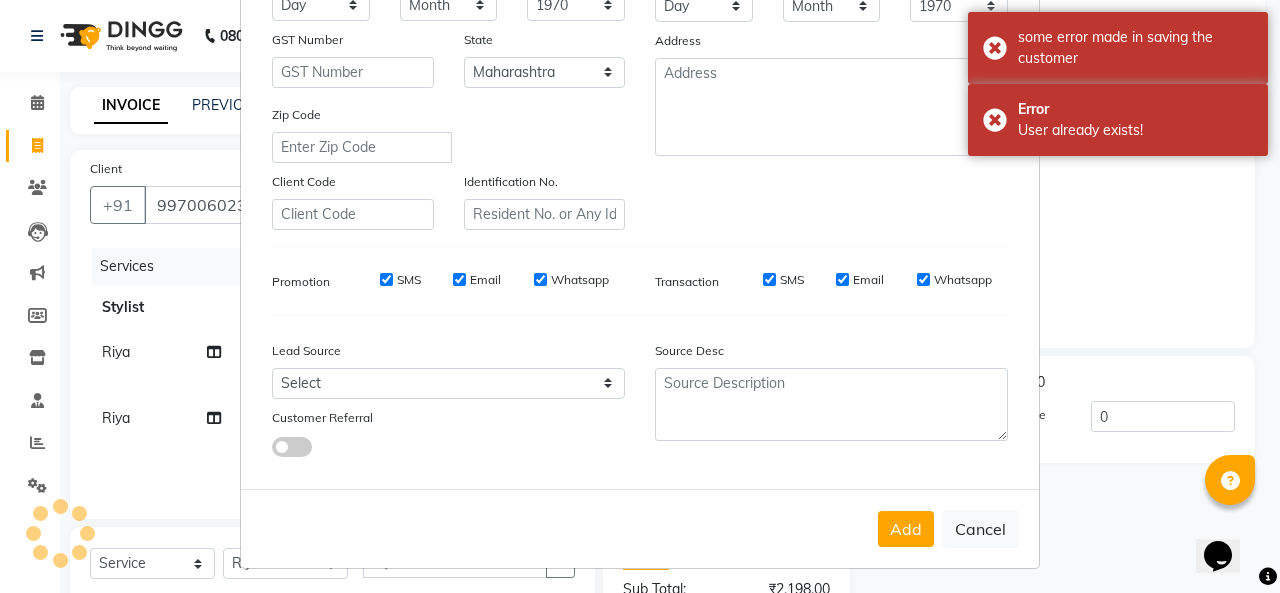 click on "Add" at bounding box center (906, 529) 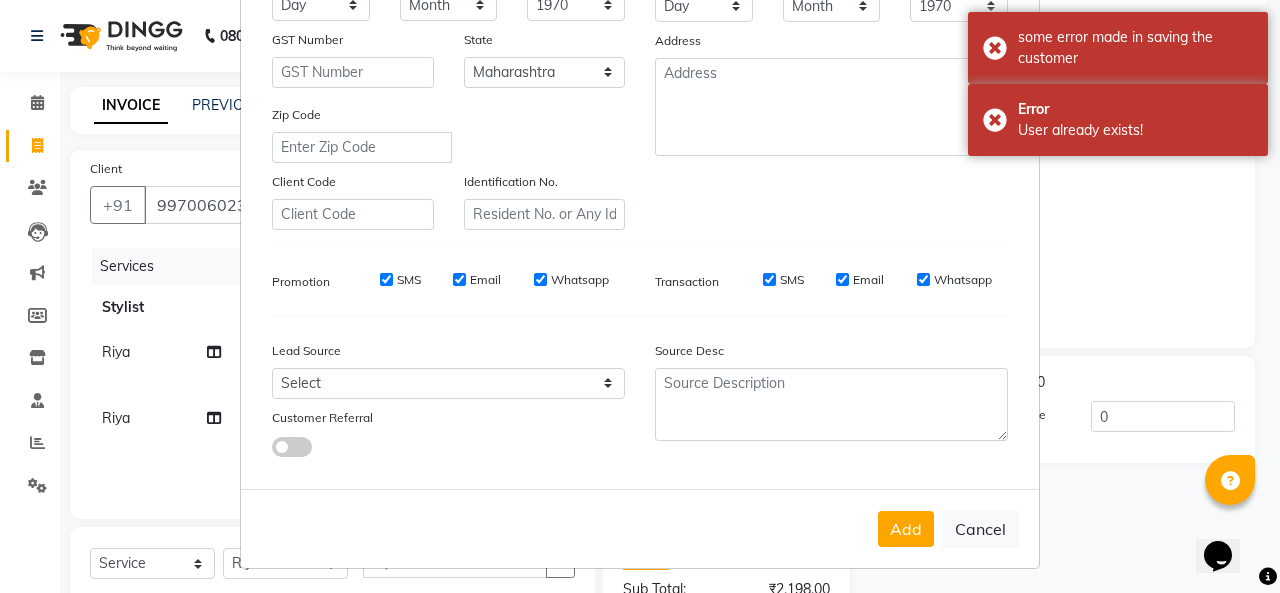 click on "Add Client Generate Dummy Number Name [FIRST] Email DOB Day 01 02 03 04 05 06 07 08 09 10 11 12 13 14 15 16 17 18 19 20 21 22 23 24 25 26 27 28 29 30 31 Month January February March April May June July August September October November December 1940 1941 1942 1943 1944 1945 1946 1947 1948 1949 1950 1951 1952 1953 1954 1955 1956 1957 1958 1959 1960 1961 1962 1963 1964 1965 1966 1967 1968 1969 1970 1971 1972 1973 1974 1975 1976 1977 1978 1979 1980 1981 1982 1983 1984 1985 1986 1987 1988 1989 1990 1991 1992 1993 1994 1995 1996 1997 1998 1999 2000 2001 2002 2003 2004 2005 2006 2007 2008 2009 2010 2011 2012 2013 2014 2015 2016 2017 2018 2019 2020 2021 2022 2023 2024 GST Number State Select Andaman and Nicobar Islands Andhra Pradesh Arunachal Pradesh Assam Bihar Chandigarh Chhattisgarh Dadra and Nagar Haveli Daman and Diu Delhi Goa Gujarat Haryana Himachal Pradesh Jammu and Kashmir Jharkhand Karnataka Kerala Lakshadweep Madhya Pradesh Maharashtra Manipur Meghalaya Mizoram Nagaland Odisha Pondicherry Punjab Rajasthan" at bounding box center [640, 296] 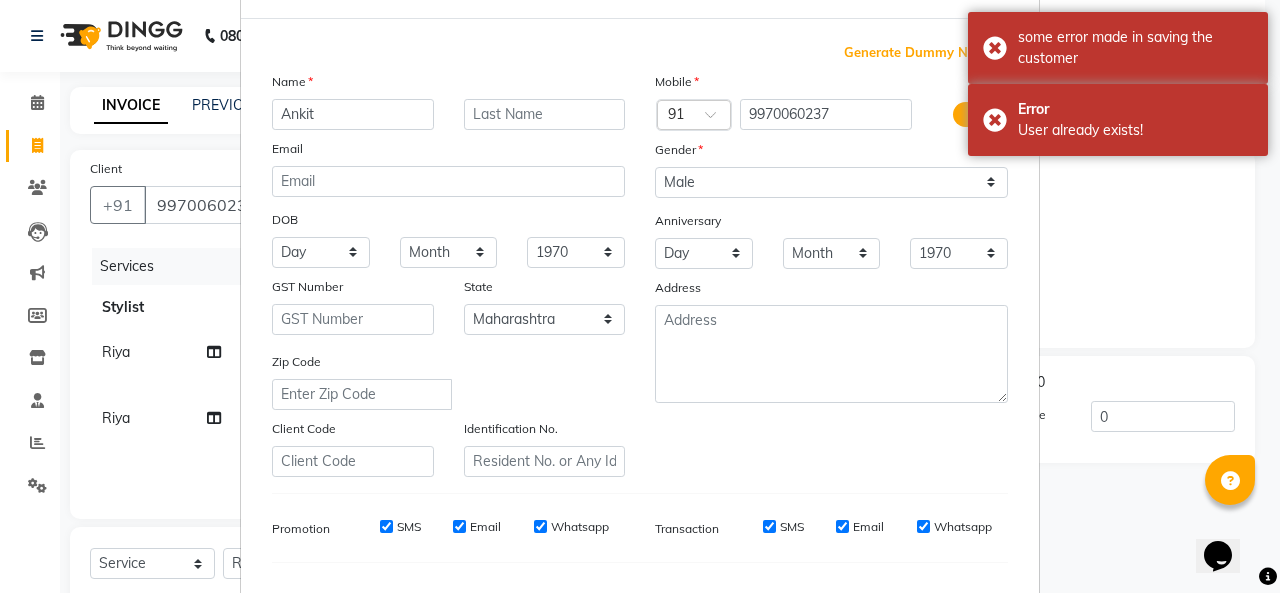scroll, scrollTop: 0, scrollLeft: 0, axis: both 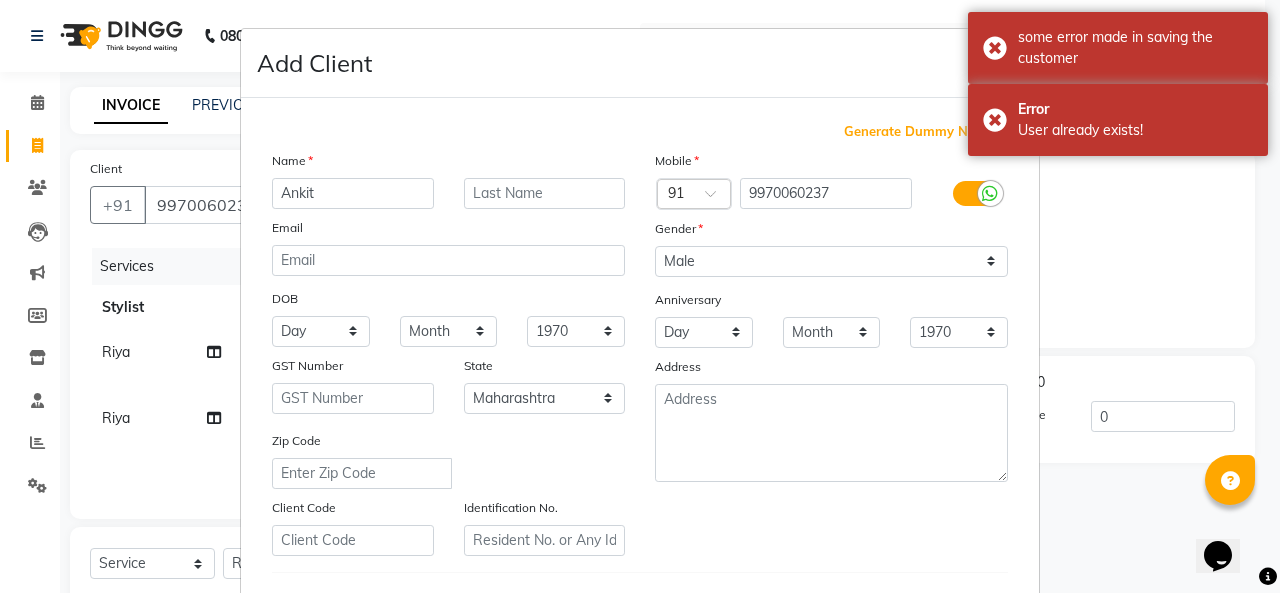 click on "Add Client Generate Dummy Number Name [FIRST] Email DOB Day 01 02 03 04 05 06 07 08 09 10 11 12 13 14 15 16 17 18 19 20 21 22 23 24 25 26 27 28 29 30 31 Month January February March April May June July August September October November December 1940 1941 1942 1943 1944 1945 1946 1947 1948 1949 1950 1951 1952 1953 1954 1955 1956 1957 1958 1959 1960 1961 1962 1963 1964 1965 1966 1967 1968 1969 1970 1971 1972 1973 1974 1975 1976 1977 1978 1979 1980 1981 1982 1983 1984 1985 1986 1987 1988 1989 1990 1991 1992 1993 1994 1995 1996 1997 1998 1999 2000 2001 2002 2003 2004 2005 2006 2007 2008 2009 2010 2011 2012 2013 2014 2015 2016 2017 2018 2019 2020 2021 2022 2023 2024 GST Number State Select Andaman and Nicobar Islands Andhra Pradesh Arunachal Pradesh Assam Bihar Chandigarh Chhattisgarh Dadra and Nagar Haveli Daman and Diu Delhi Goa Gujarat Haryana Himachal Pradesh Jammu and Kashmir Jharkhand Karnataka Kerala Lakshadweep Madhya Pradesh Maharashtra Manipur Meghalaya Mizoram Nagaland Odisha Pondicherry Punjab Rajasthan" at bounding box center (640, 296) 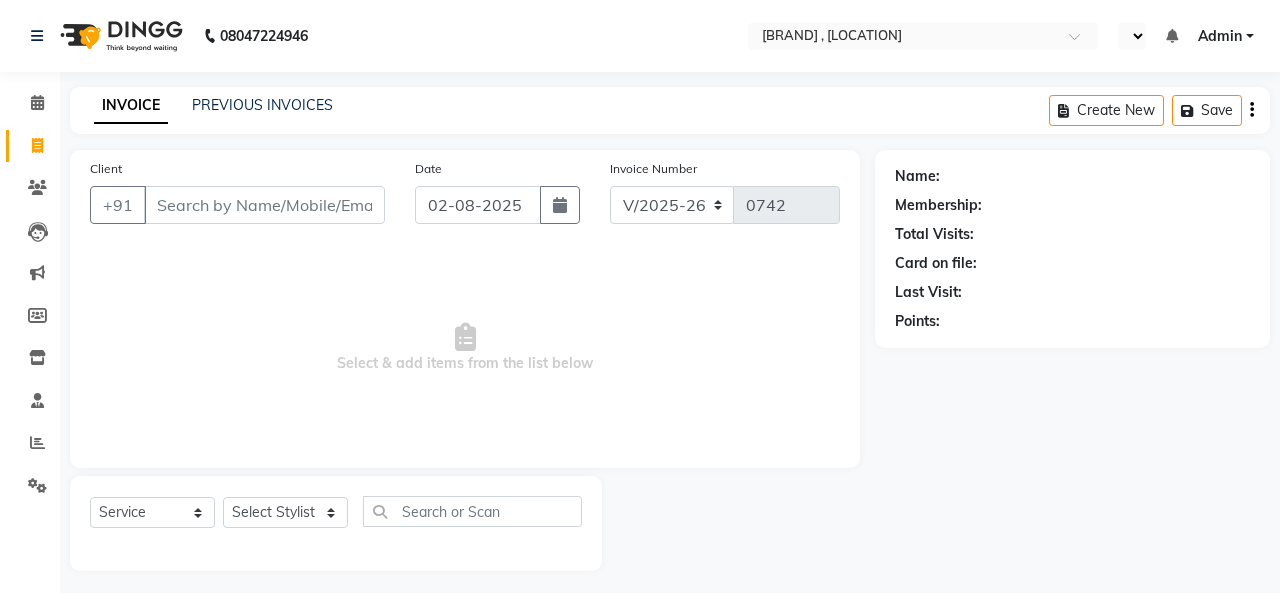 select on "665" 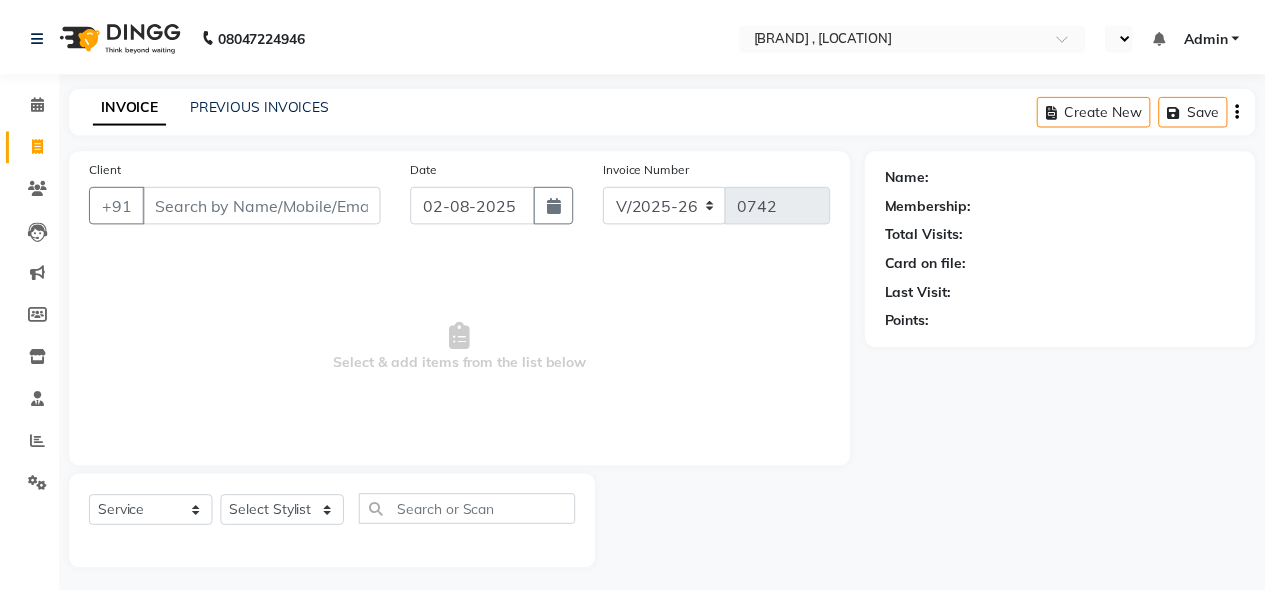 scroll, scrollTop: 0, scrollLeft: 0, axis: both 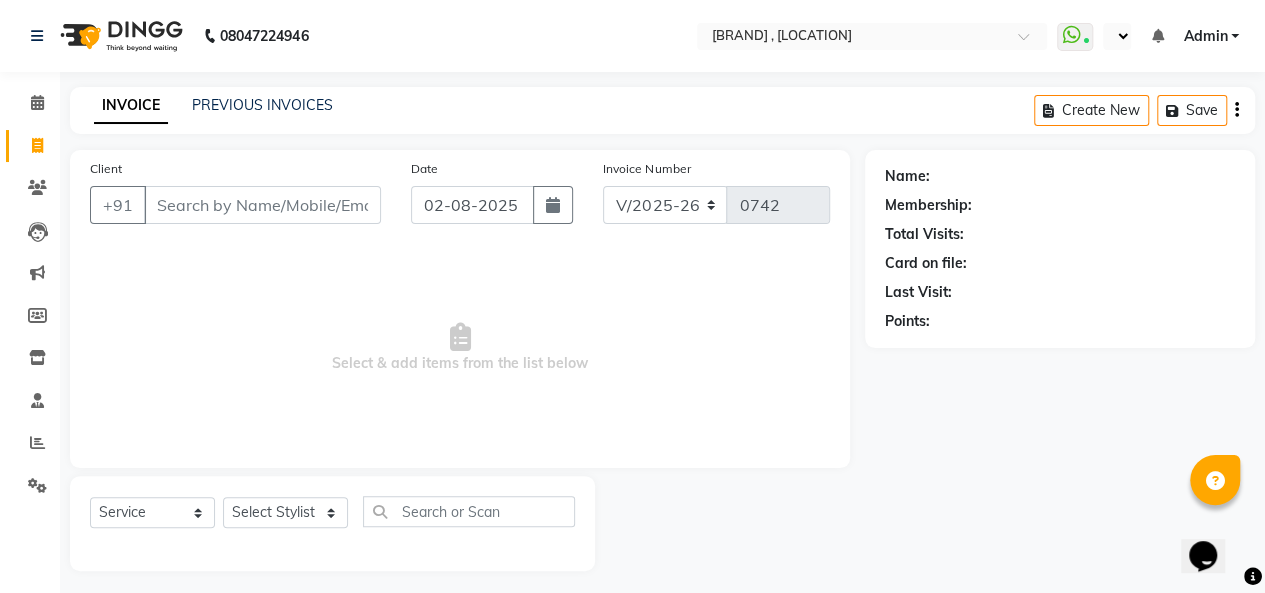 select on "en" 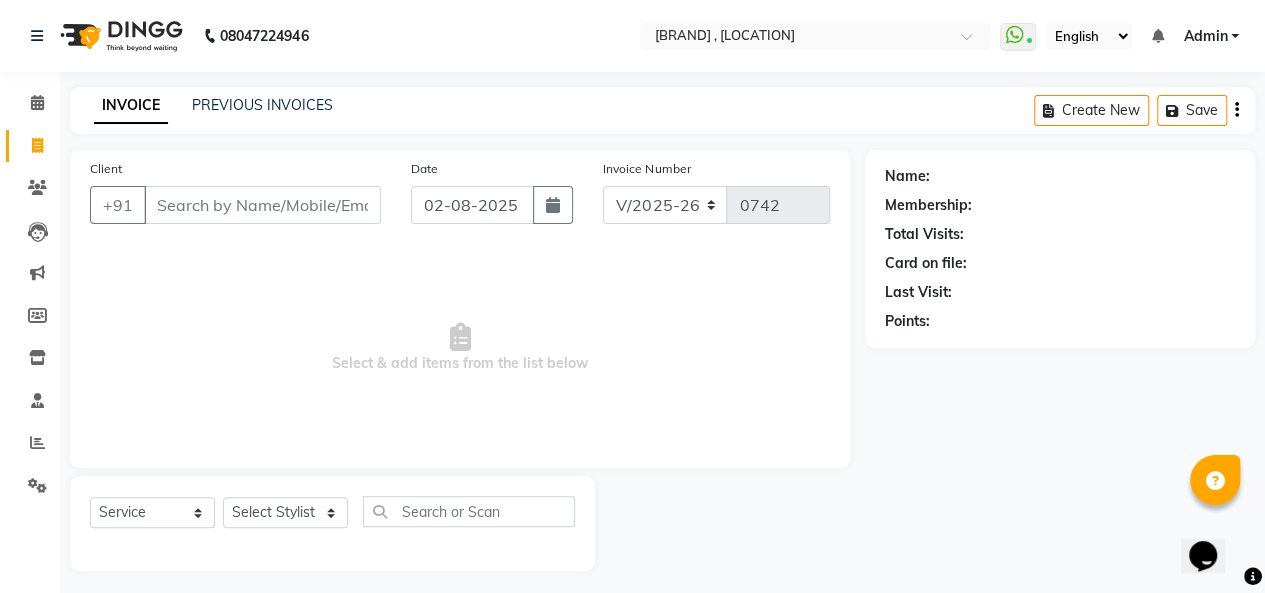 click on "Client" at bounding box center [262, 205] 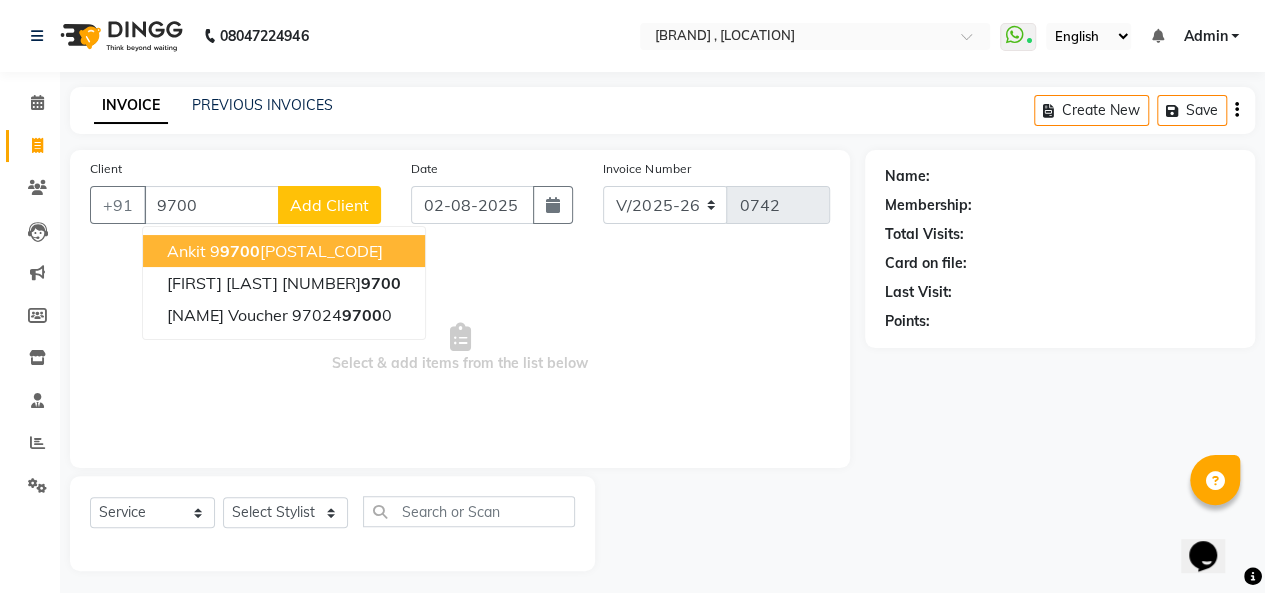 click on "[FIRST] [PHONE]" at bounding box center (284, 251) 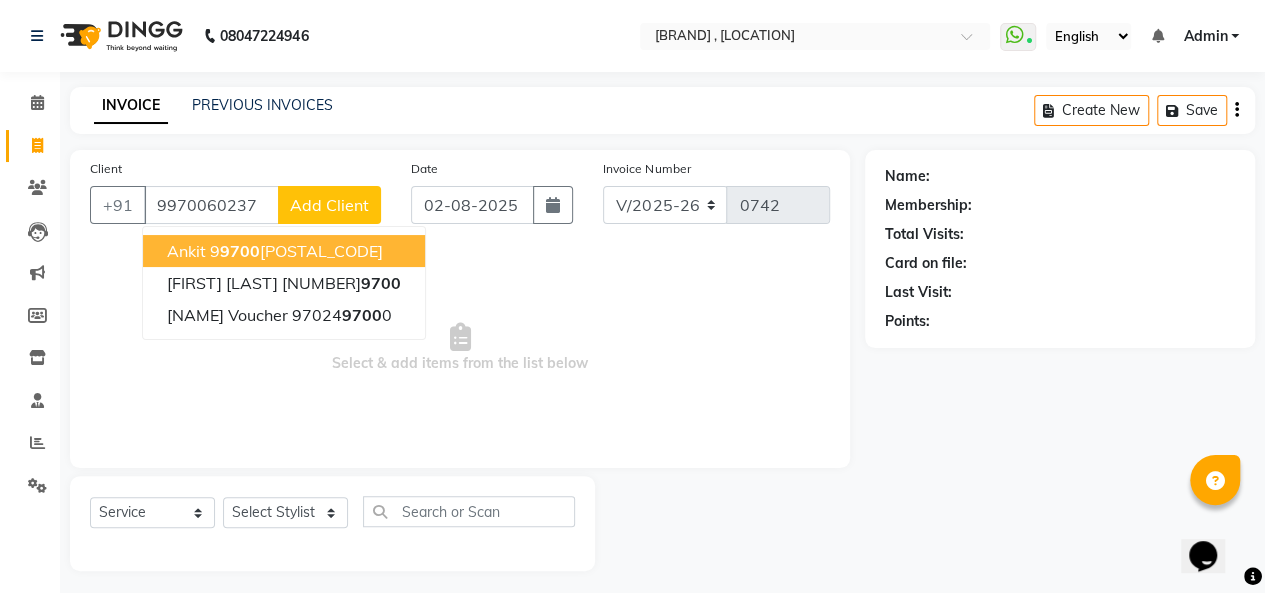 type on "9970060237" 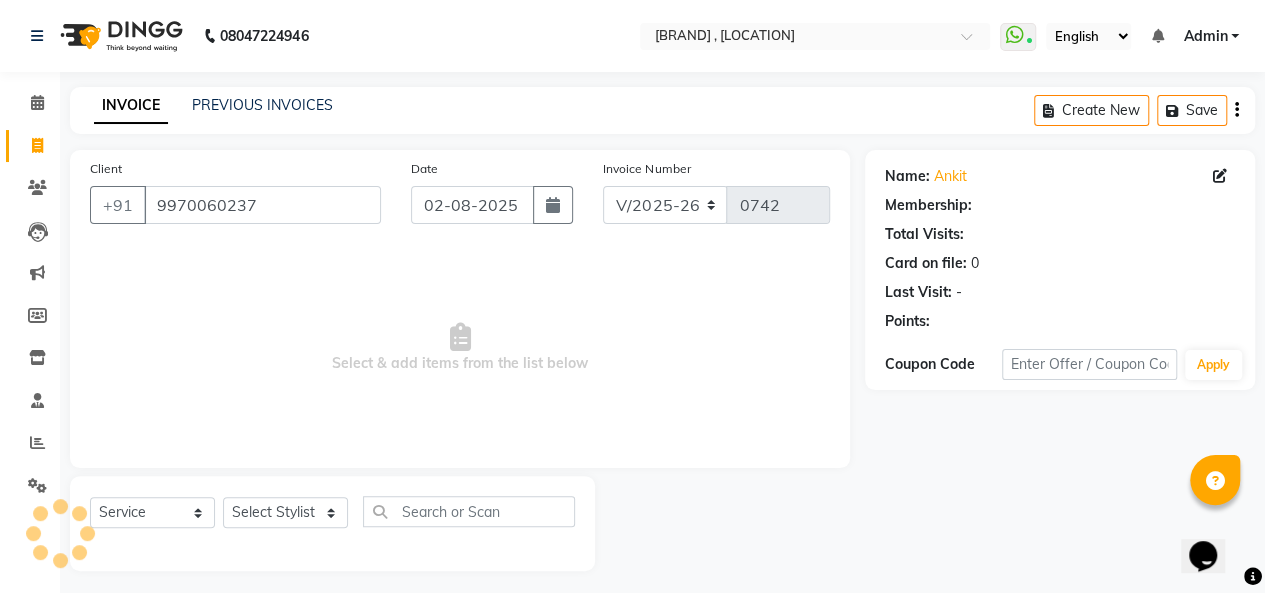 select on "1: Object" 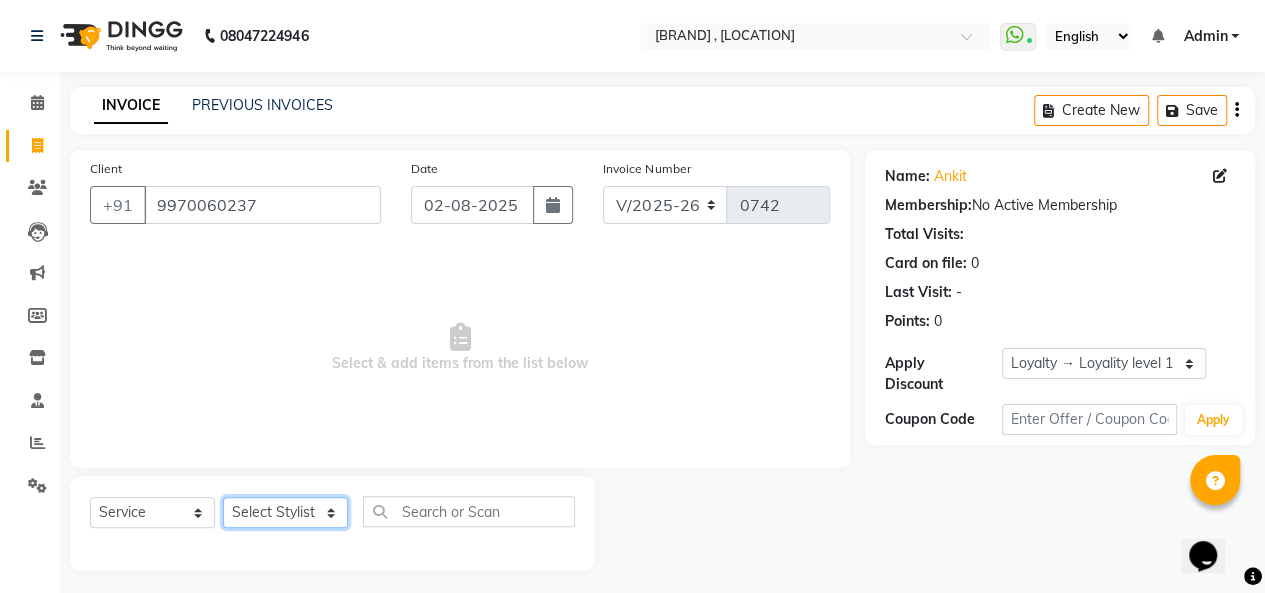 click on "Select Stylist [FIRST] [LAST] [FIRST] [LAST] [FIRST] [LAST] [FIRST] [LAST] [FIRST] [LAST] [FIRST] [LAST]" 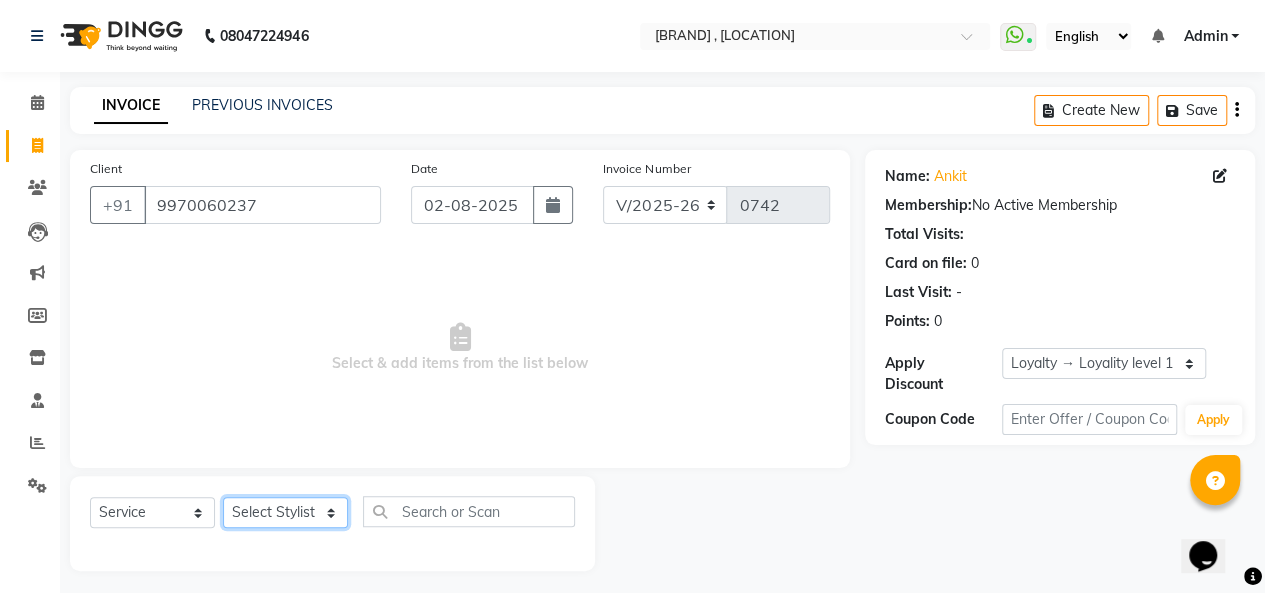 select on "52731" 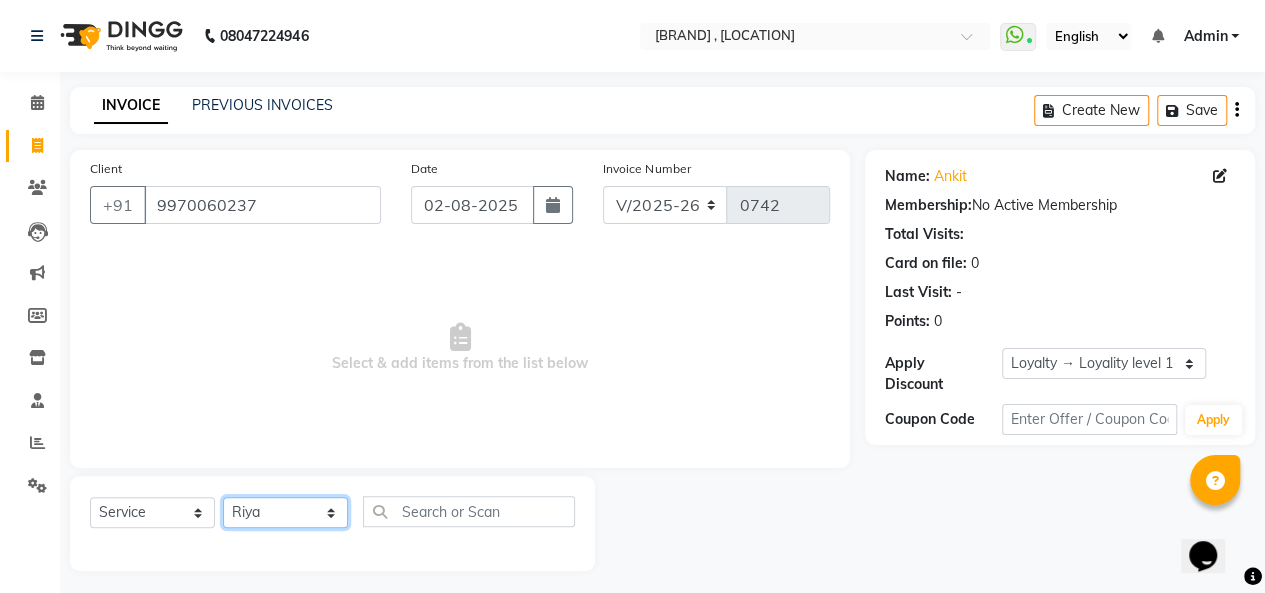 click on "Select Stylist [FIRST] [LAST] [FIRST] [LAST] [FIRST] [LAST] [FIRST] [LAST] [FIRST] [LAST] [FIRST] [LAST]" 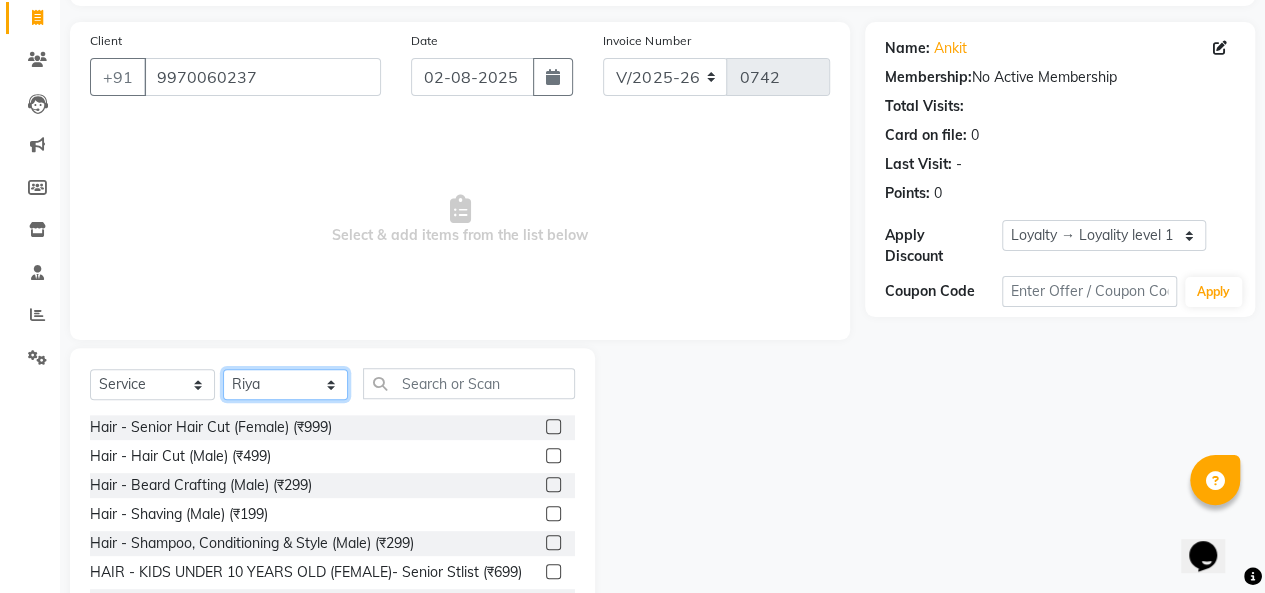 scroll, scrollTop: 200, scrollLeft: 0, axis: vertical 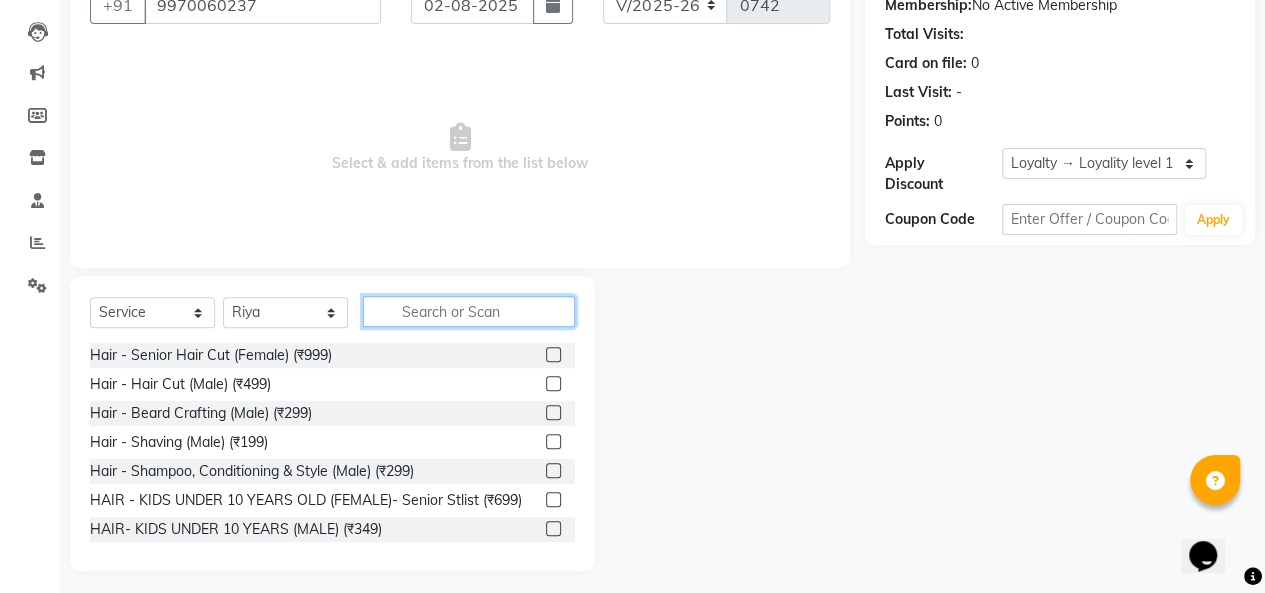 click 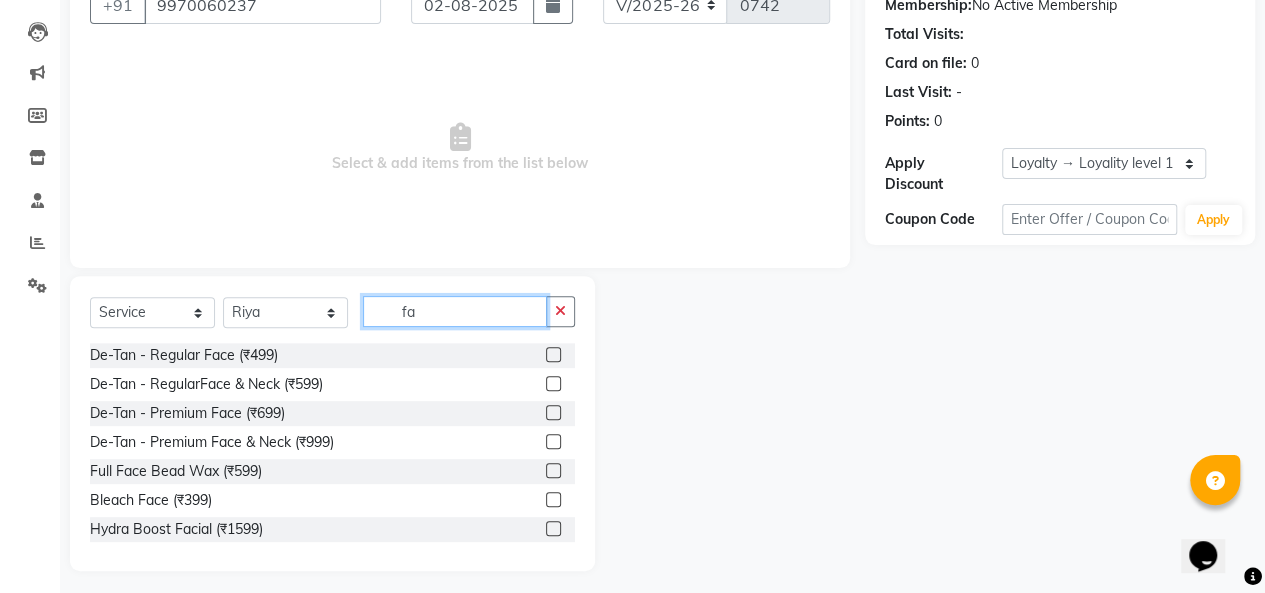 type on "fa" 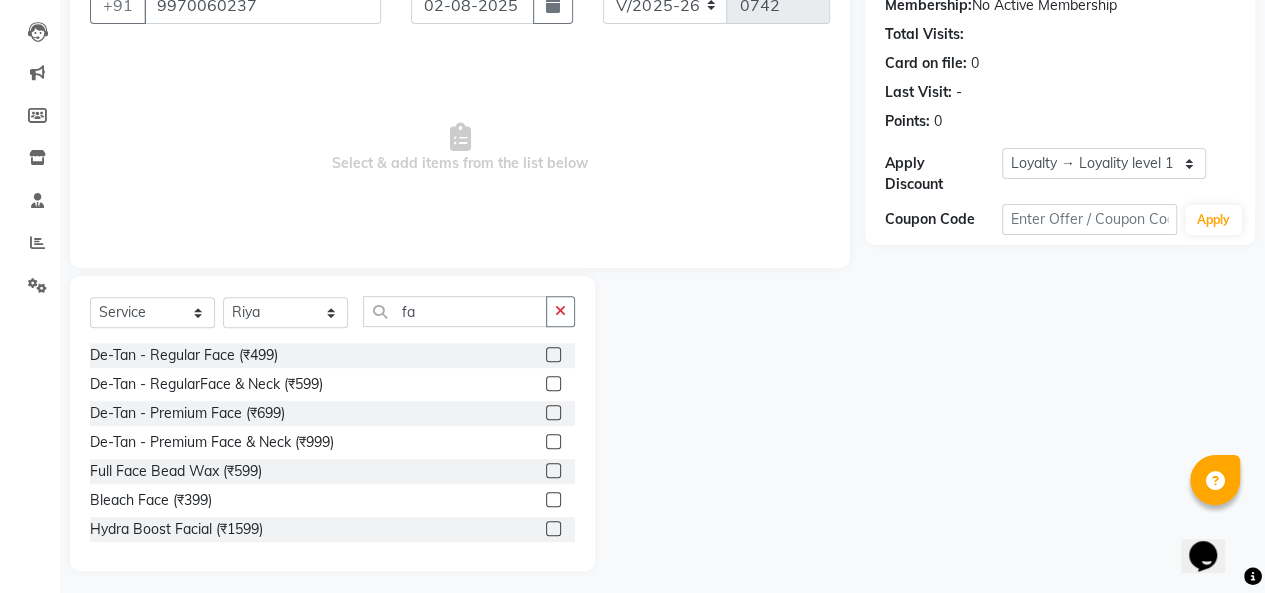 click 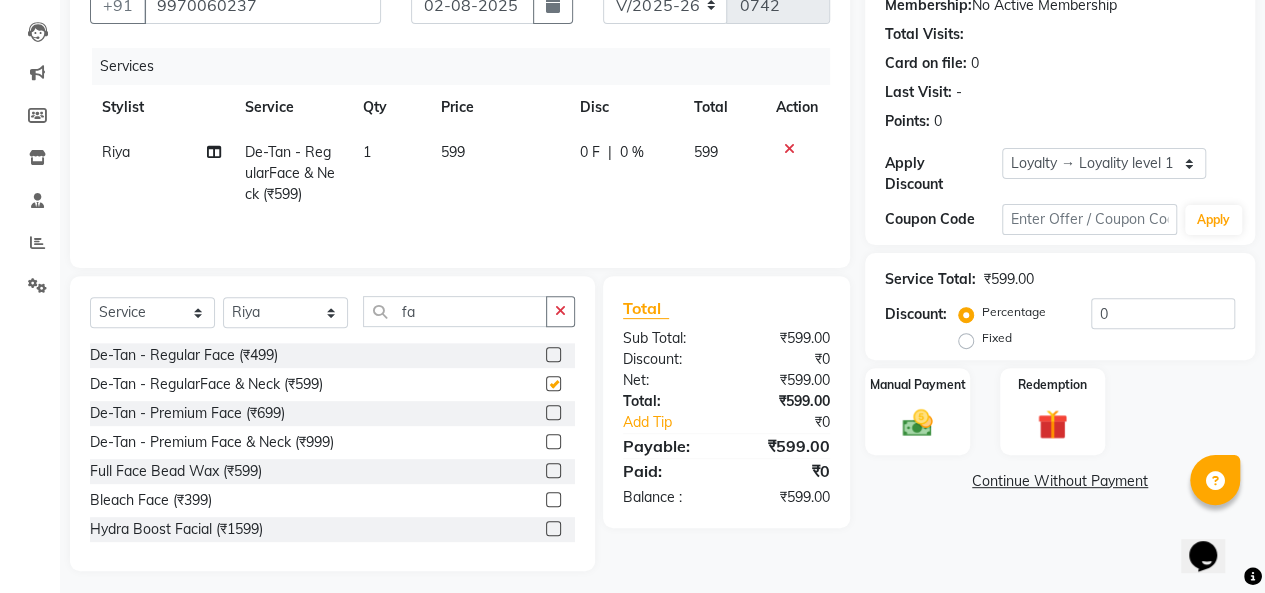checkbox on "false" 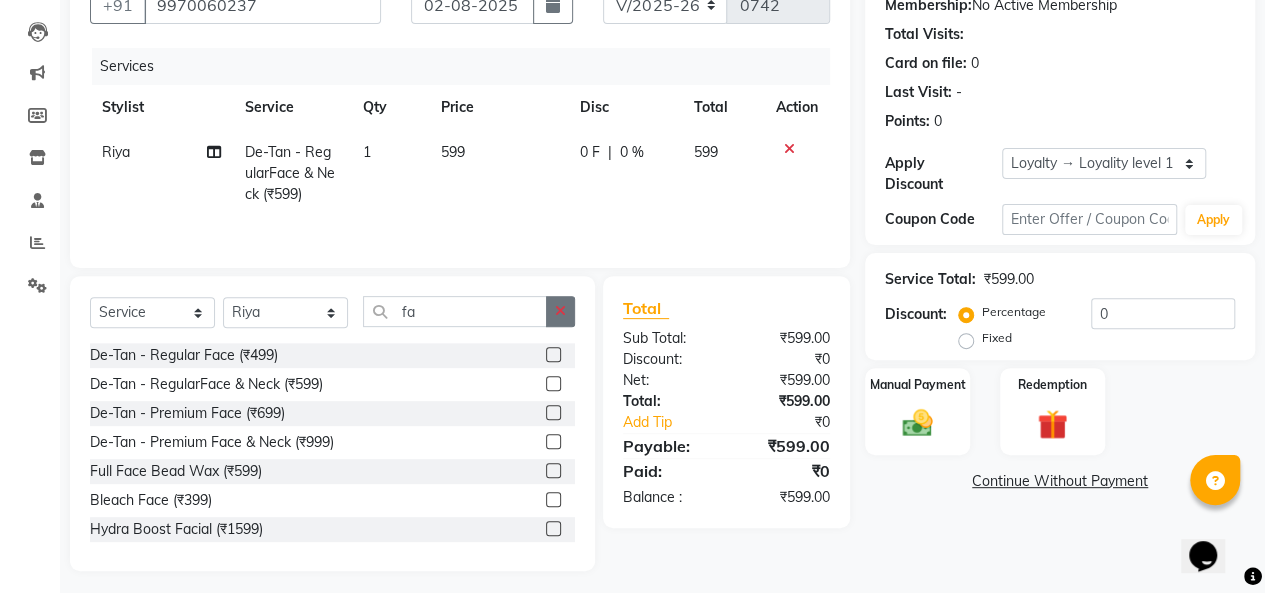 click 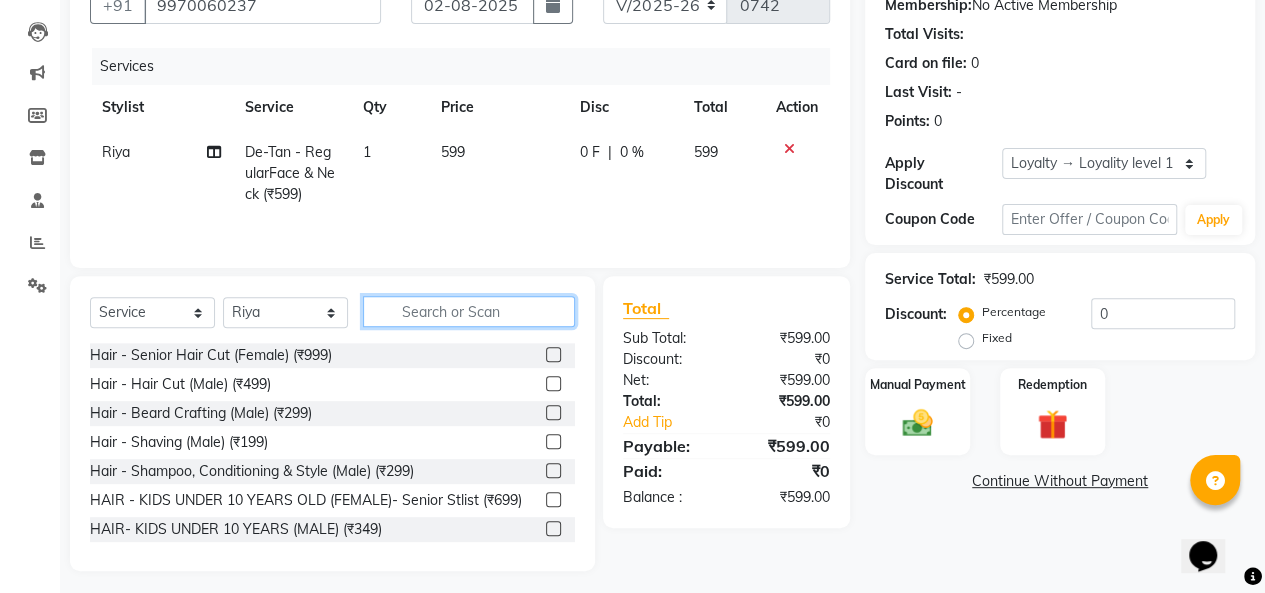 click 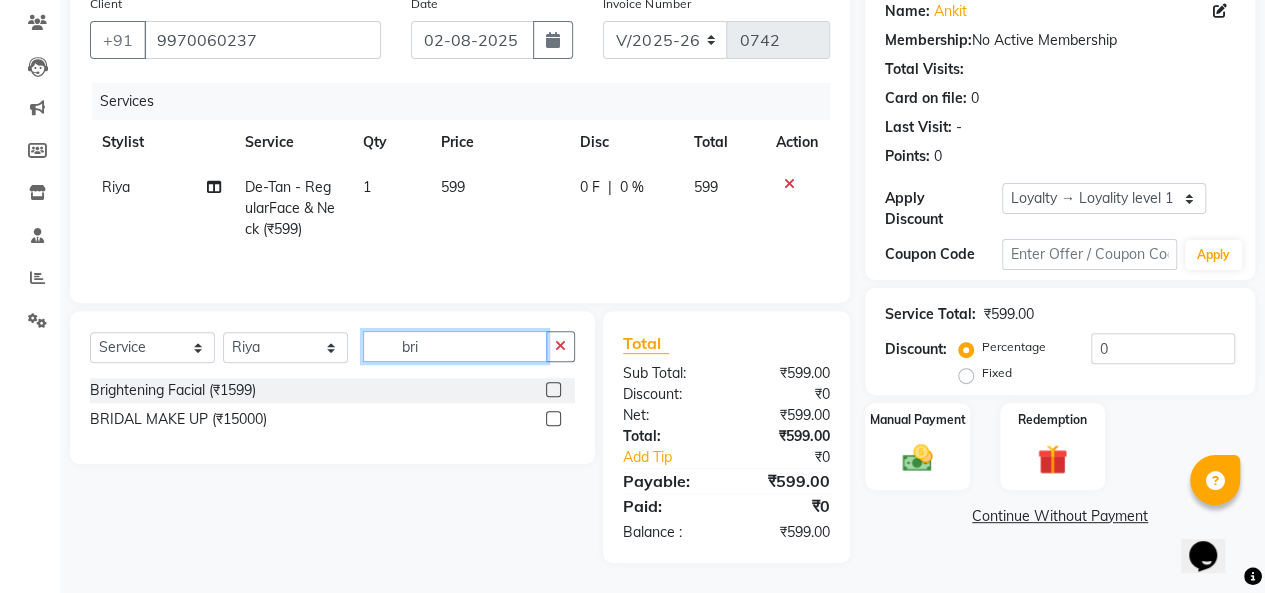 scroll, scrollTop: 164, scrollLeft: 0, axis: vertical 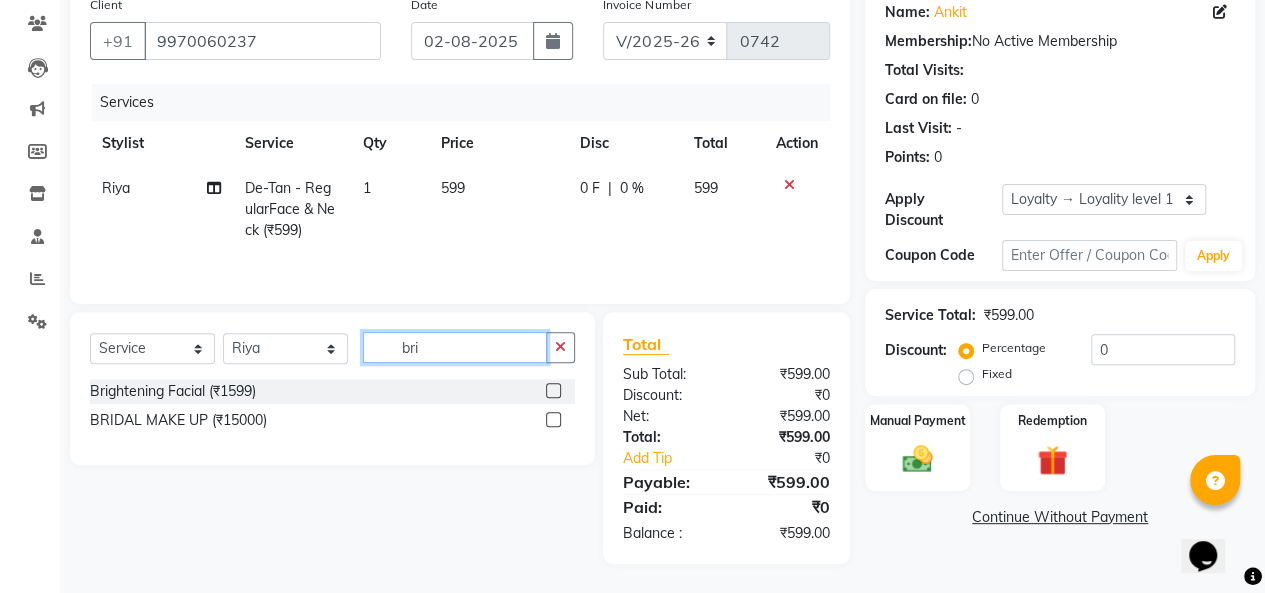type on "bri" 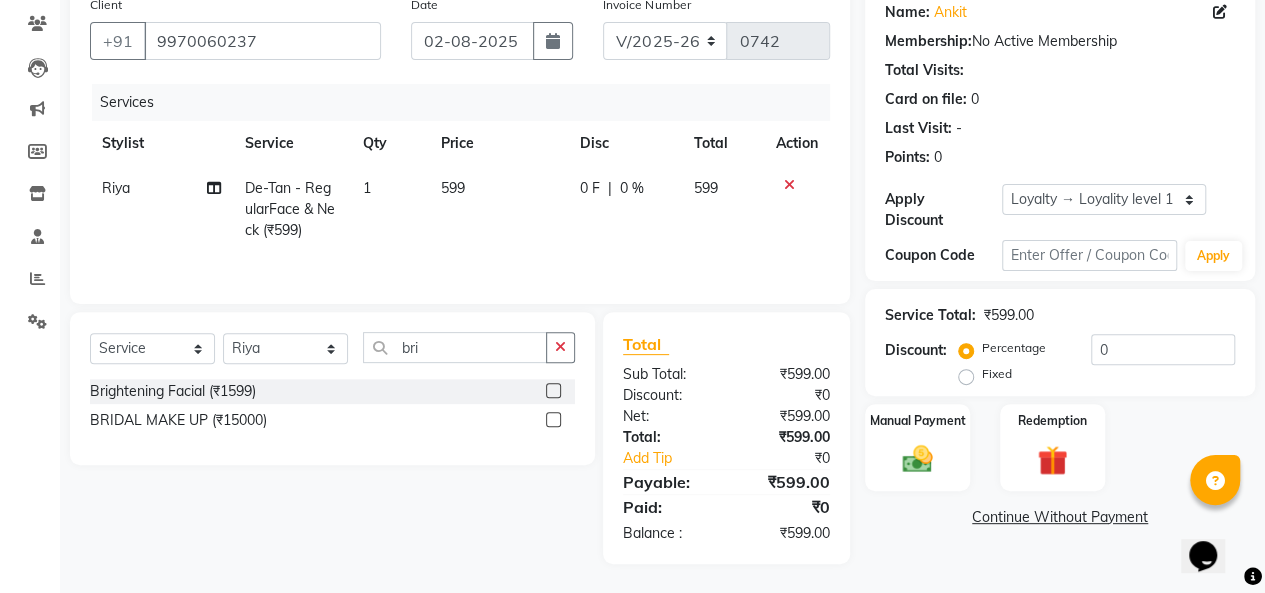 click 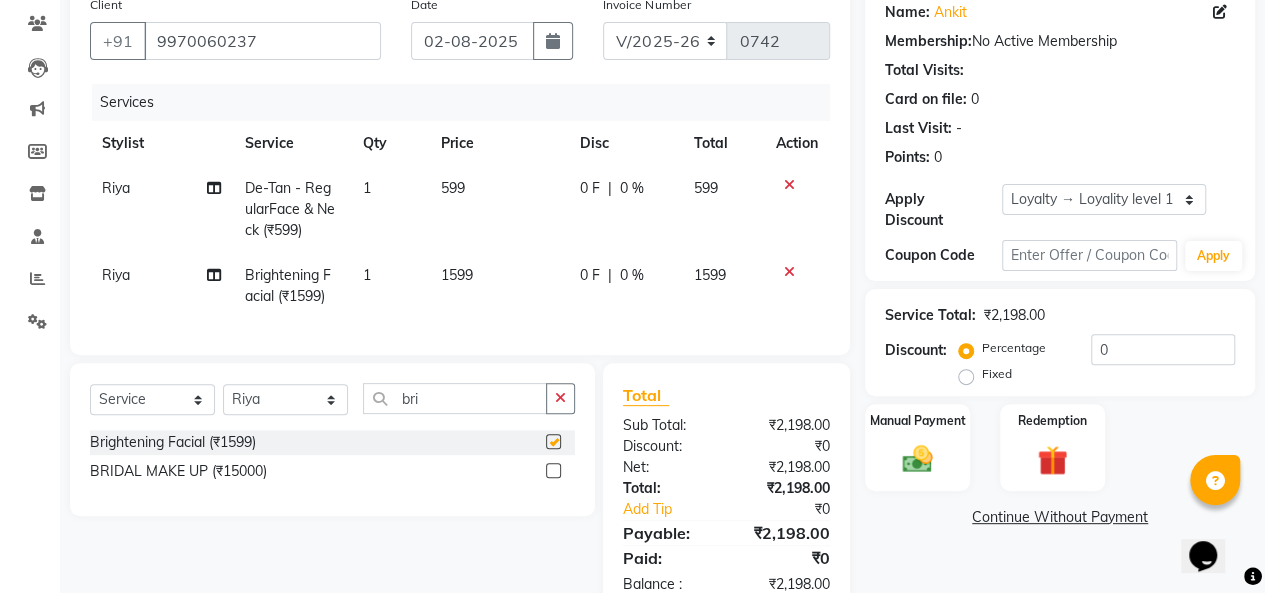 checkbox on "false" 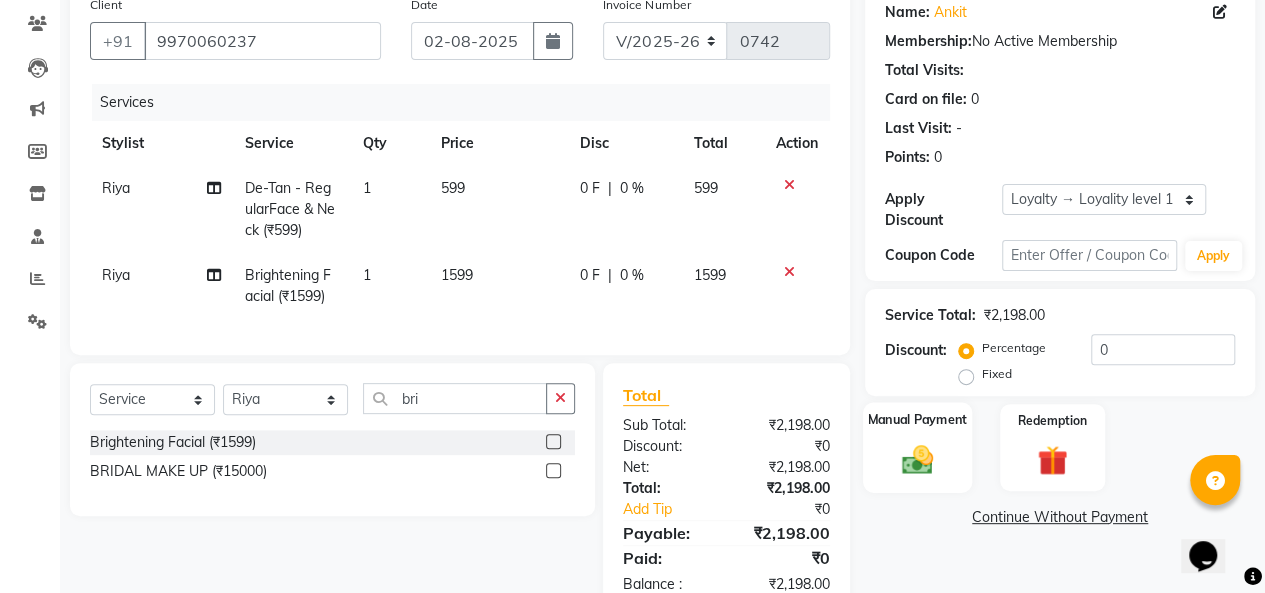 click 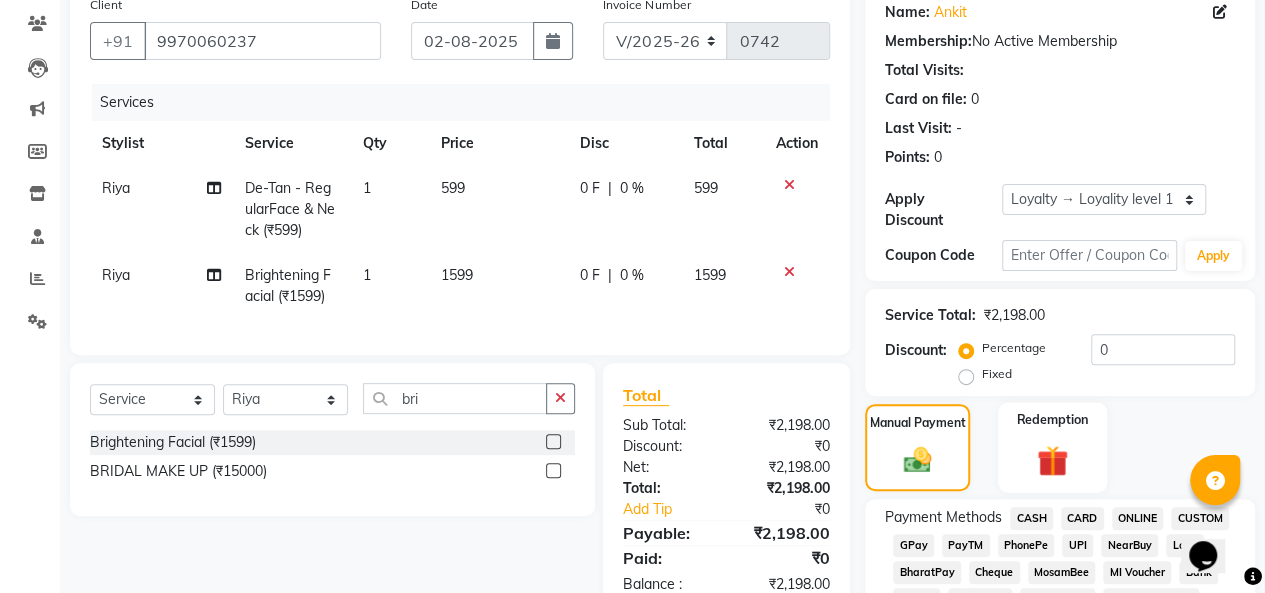 scroll, scrollTop: 264, scrollLeft: 0, axis: vertical 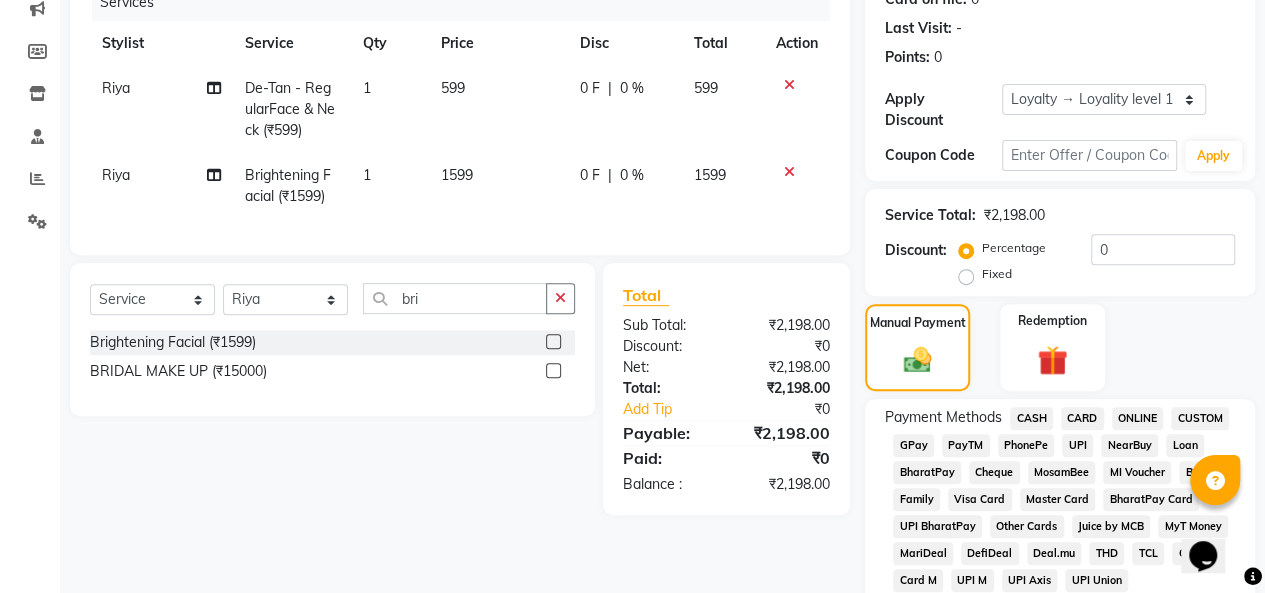 click on "CARD" 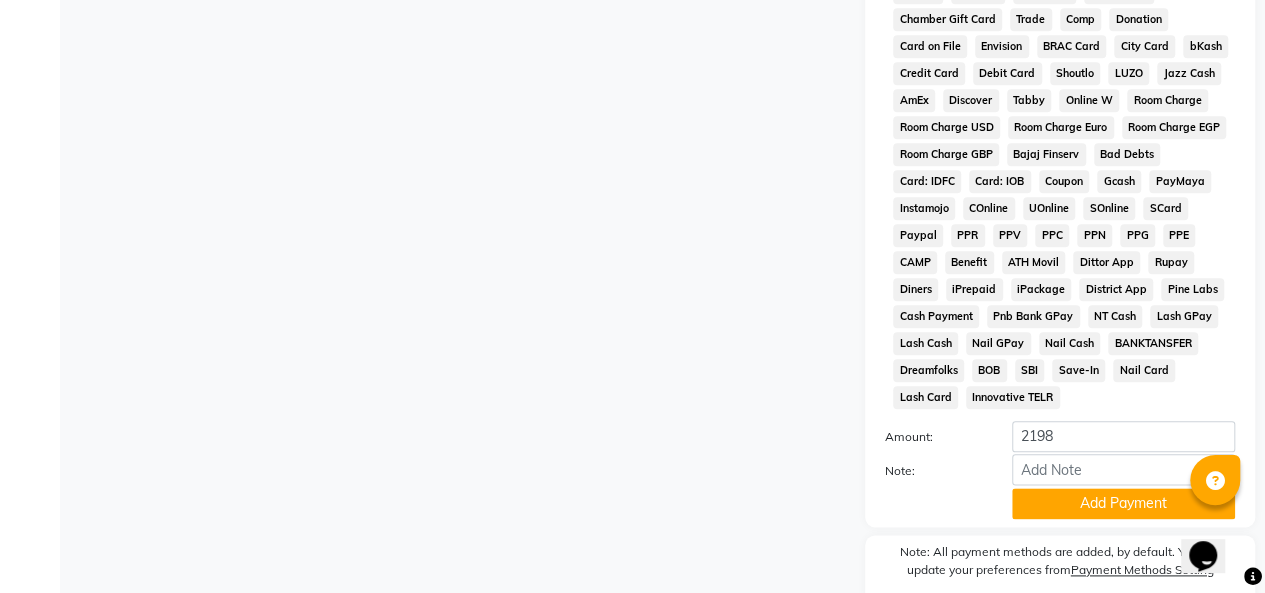 scroll, scrollTop: 1046, scrollLeft: 0, axis: vertical 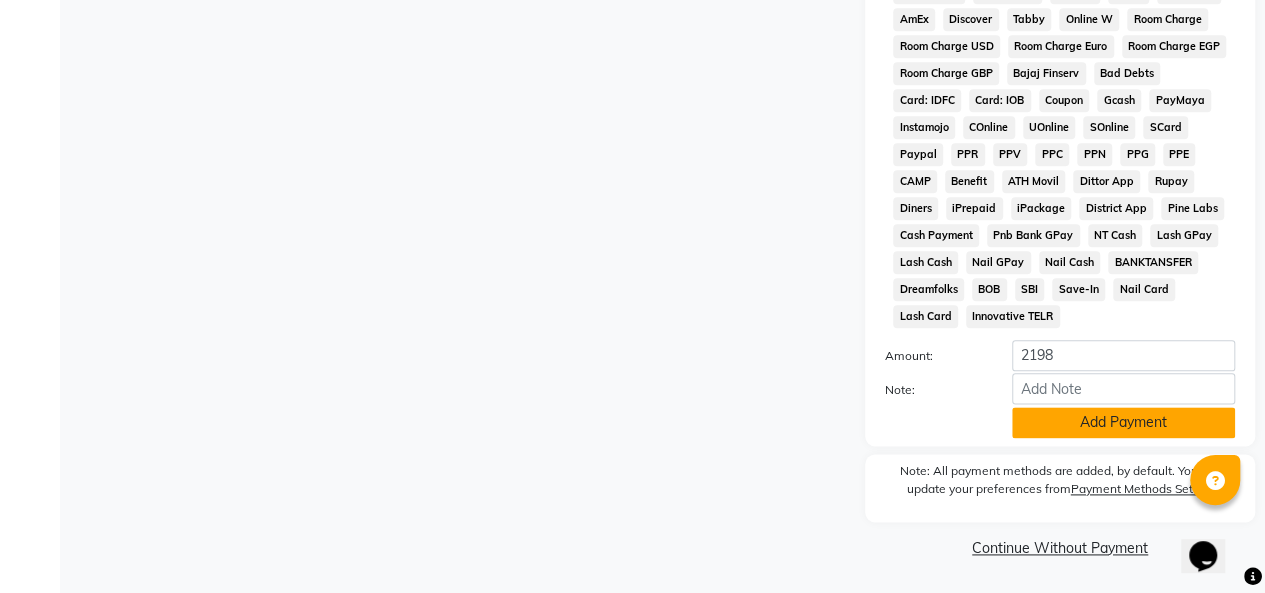 click on "Add Payment" 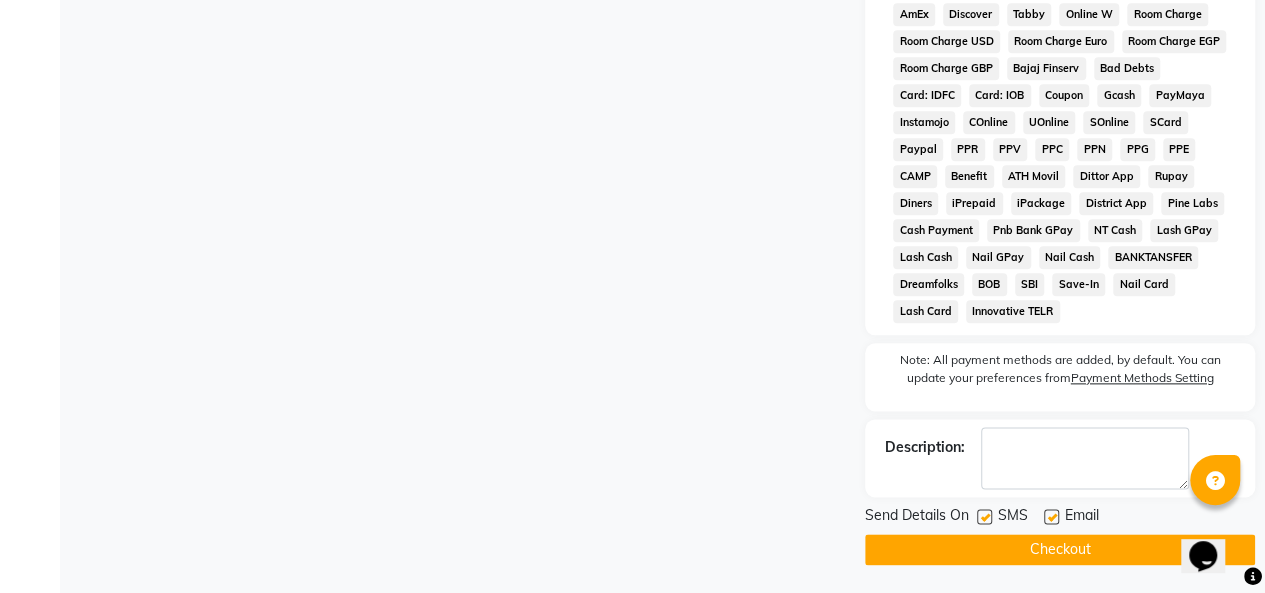 click on "Checkout" 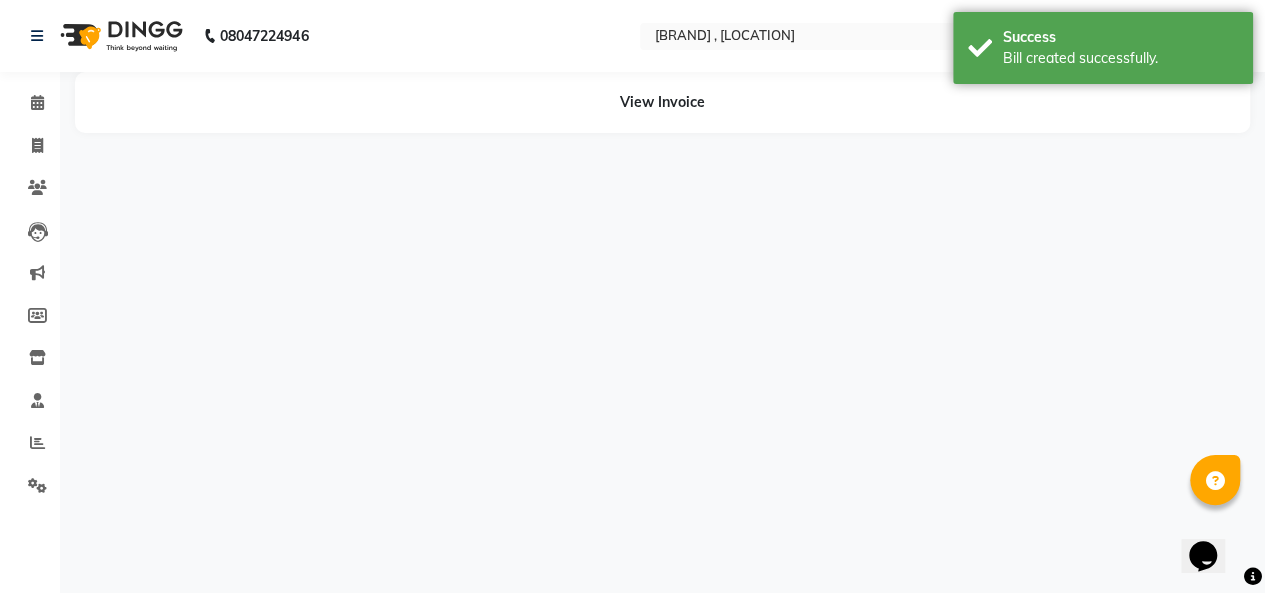 scroll, scrollTop: 0, scrollLeft: 0, axis: both 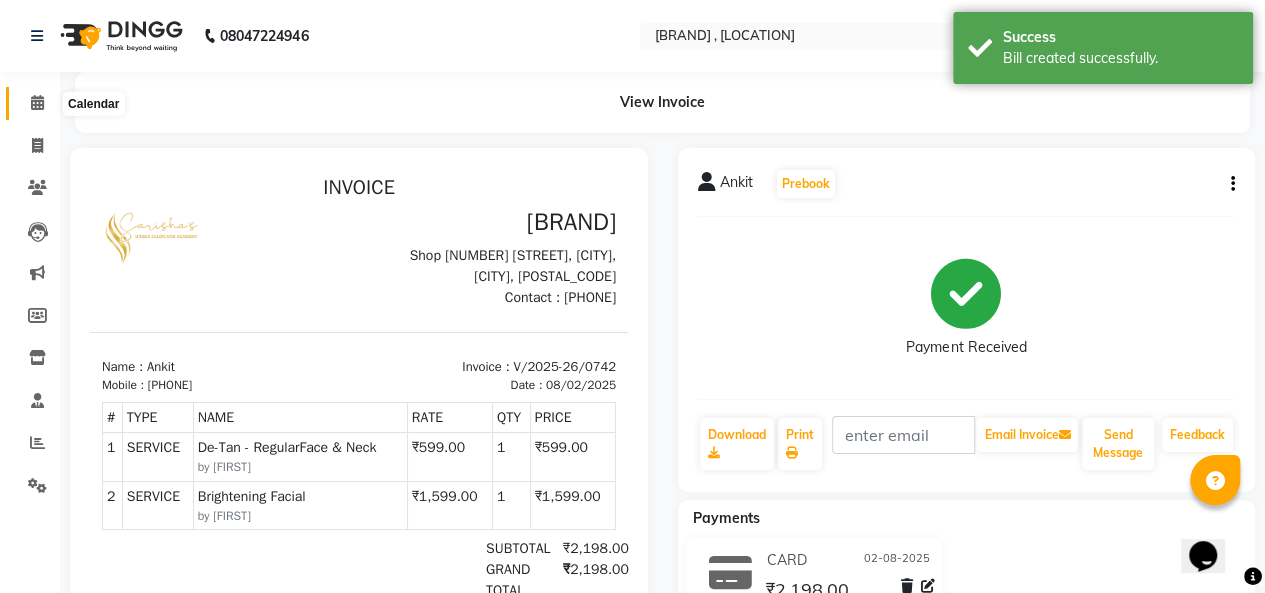 click 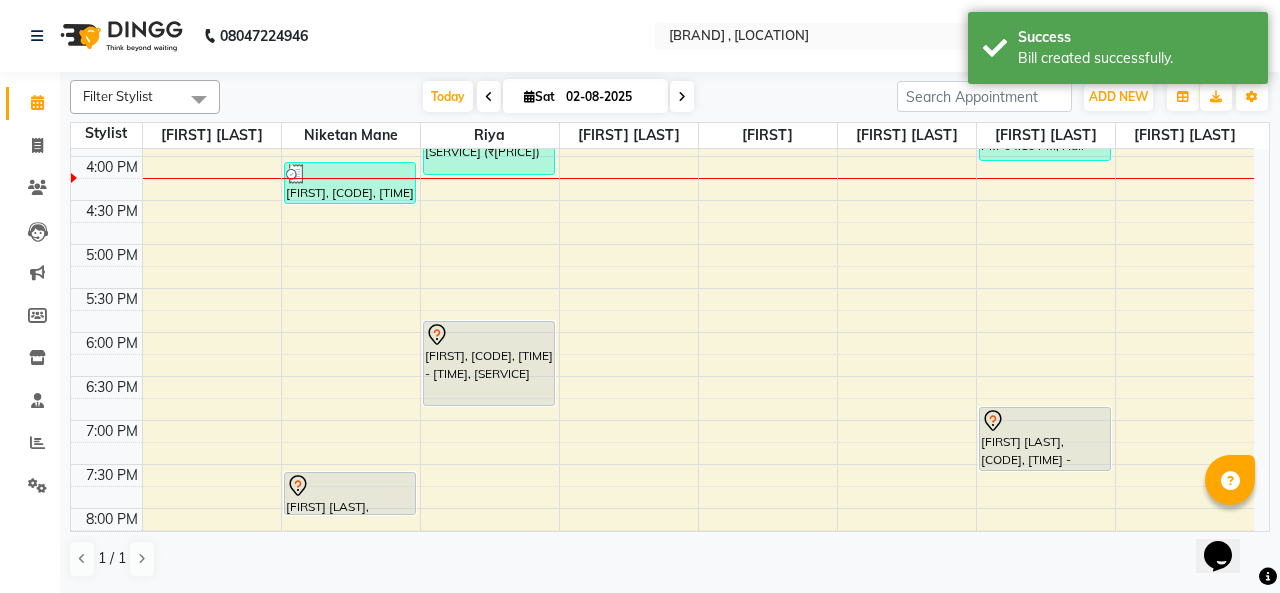 scroll, scrollTop: 608, scrollLeft: 0, axis: vertical 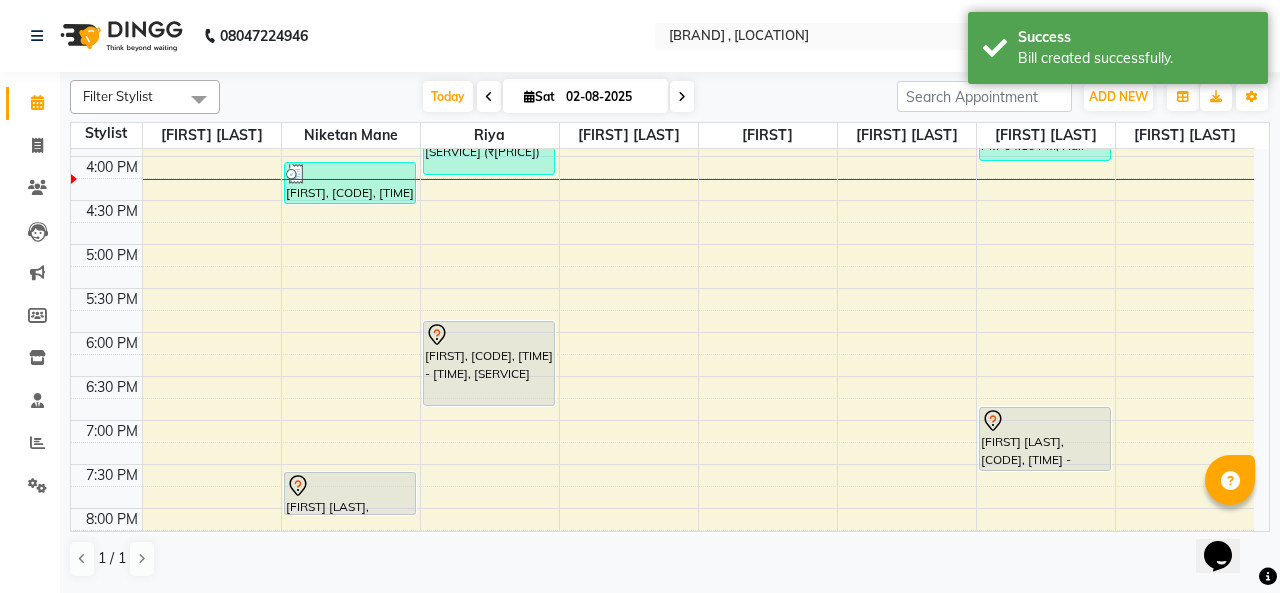 click on "[FIRST], TK02, 06:00 PM-07:00 PM, Insta Glow Facial" at bounding box center (489, 363) 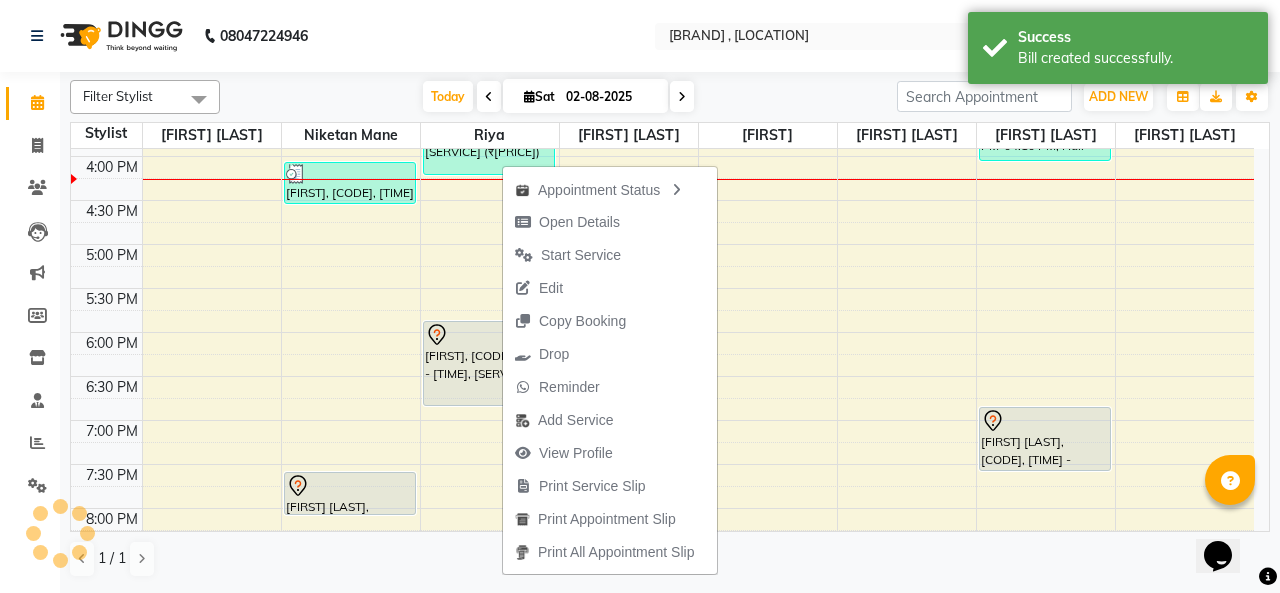 click on "Today  Sat 02-08-2025" at bounding box center [558, 97] 